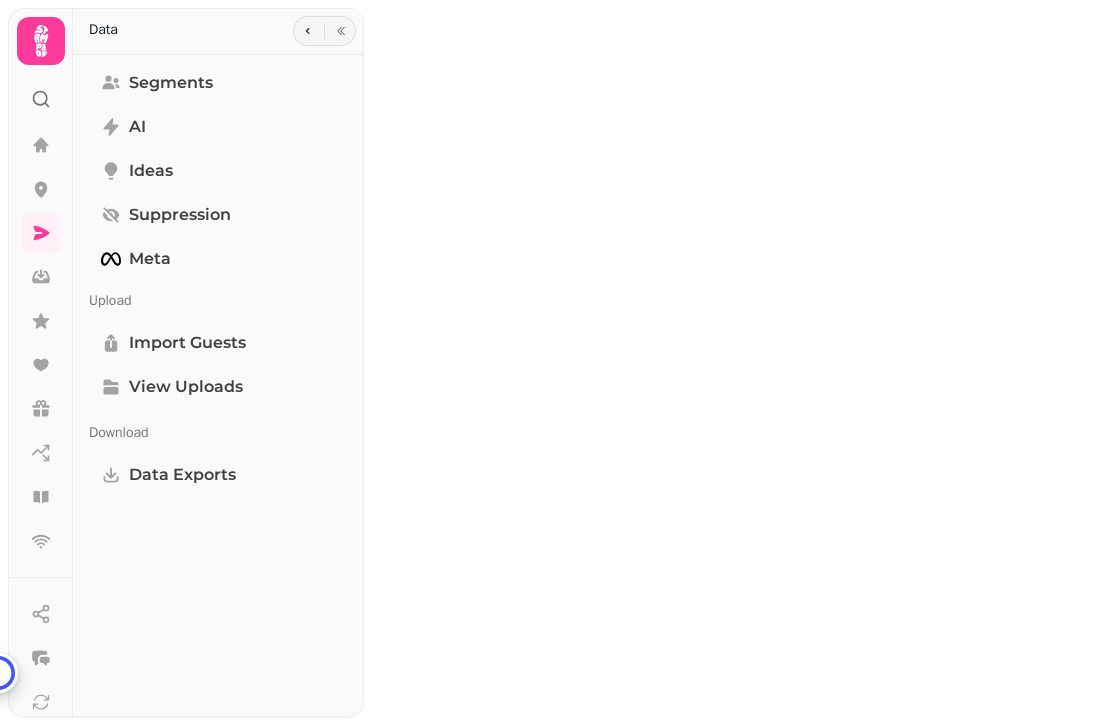 scroll, scrollTop: 0, scrollLeft: 0, axis: both 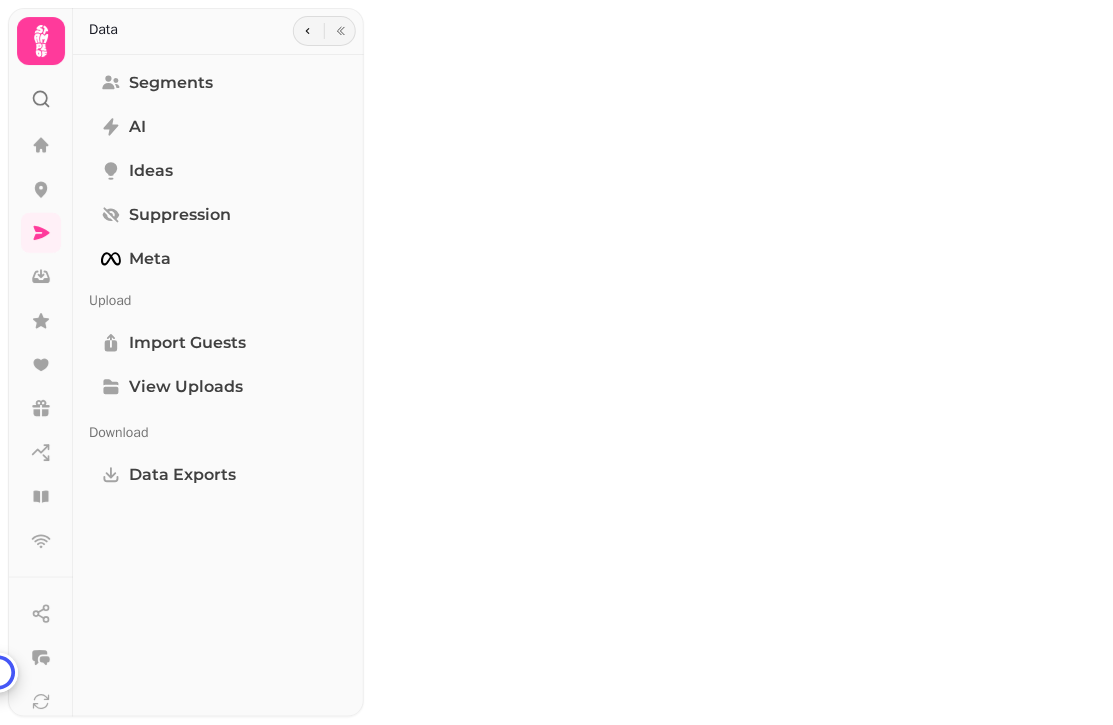 select on "**" 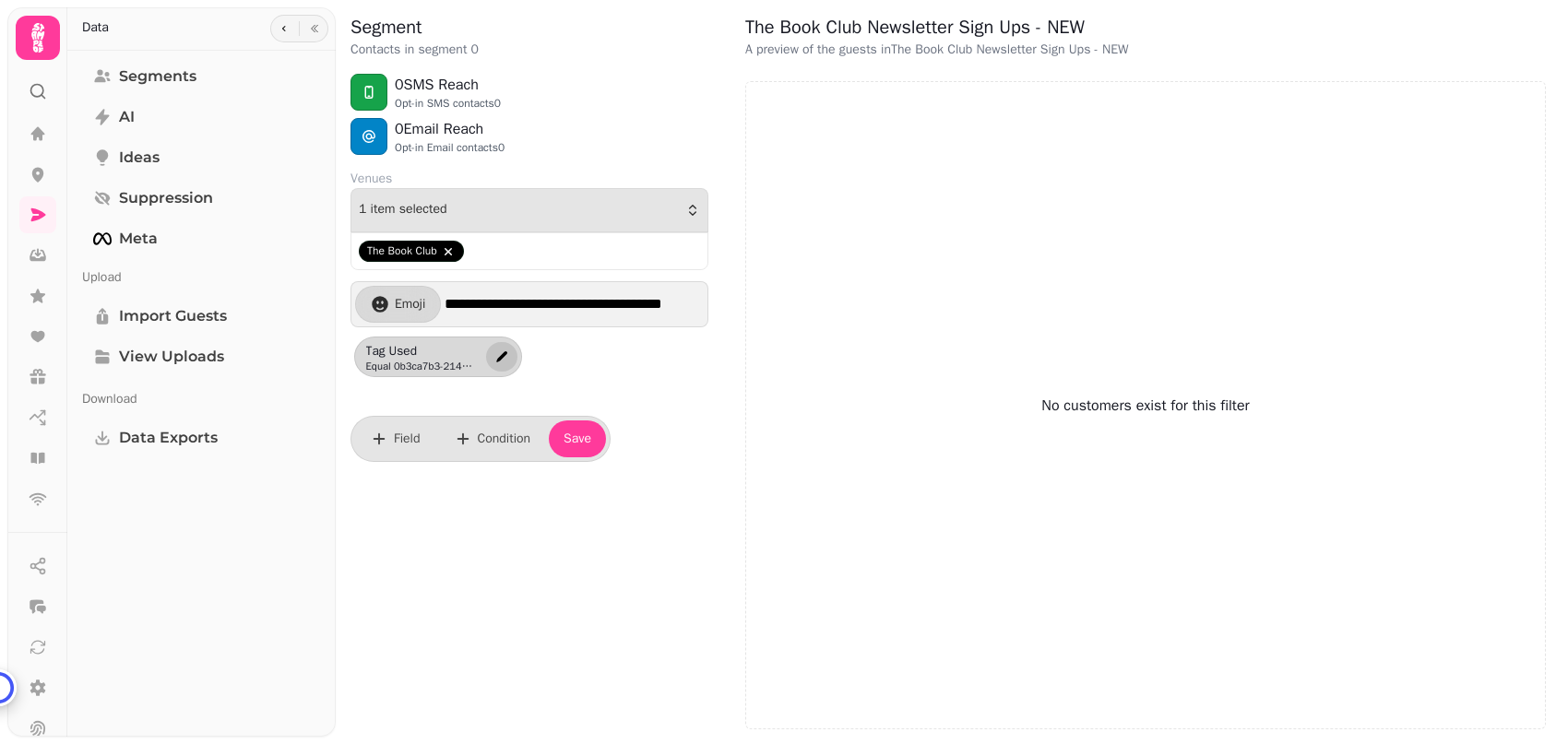 click 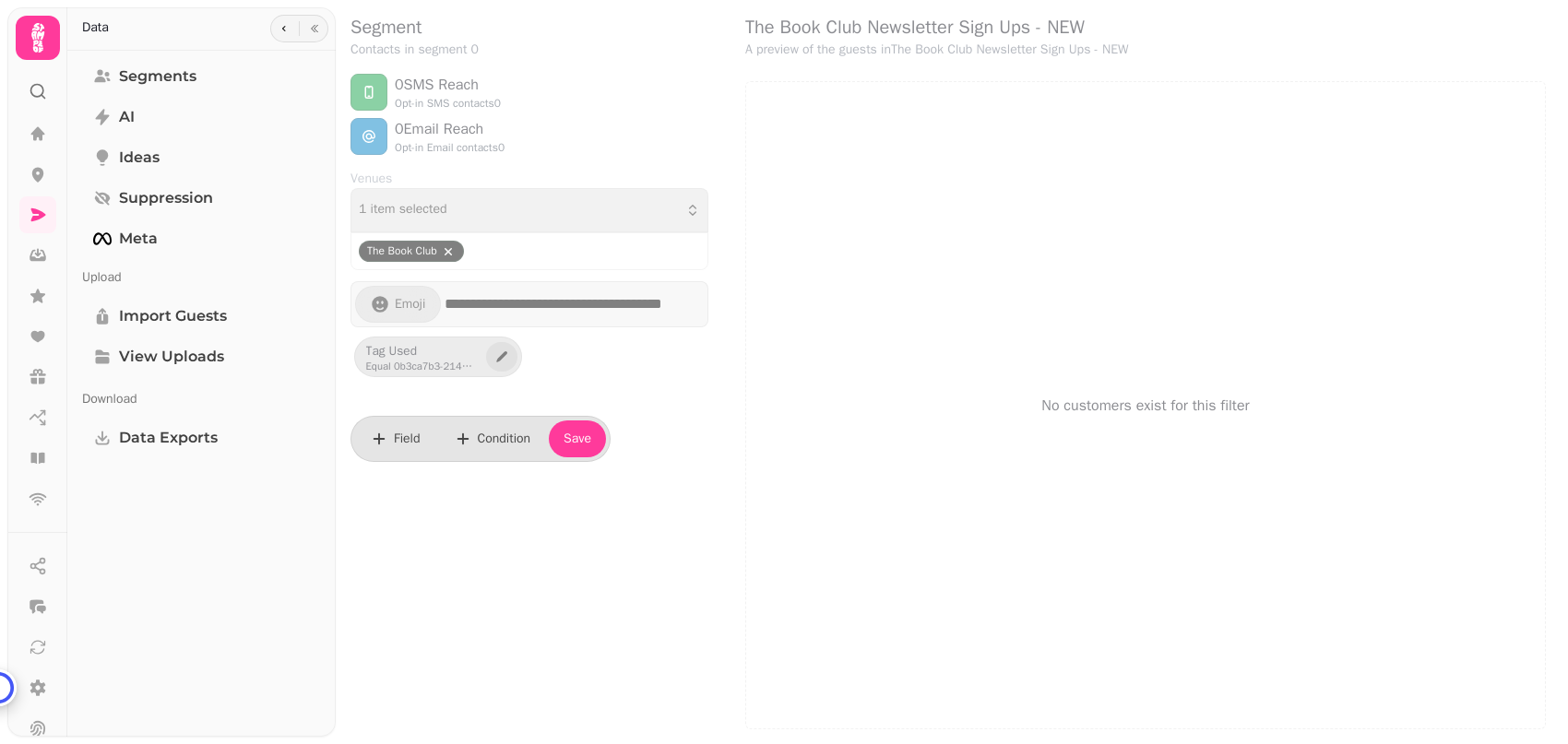 select on "*****" 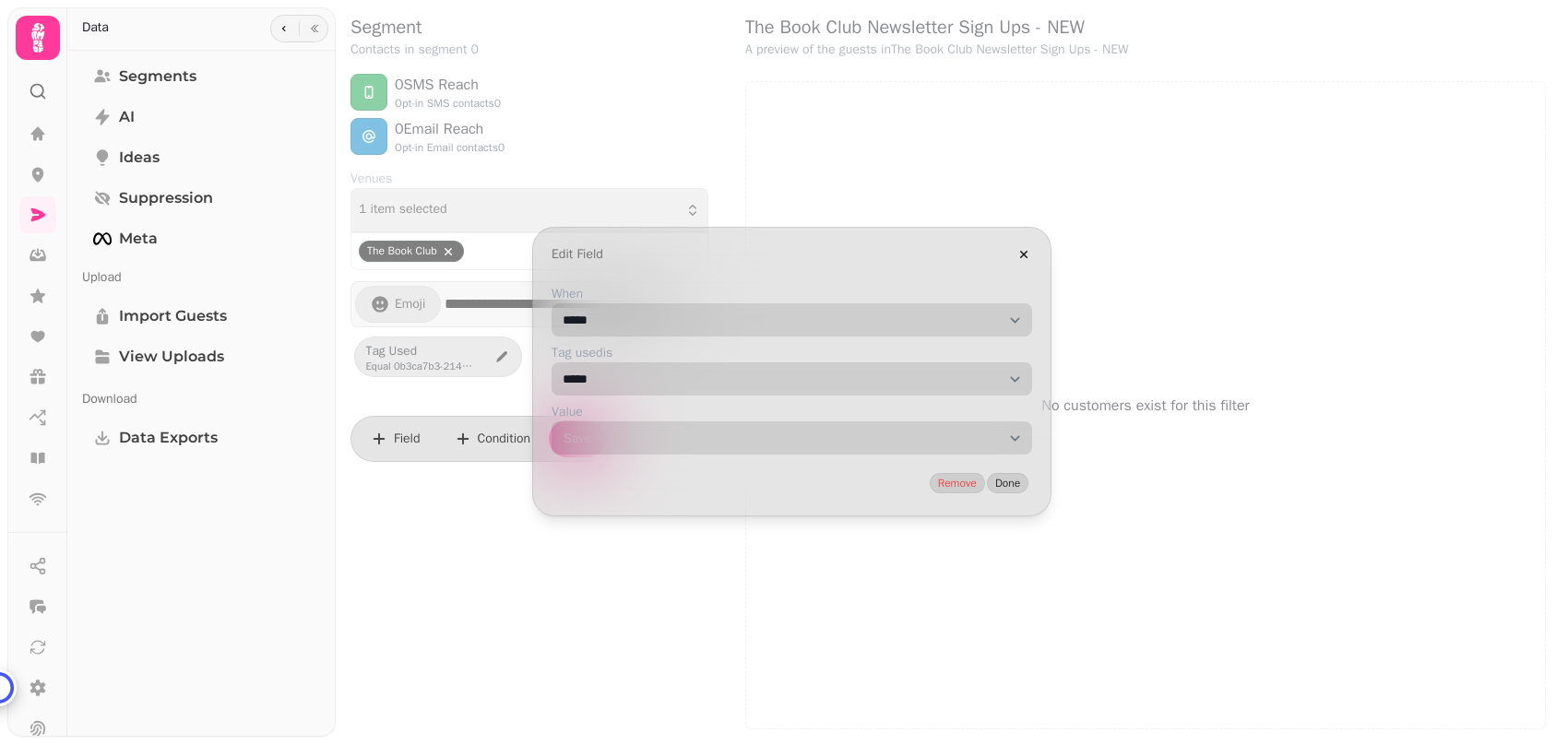 drag, startPoint x: 1190, startPoint y: 488, endPoint x: 1181, endPoint y: 452, distance: 37.107951 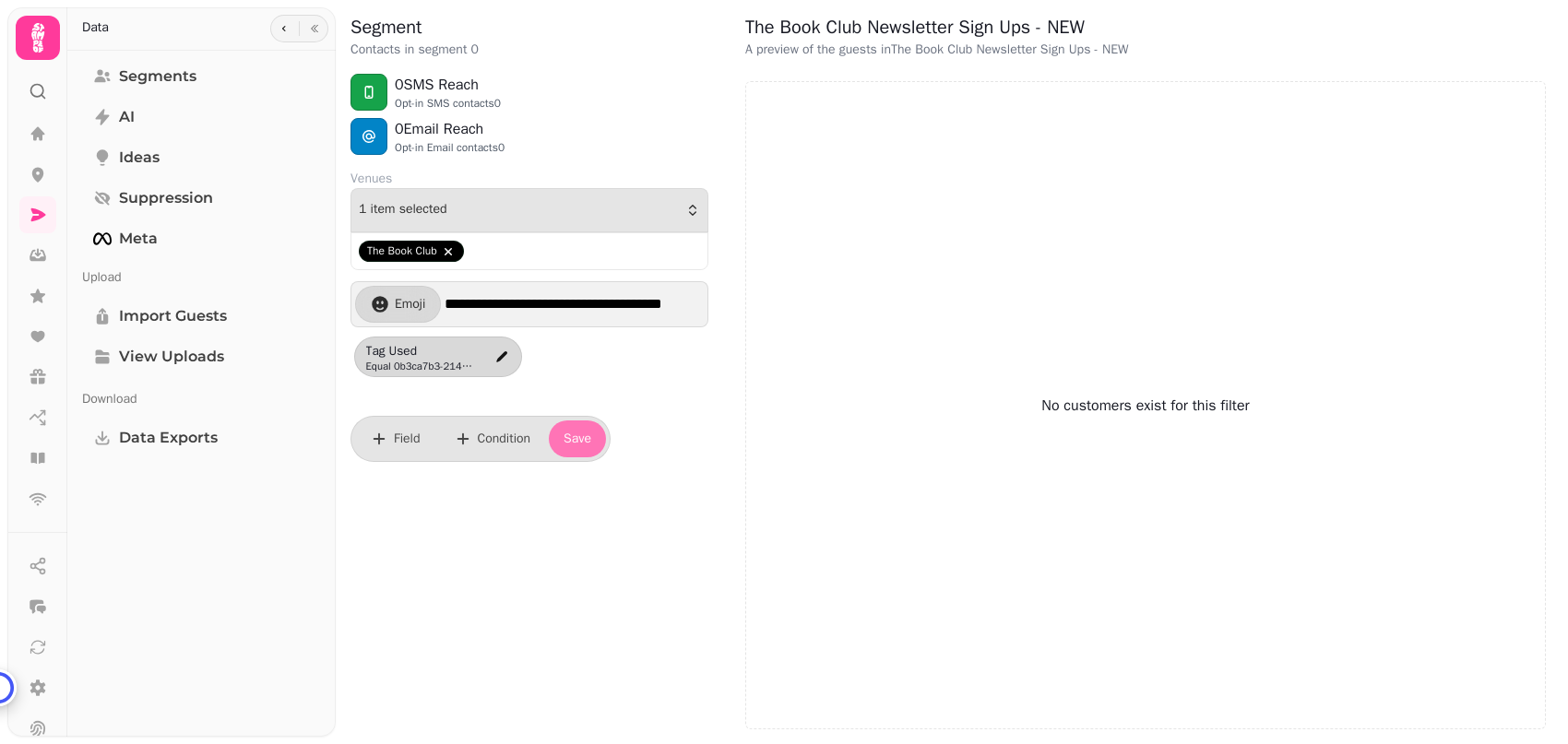 click on "Save" at bounding box center [577, 439] 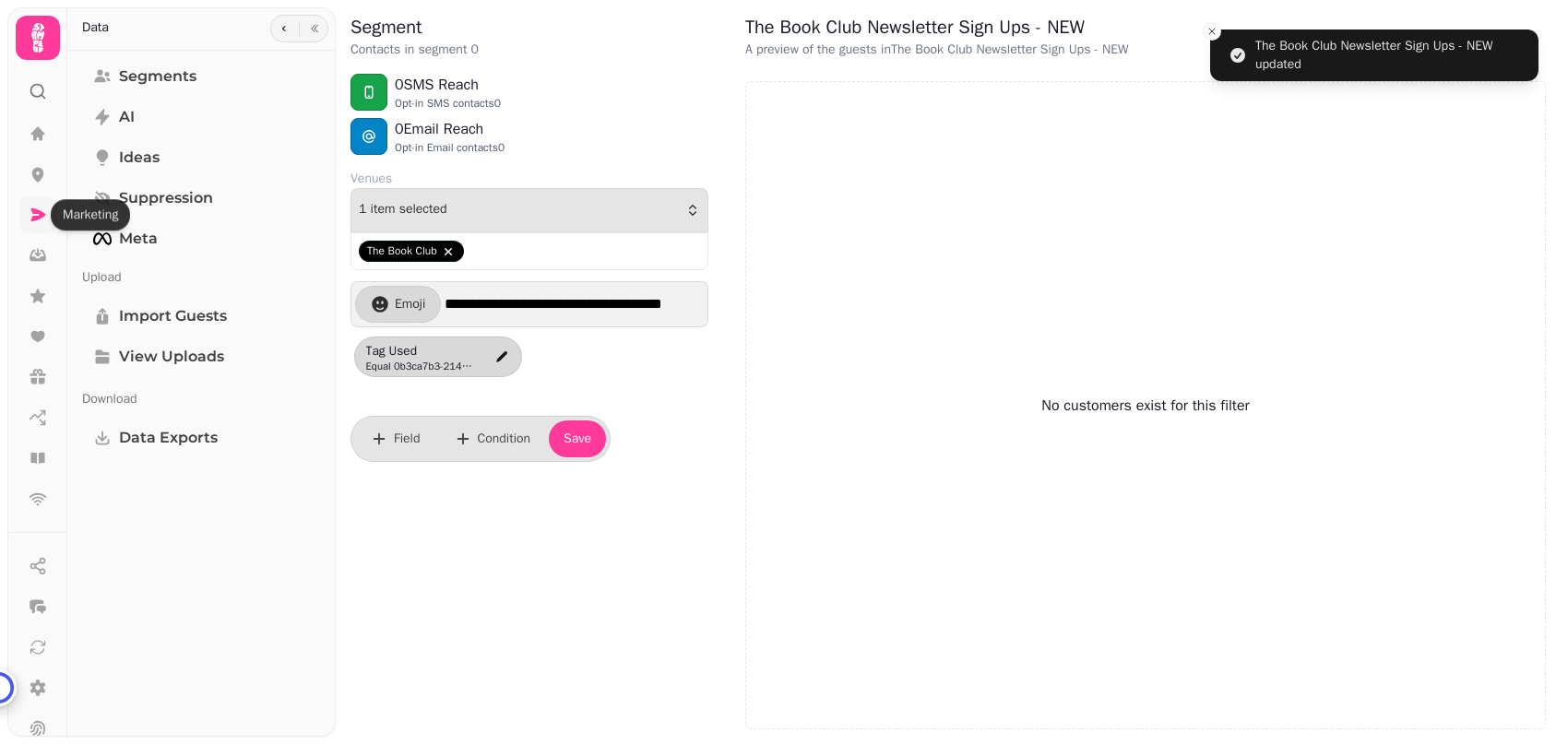click 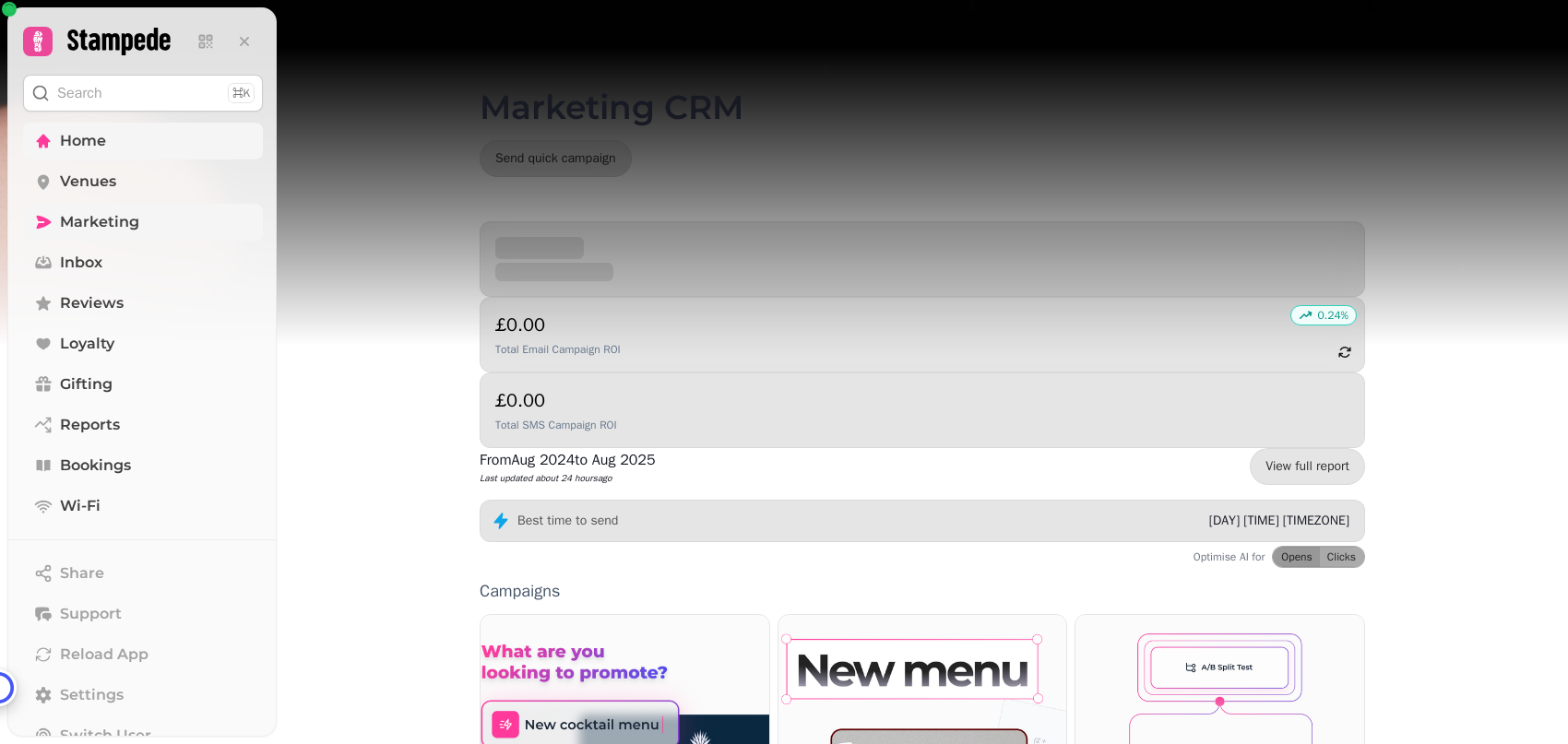click on "Home" at bounding box center [83, 141] 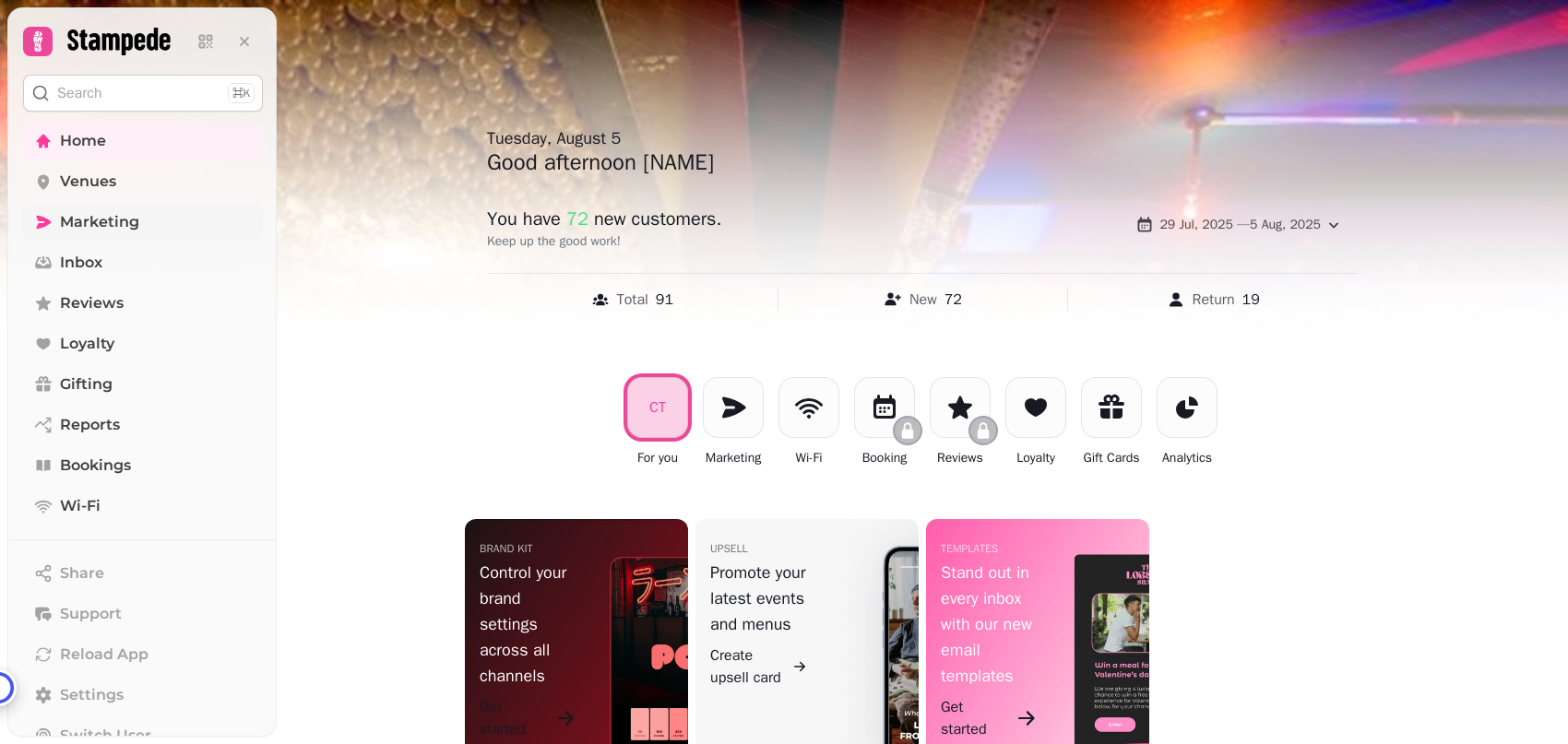 scroll, scrollTop: 32, scrollLeft: 0, axis: vertical 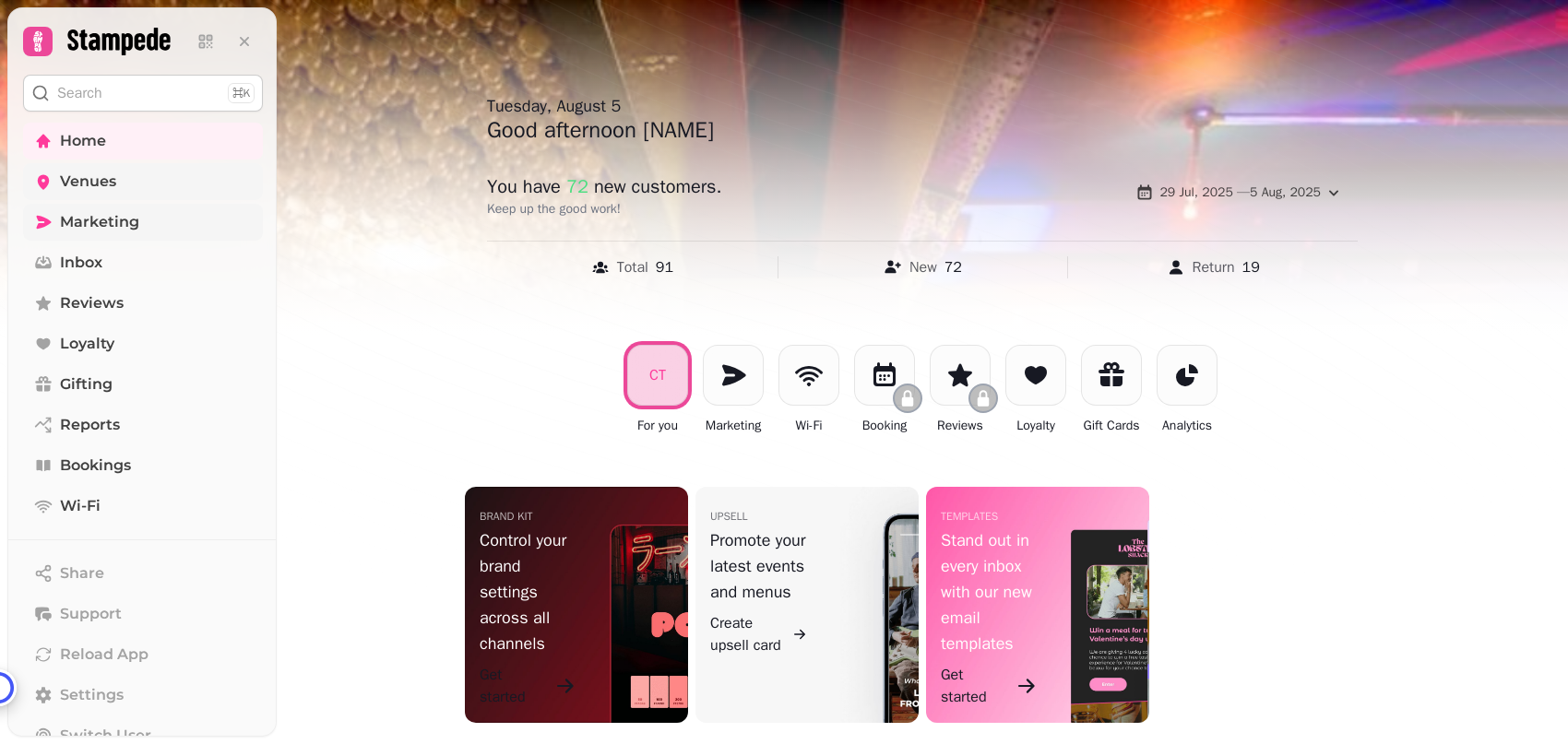 click on "Venues" at bounding box center [88, 182] 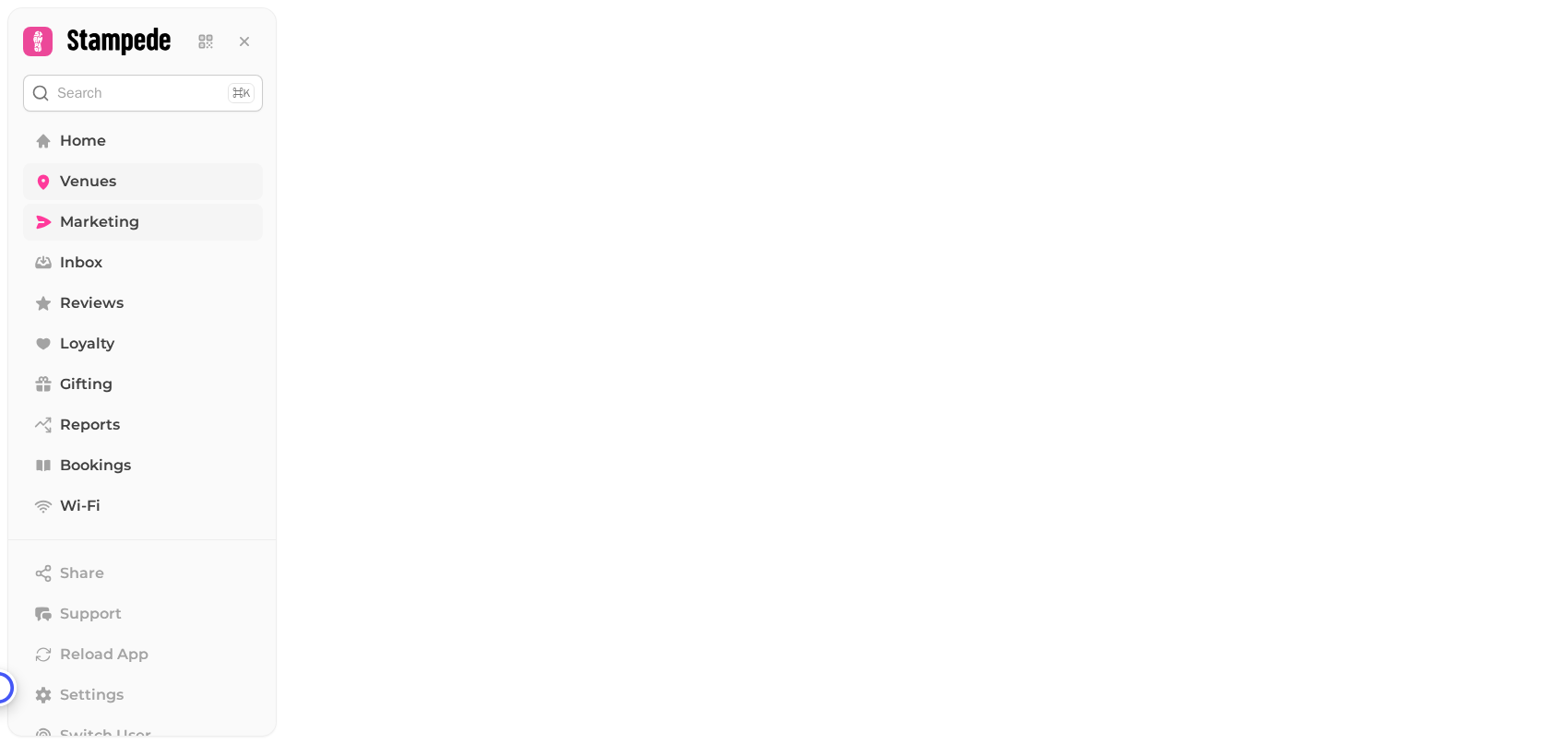 scroll, scrollTop: 0, scrollLeft: 0, axis: both 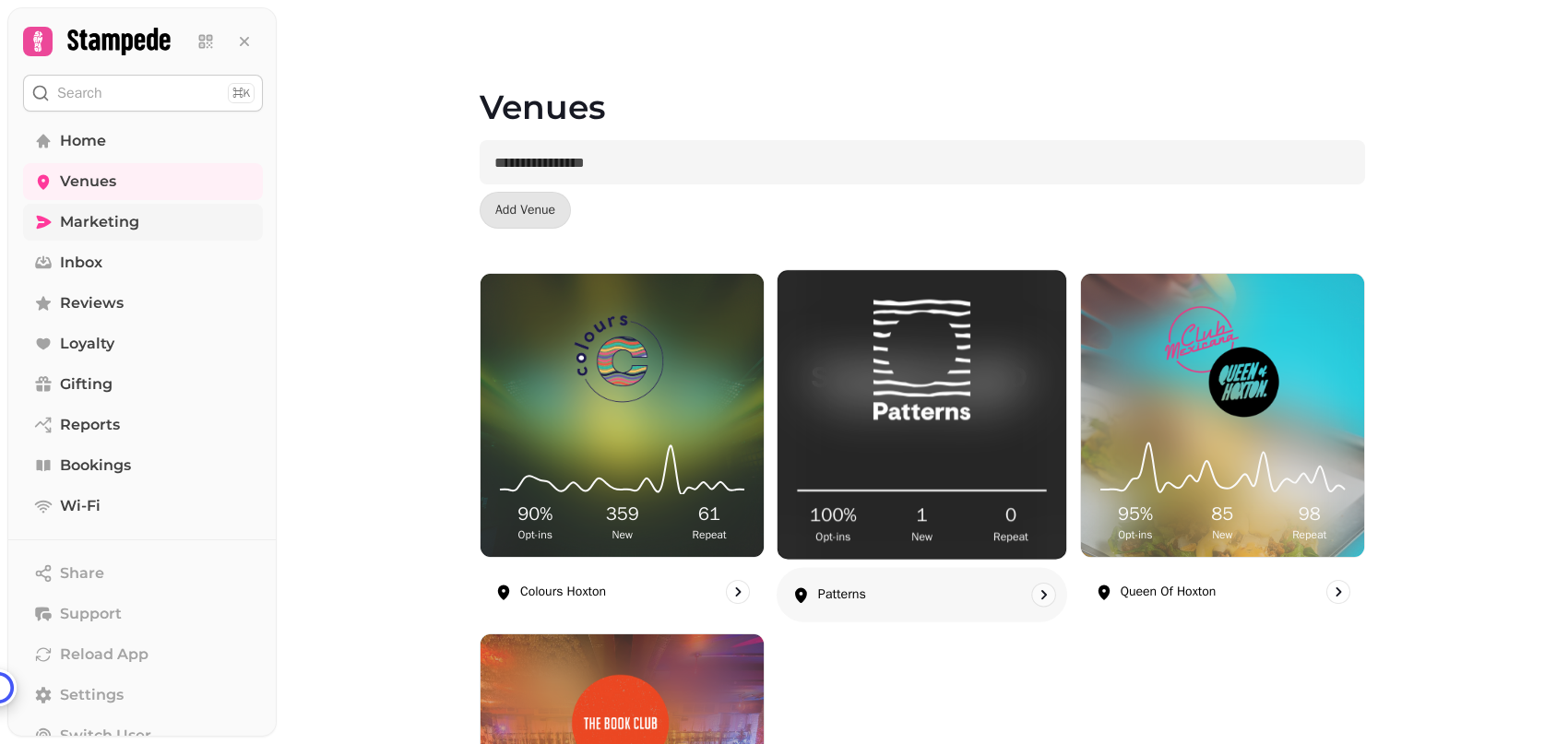 click on "100 % Opt-ins 1 New 0 Repeat" at bounding box center [921, 414] 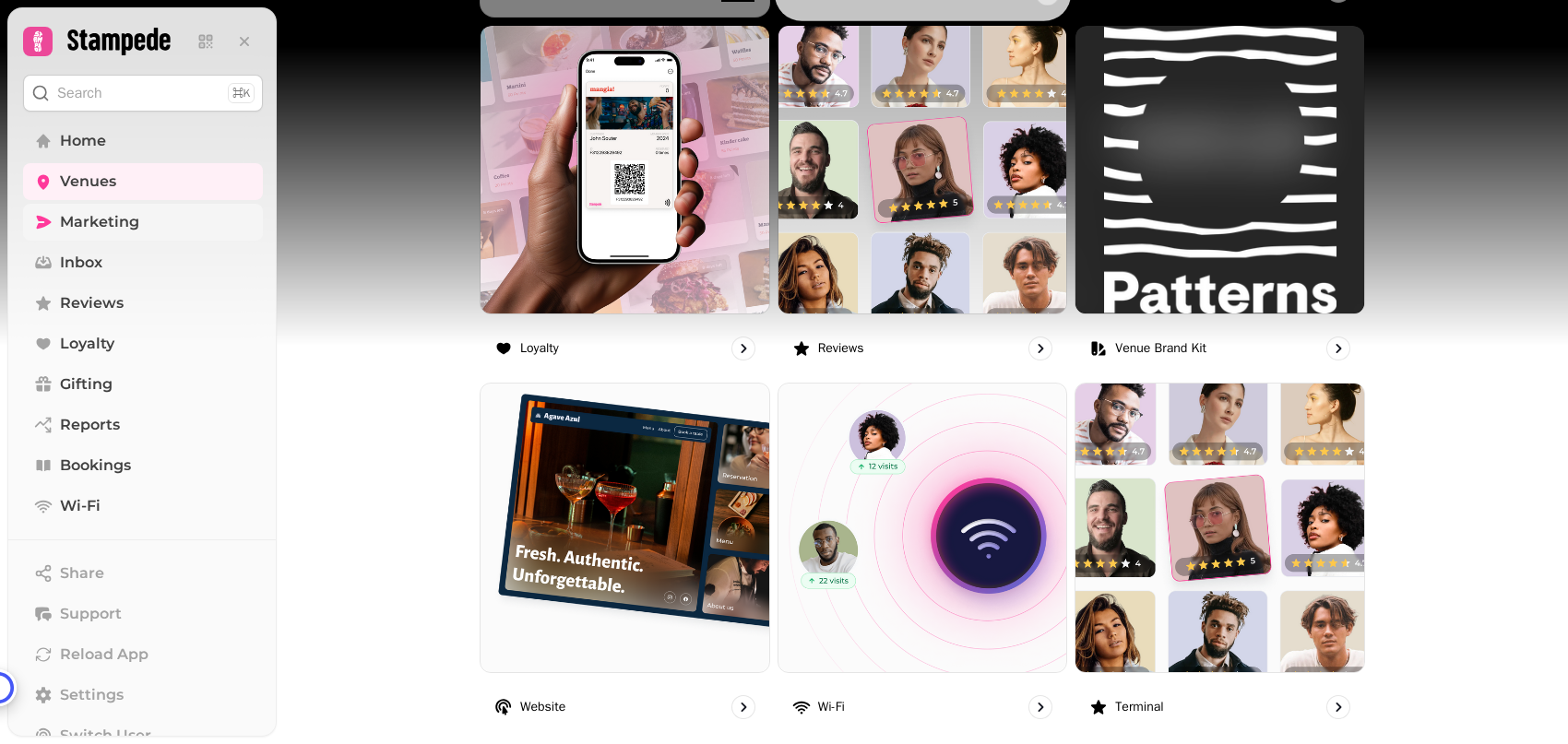 scroll, scrollTop: 1003, scrollLeft: 0, axis: vertical 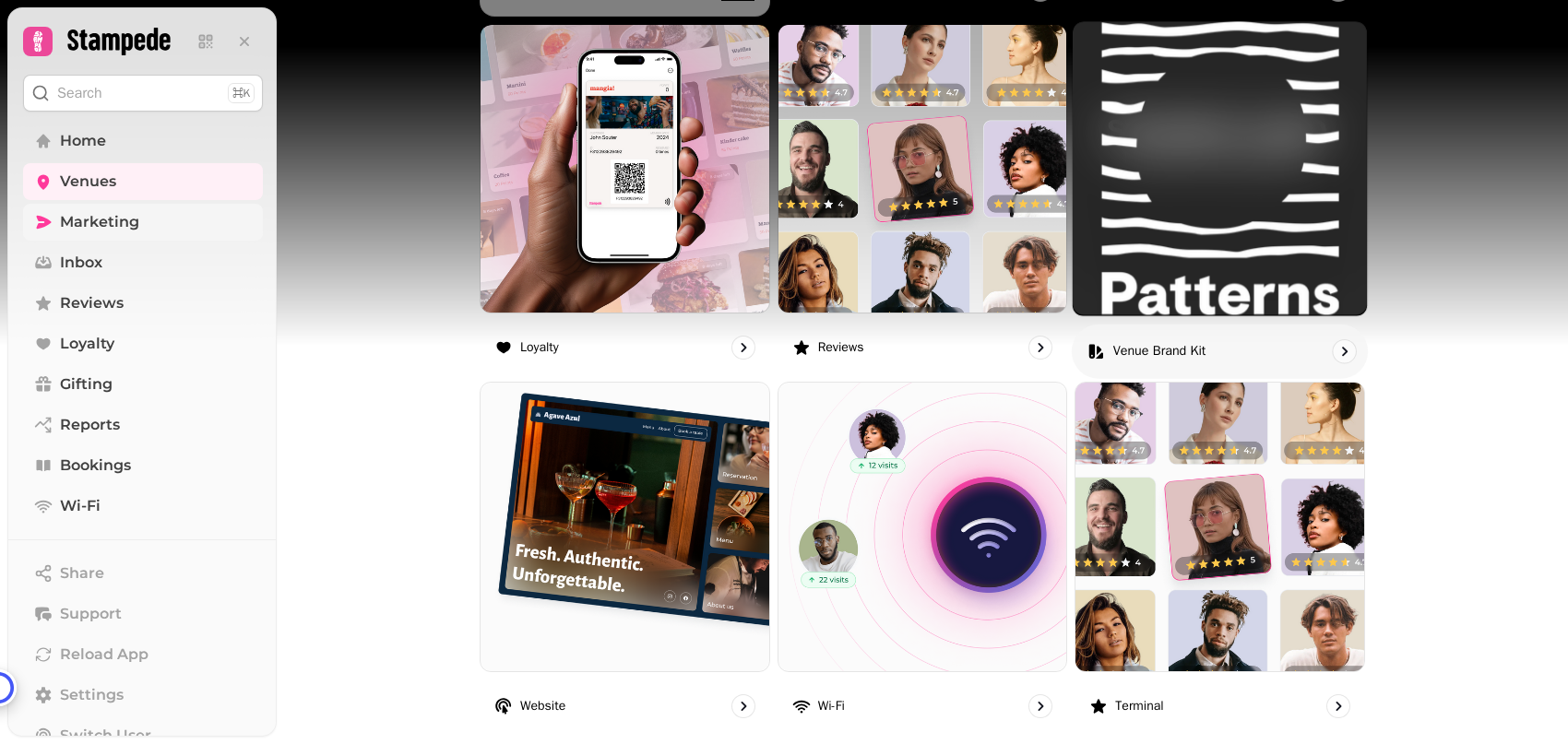 click on "Venue brand kit" at bounding box center (1159, 350) 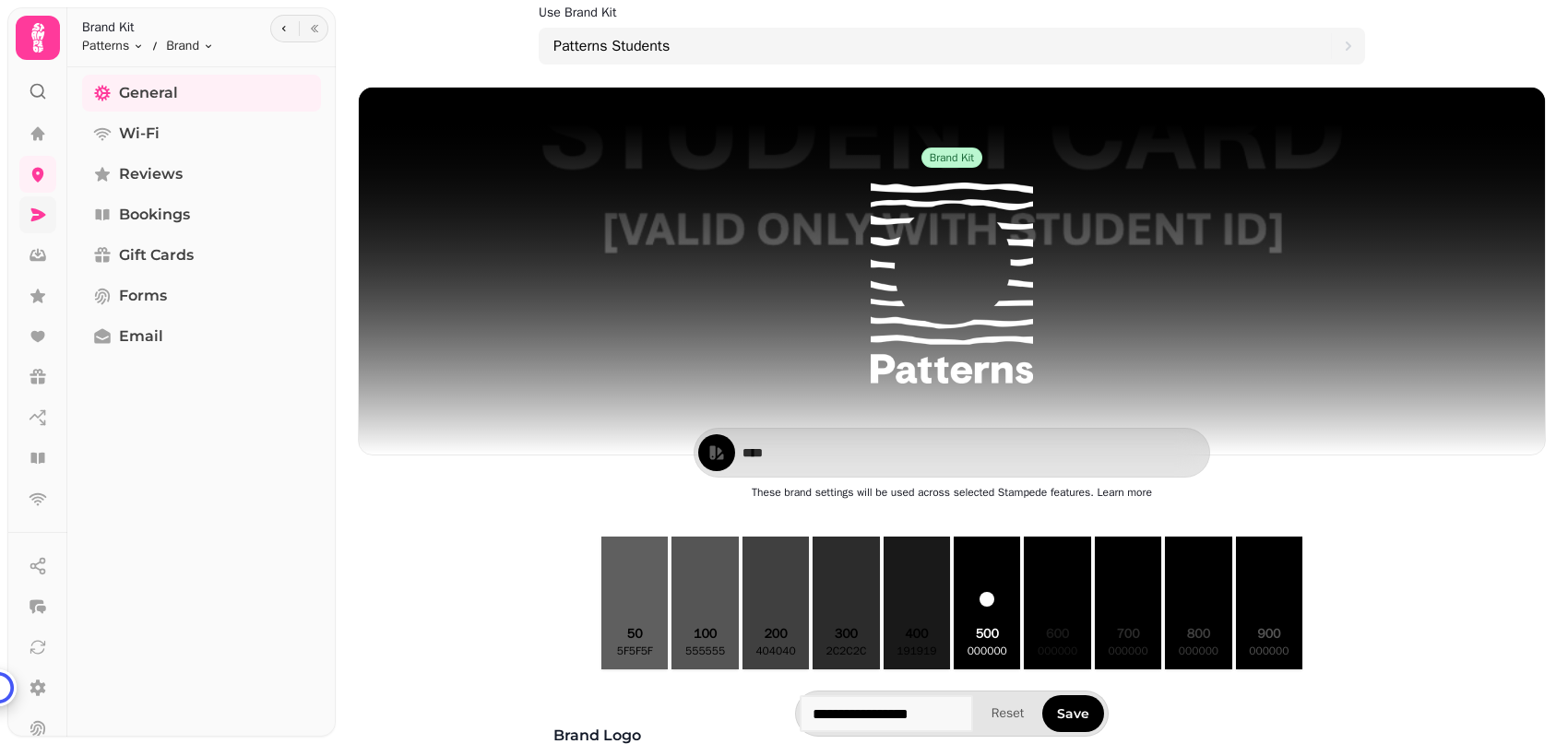 scroll, scrollTop: 0, scrollLeft: 0, axis: both 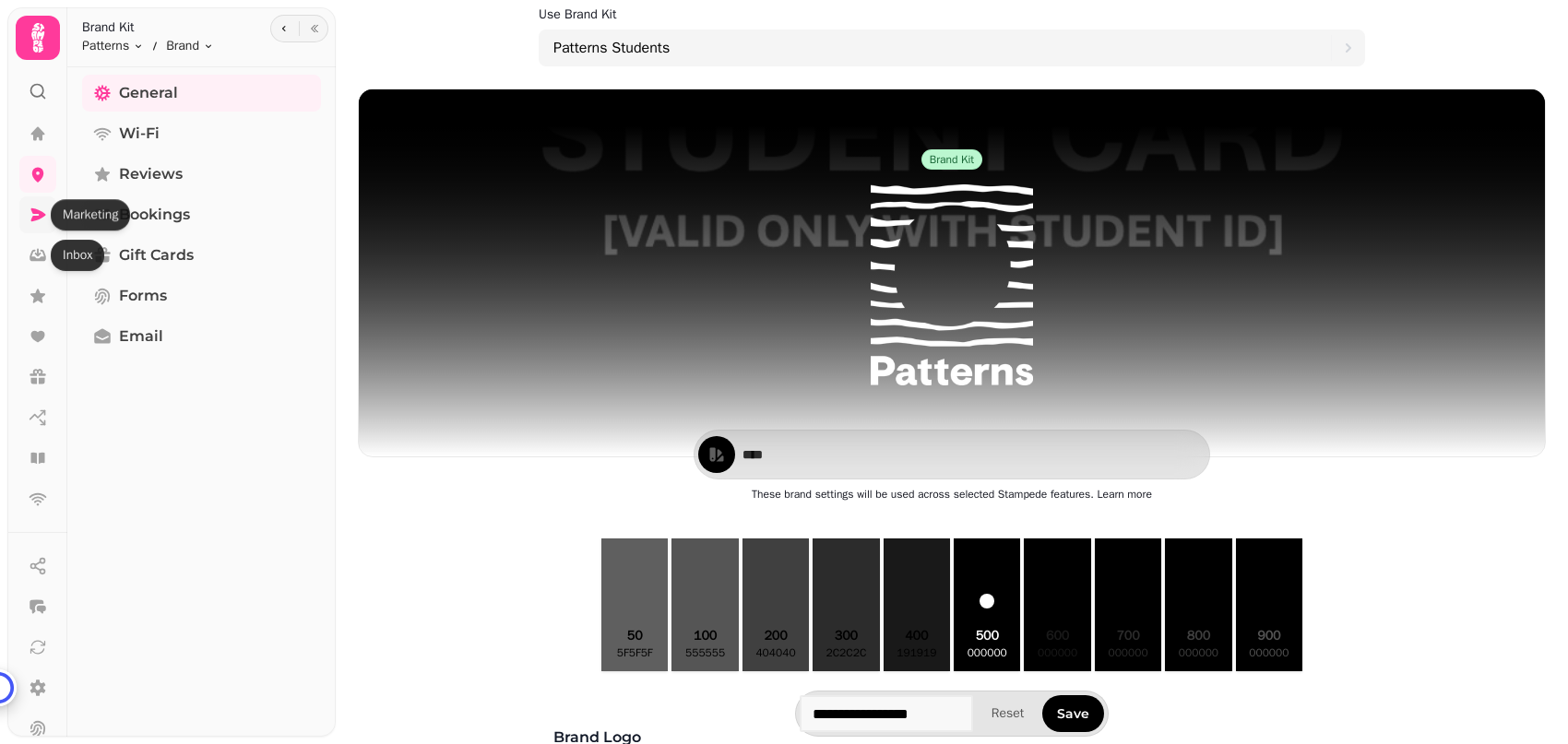 click 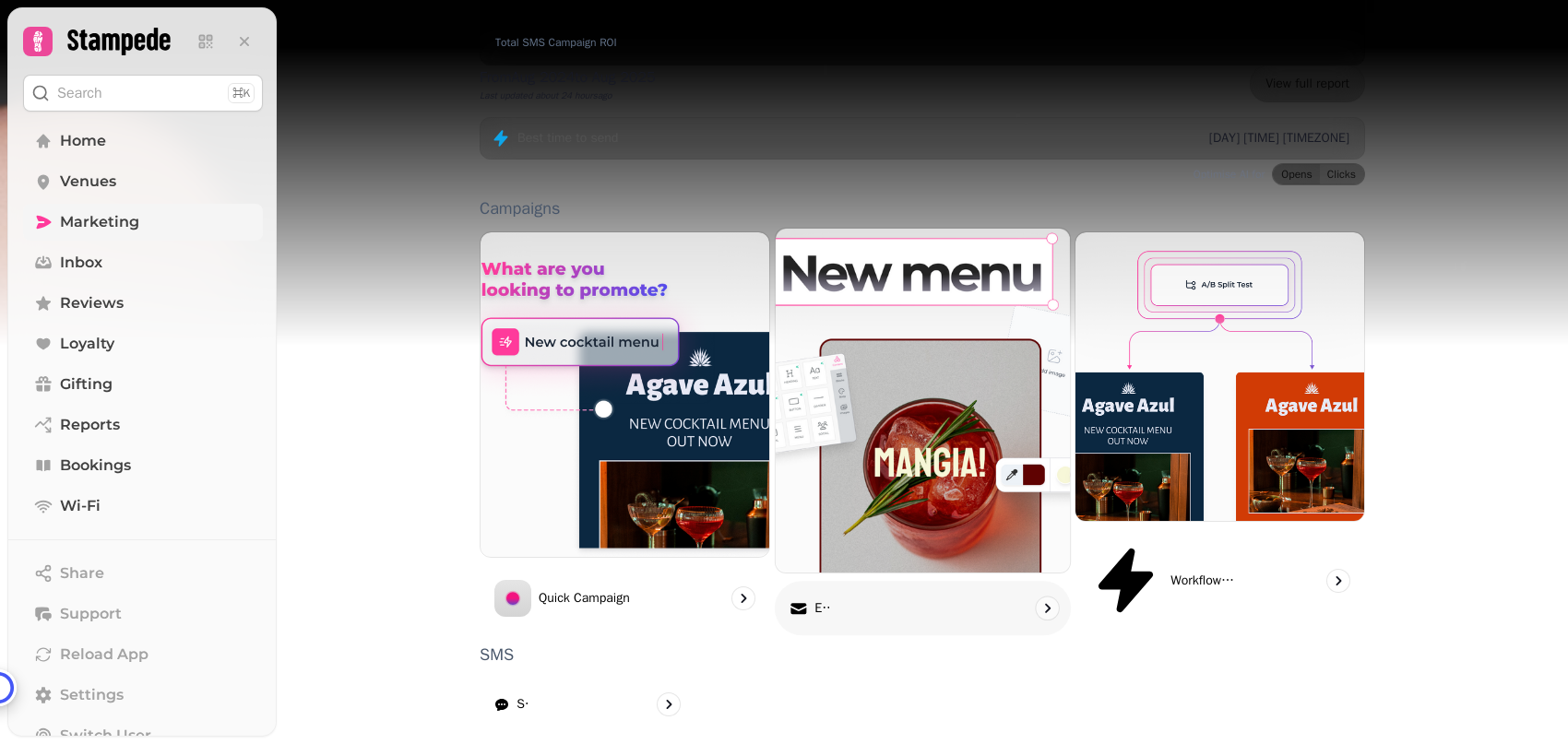 scroll, scrollTop: 410, scrollLeft: 0, axis: vertical 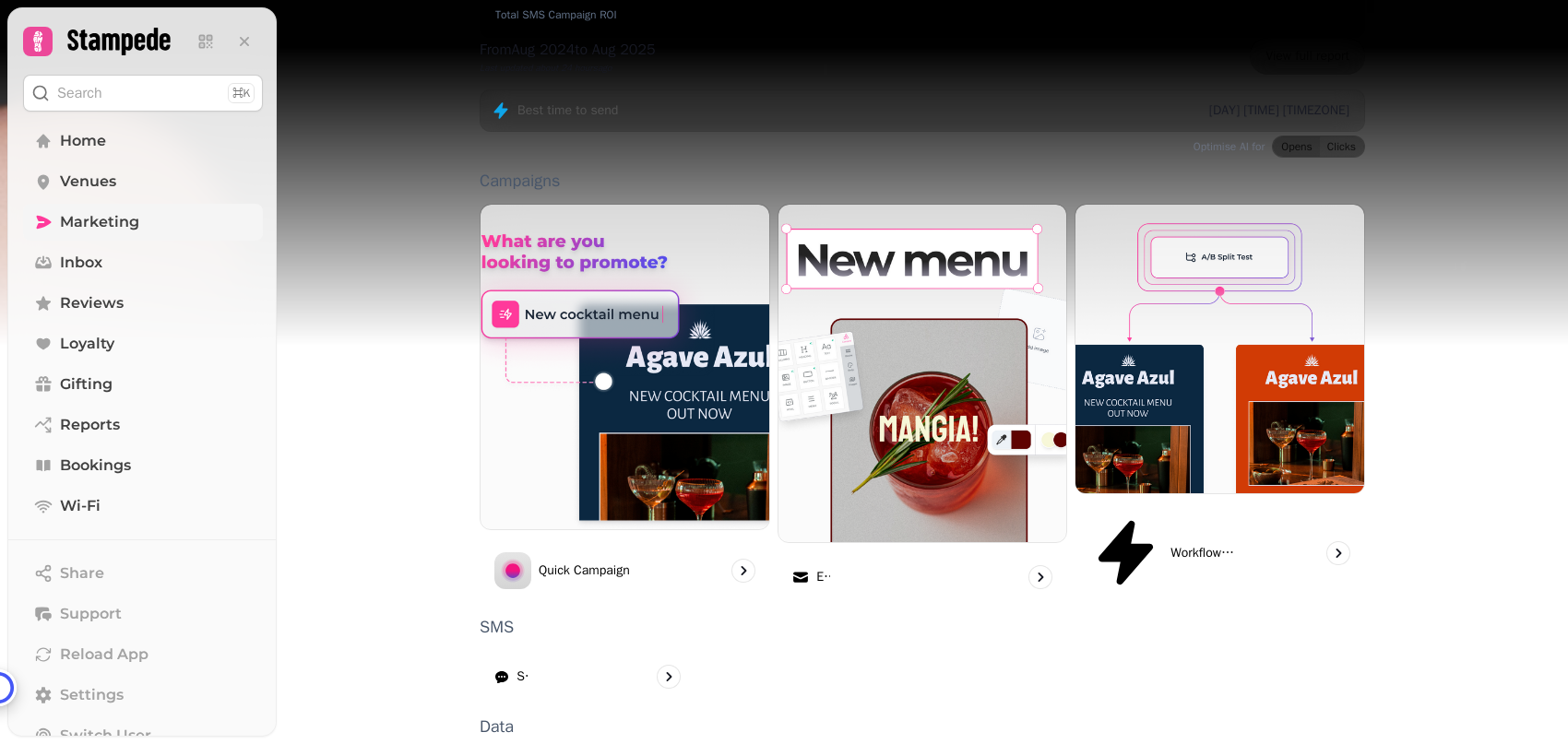 click on "Forms" at bounding box center [1122, 882] 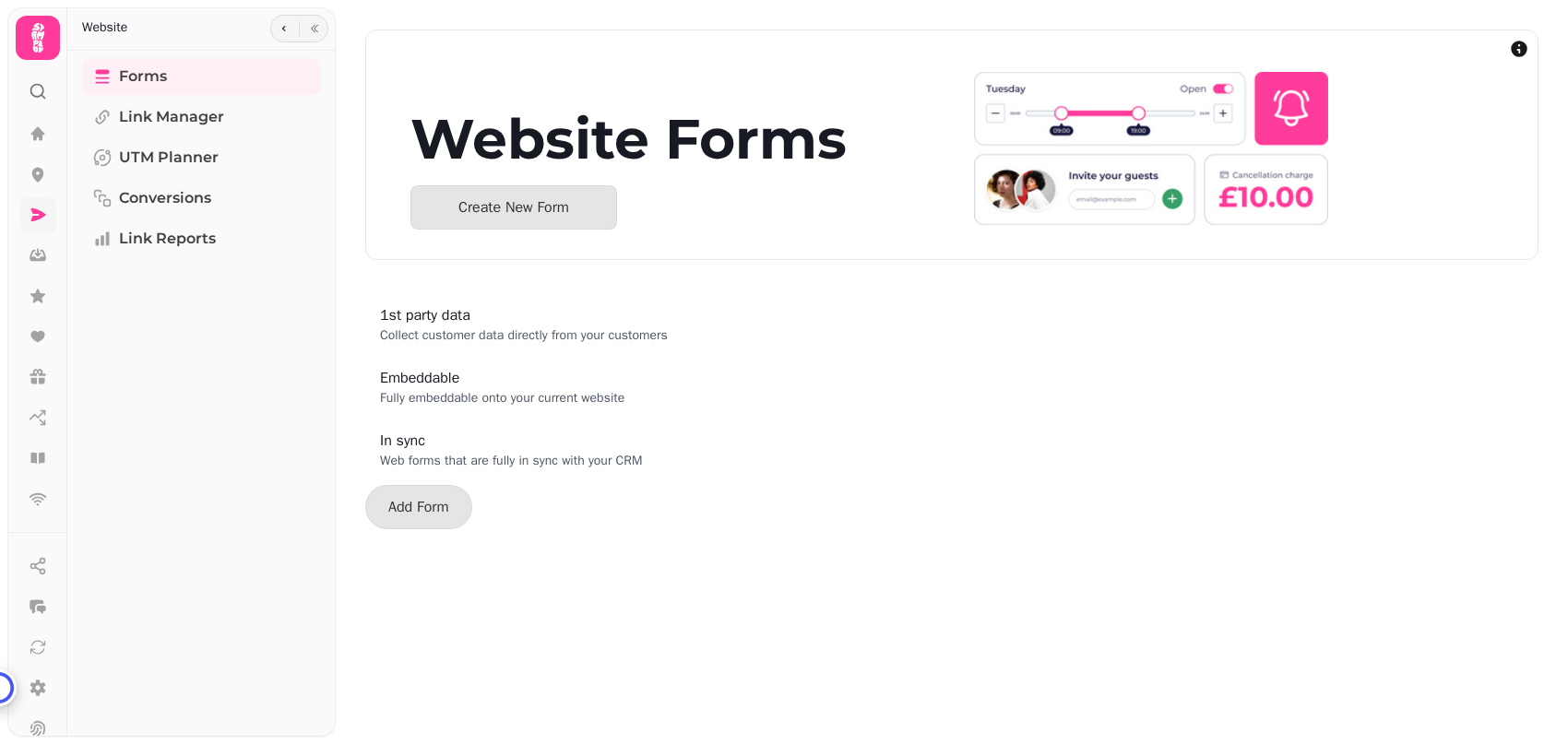 scroll, scrollTop: 0, scrollLeft: 0, axis: both 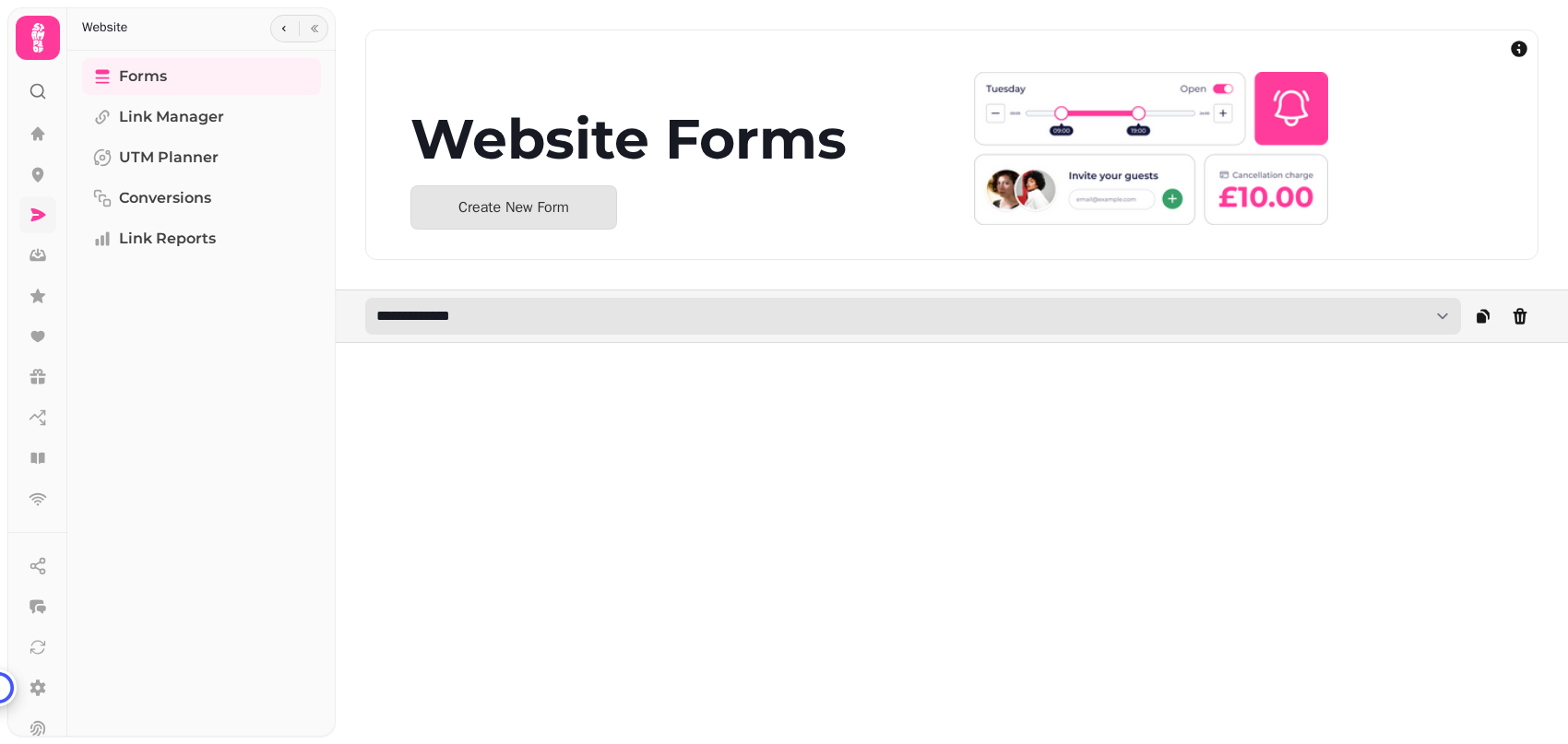 click on "**********" at bounding box center (913, 316) 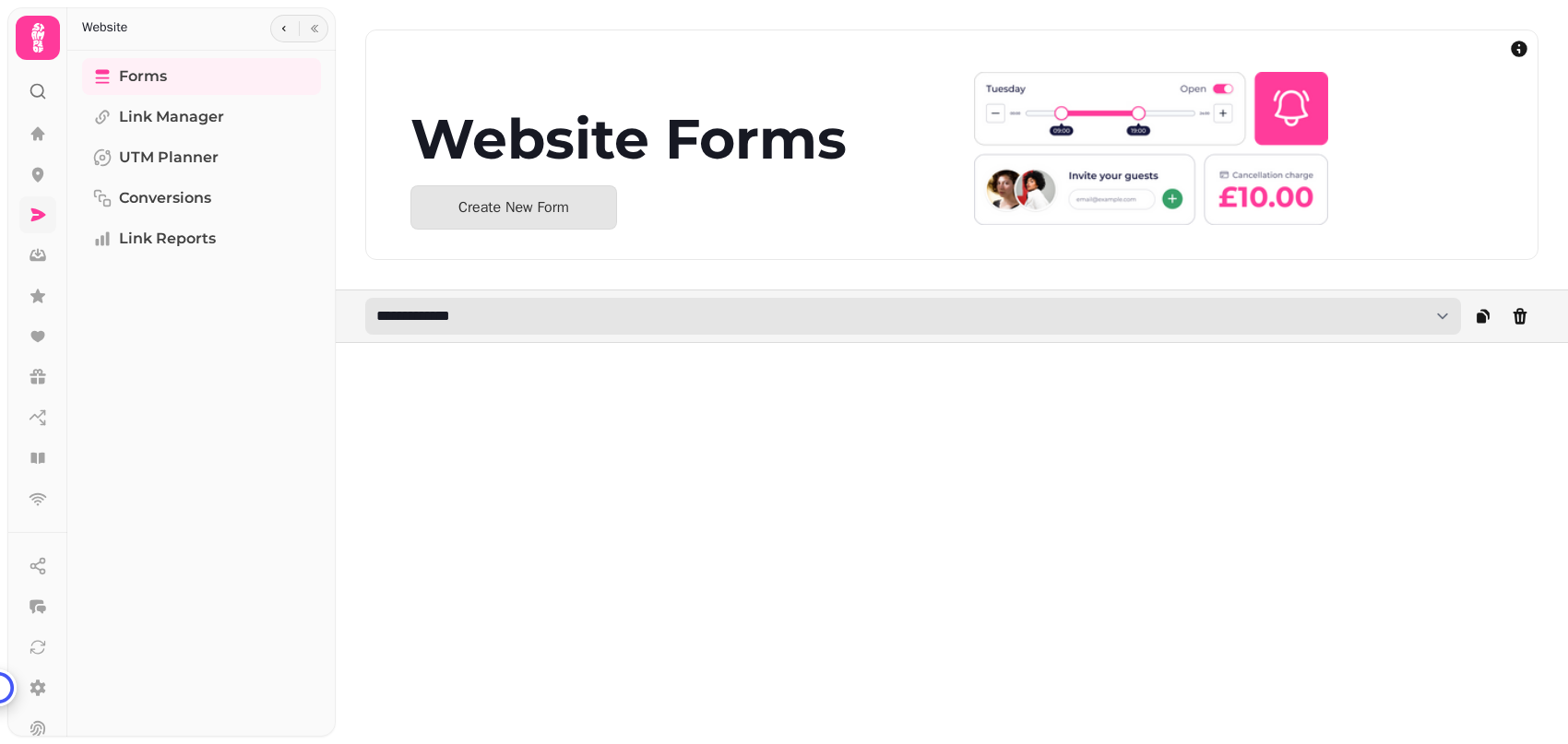 select on "**********" 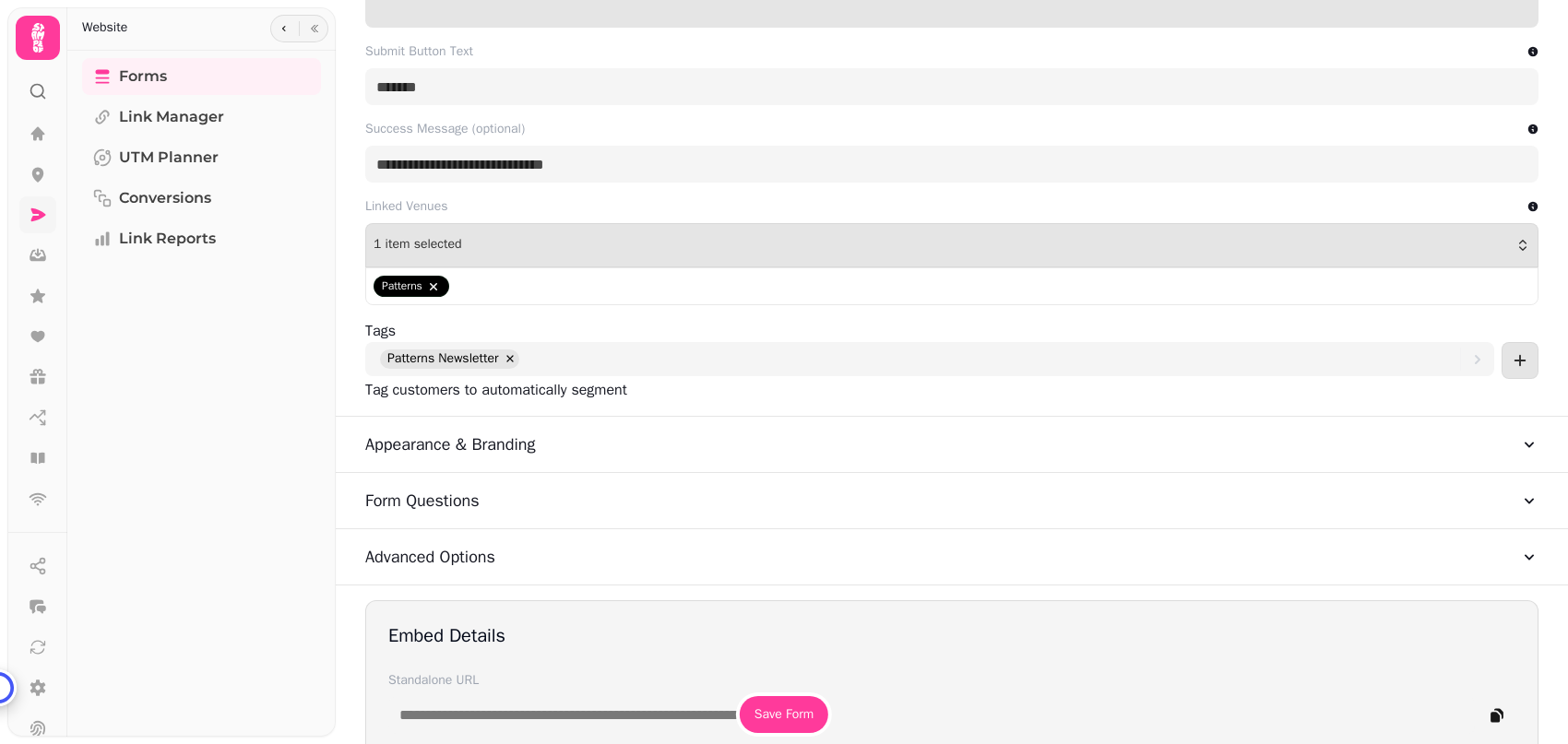scroll, scrollTop: 541, scrollLeft: 0, axis: vertical 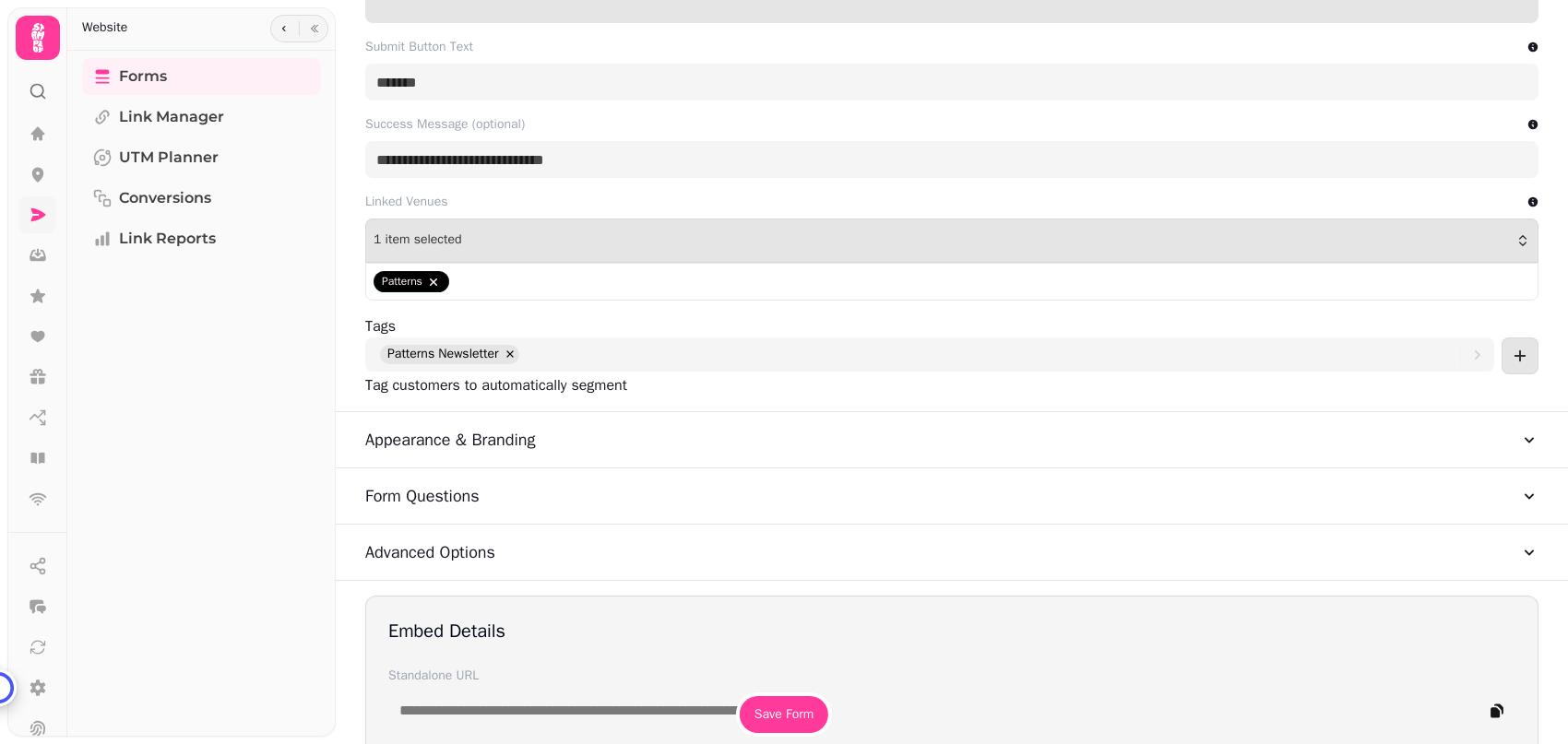 click on "Appearance & Branding" at bounding box center [450, 440] 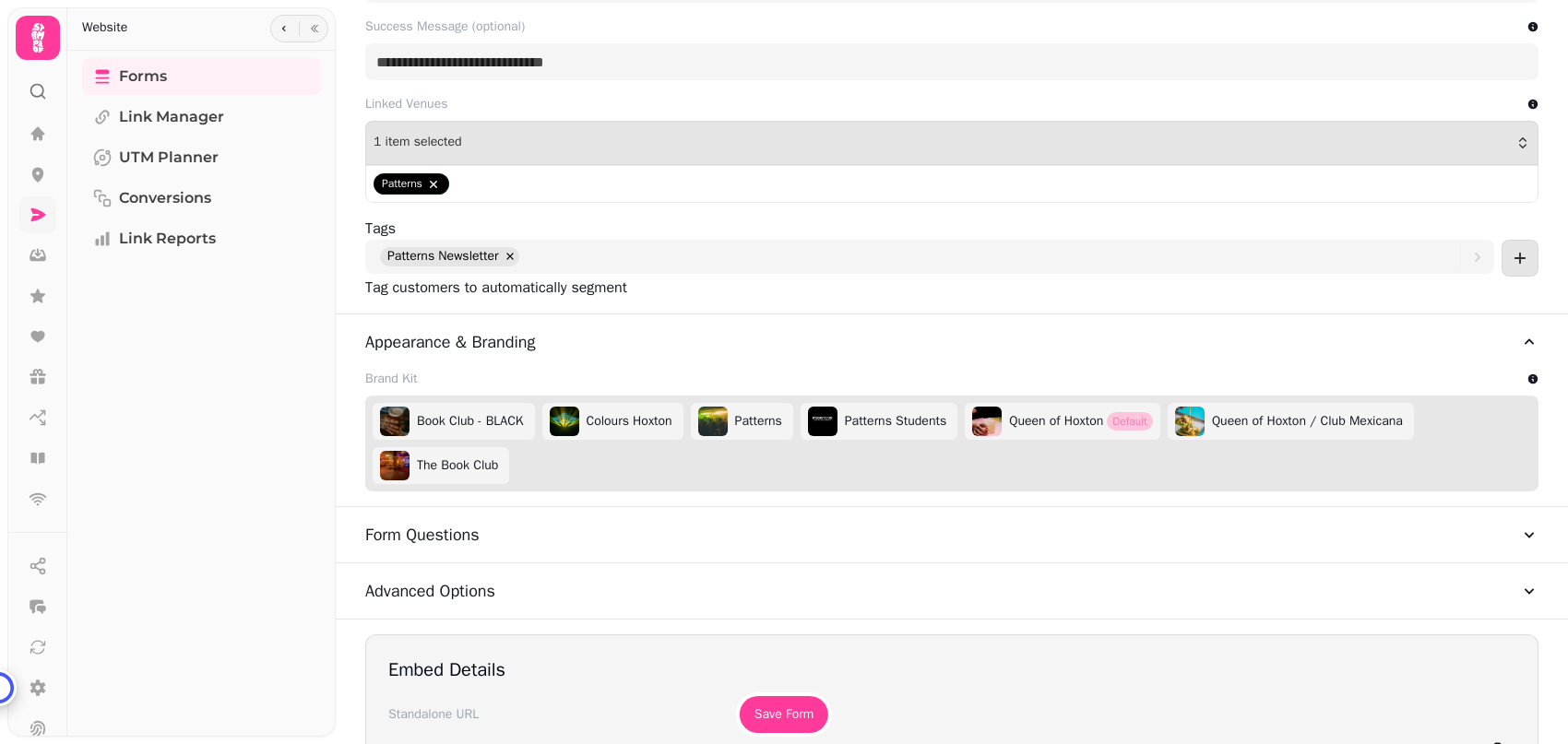 scroll, scrollTop: 698, scrollLeft: 0, axis: vertical 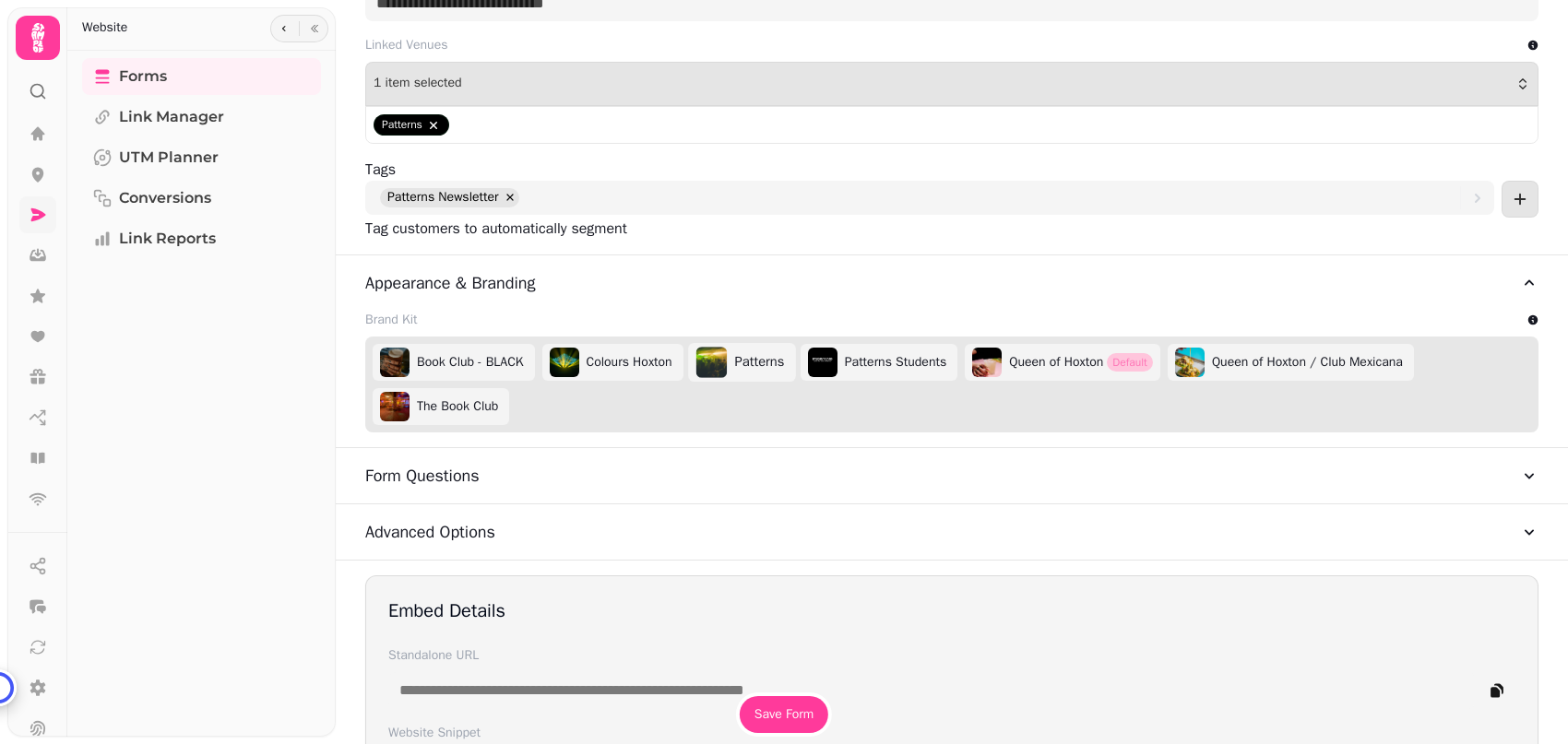 click on "Patterns" at bounding box center (759, 361) 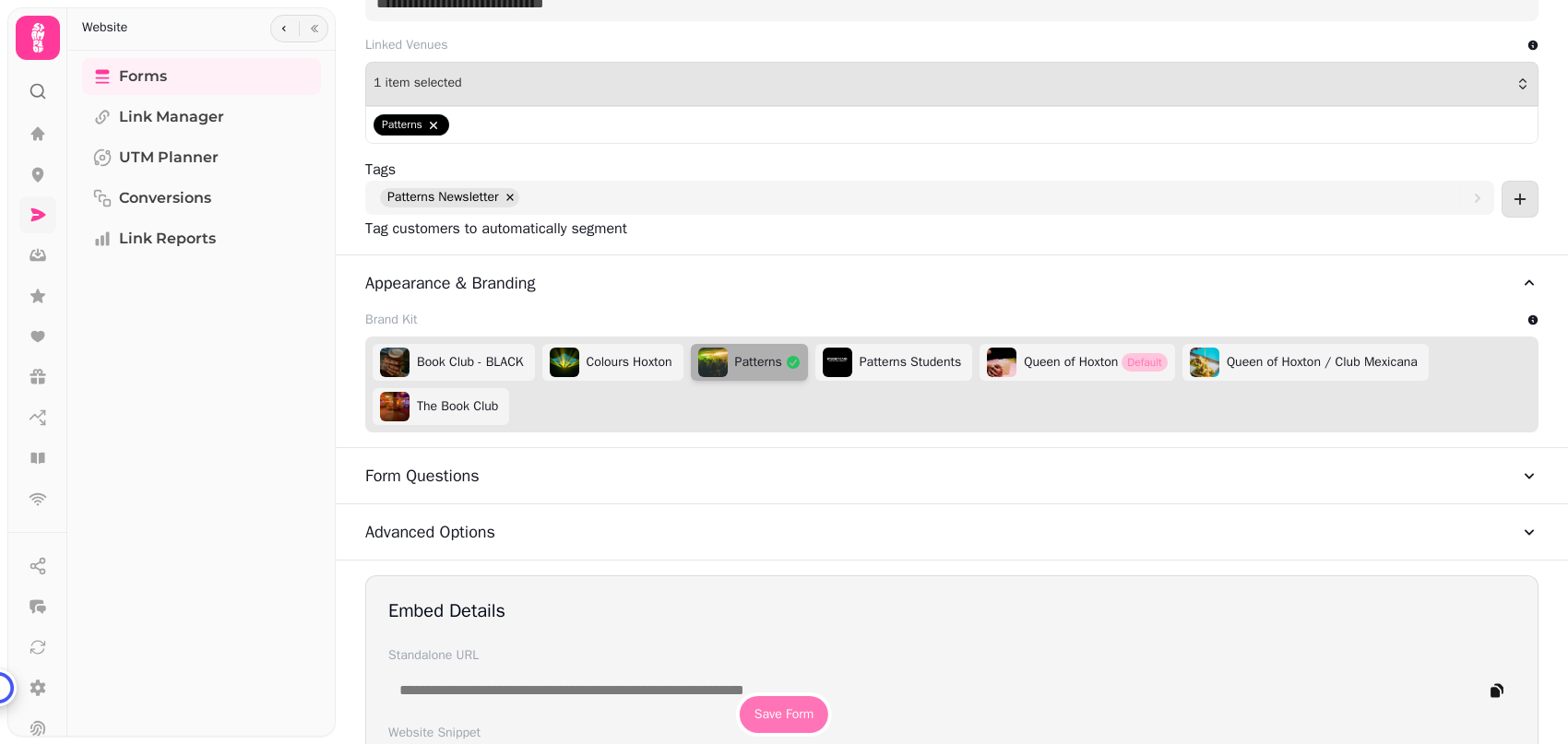 click on "Save Form" at bounding box center [784, 714] 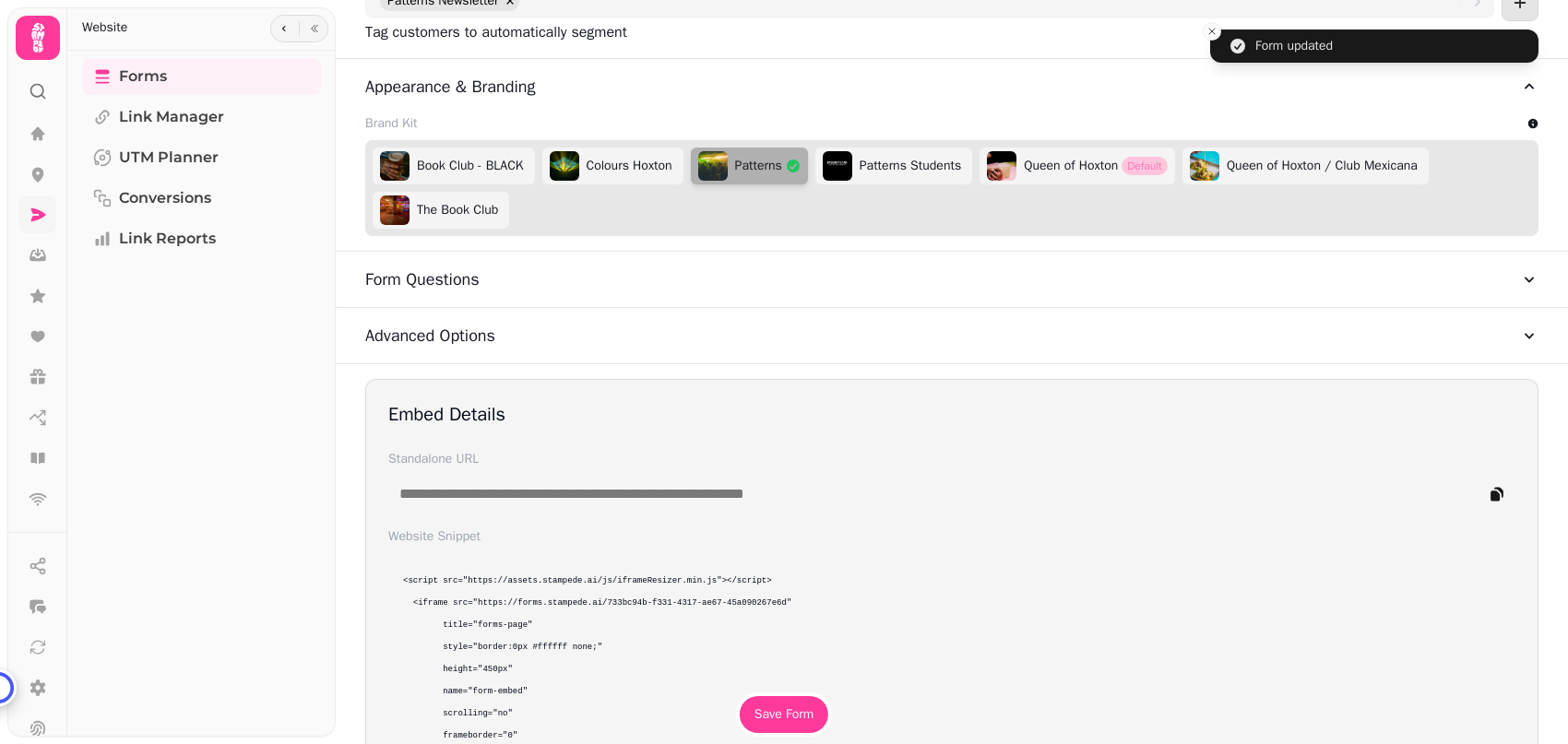 scroll, scrollTop: 895, scrollLeft: 0, axis: vertical 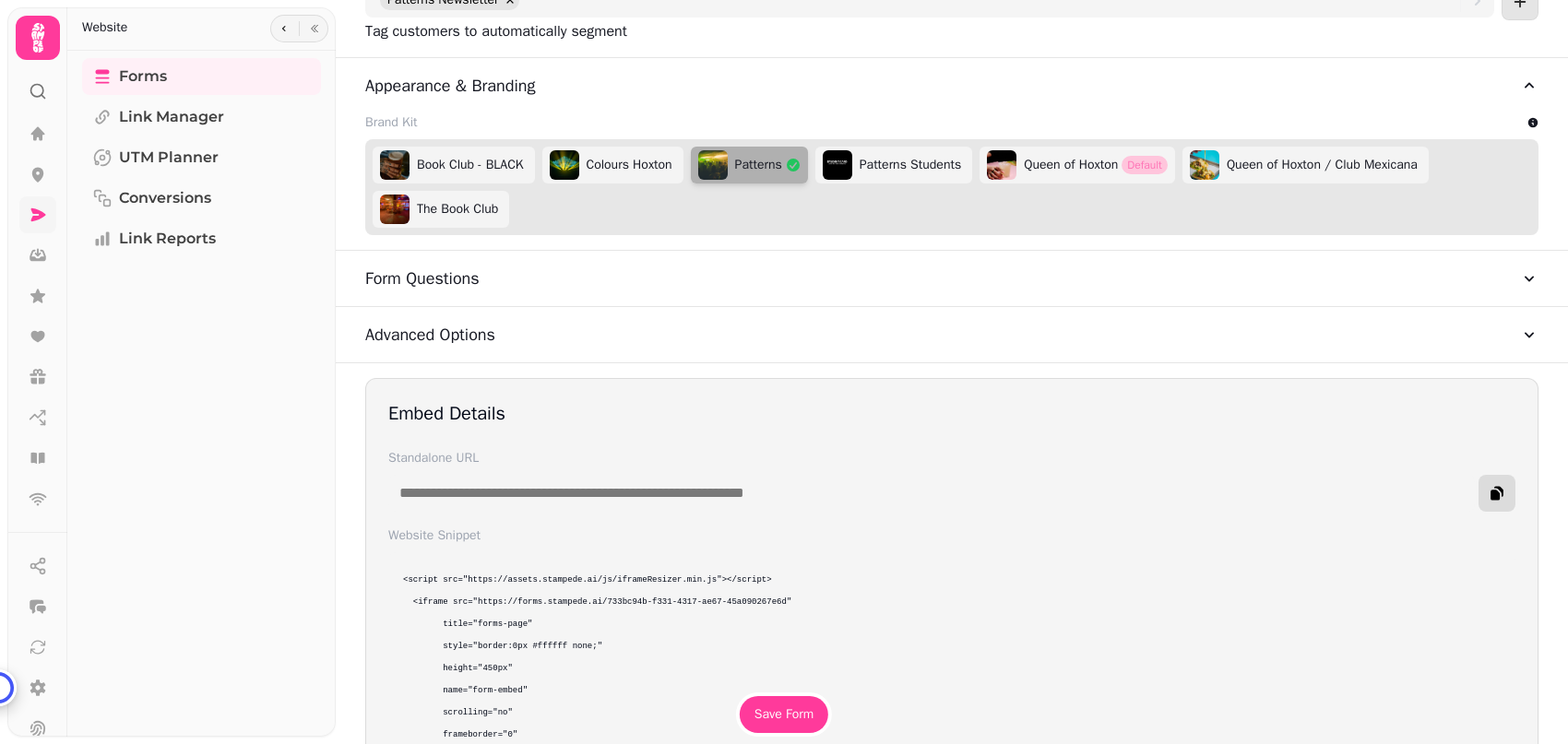 click 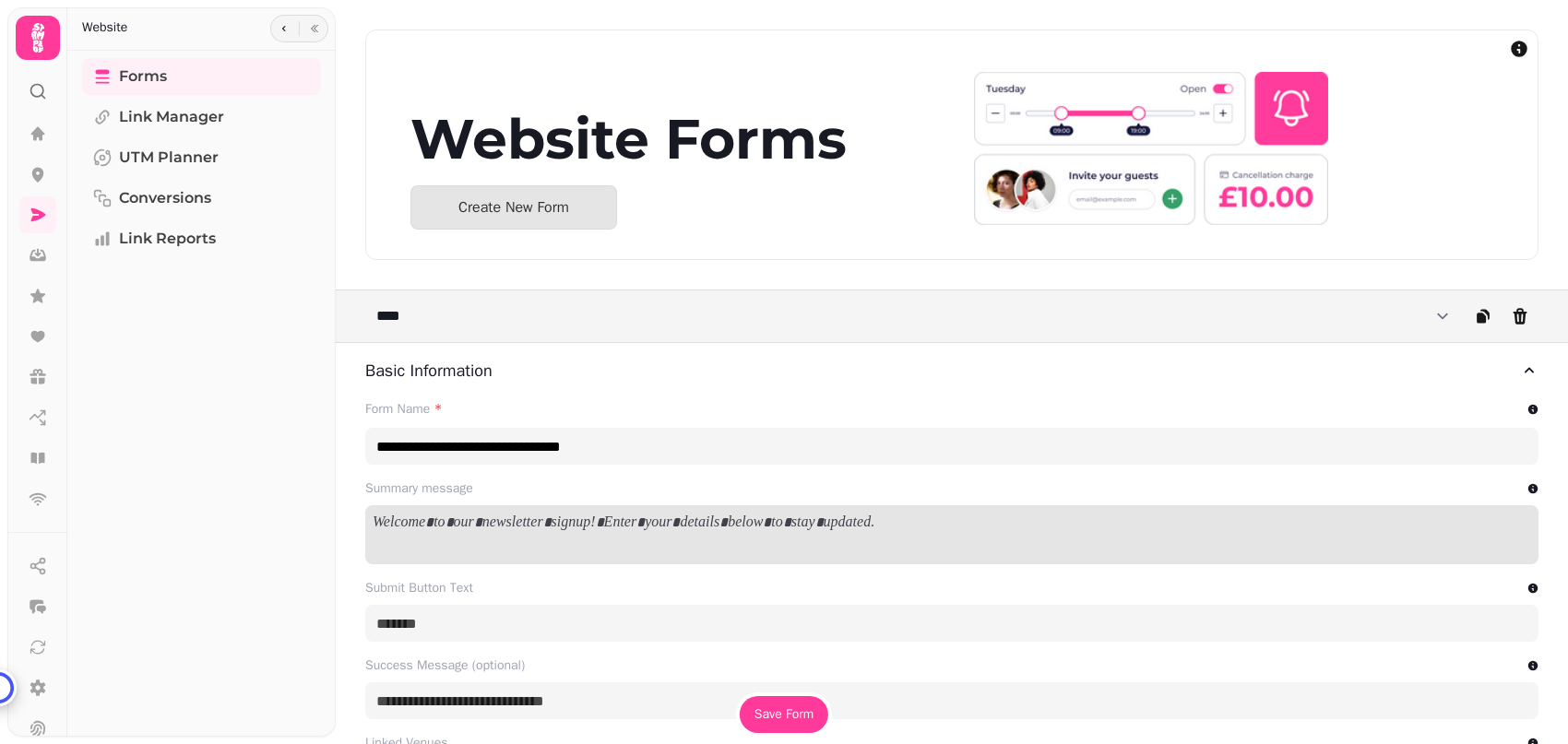 select on "**********" 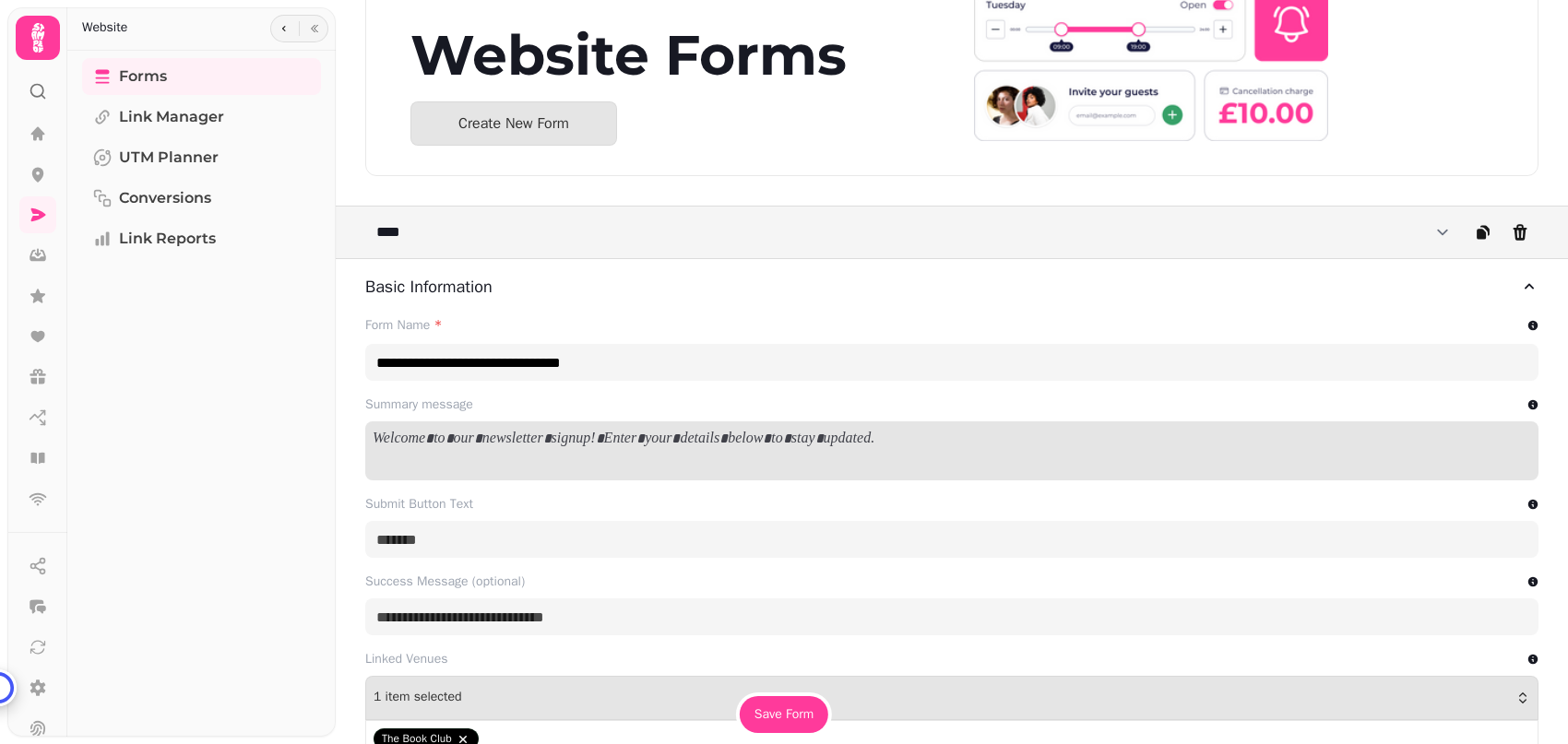 scroll, scrollTop: 0, scrollLeft: 0, axis: both 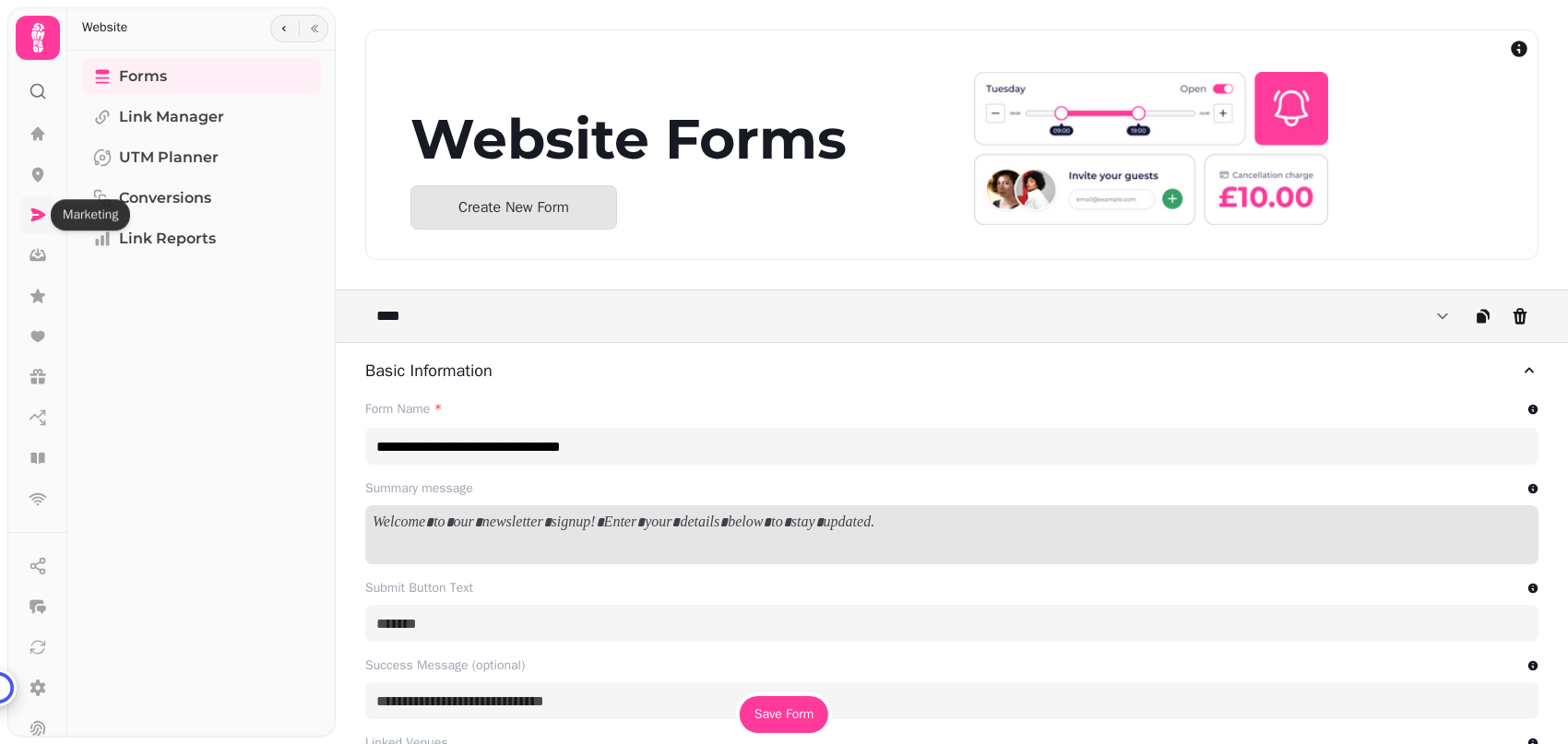 click 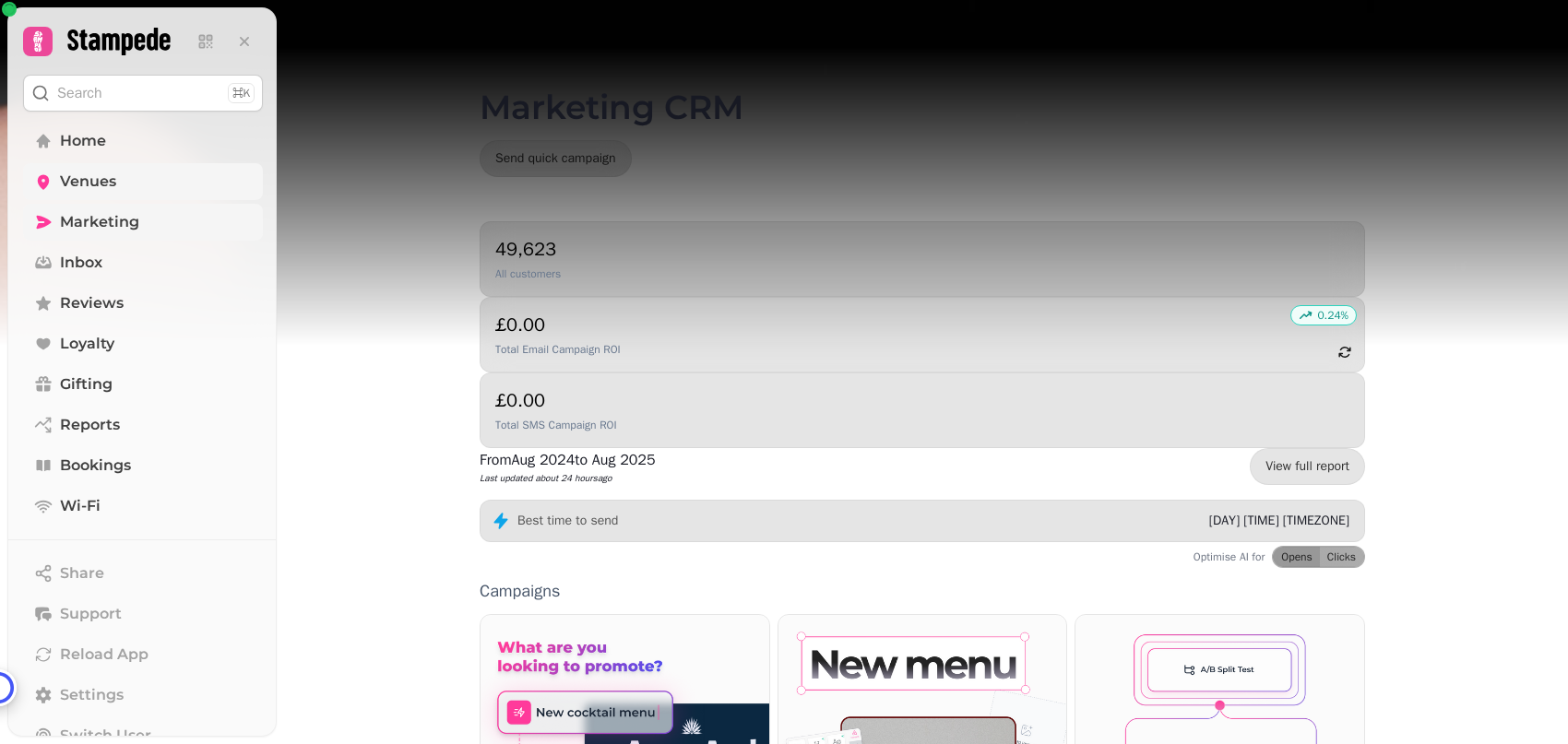 click on "Venues" at bounding box center [143, 182] 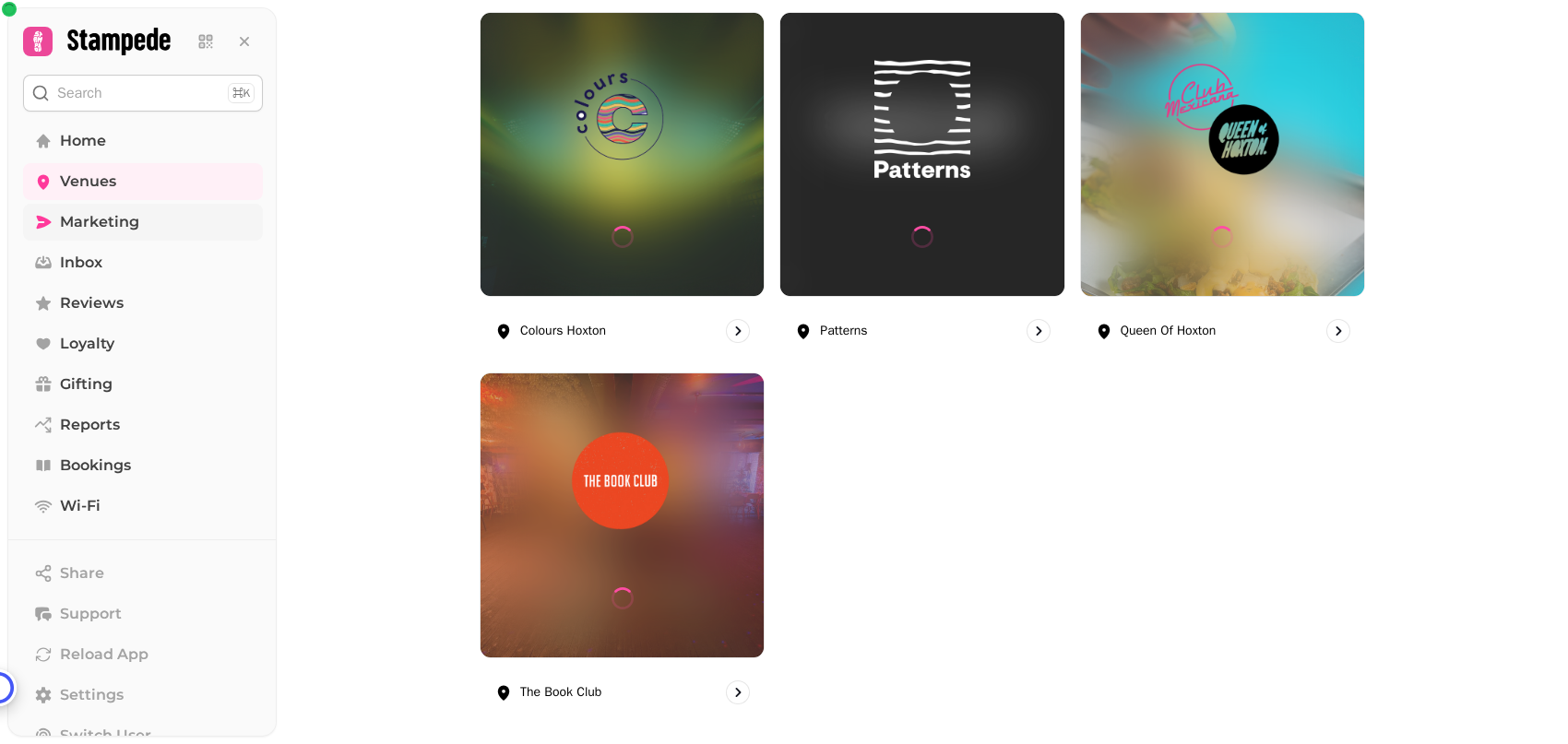 scroll, scrollTop: 279, scrollLeft: 0, axis: vertical 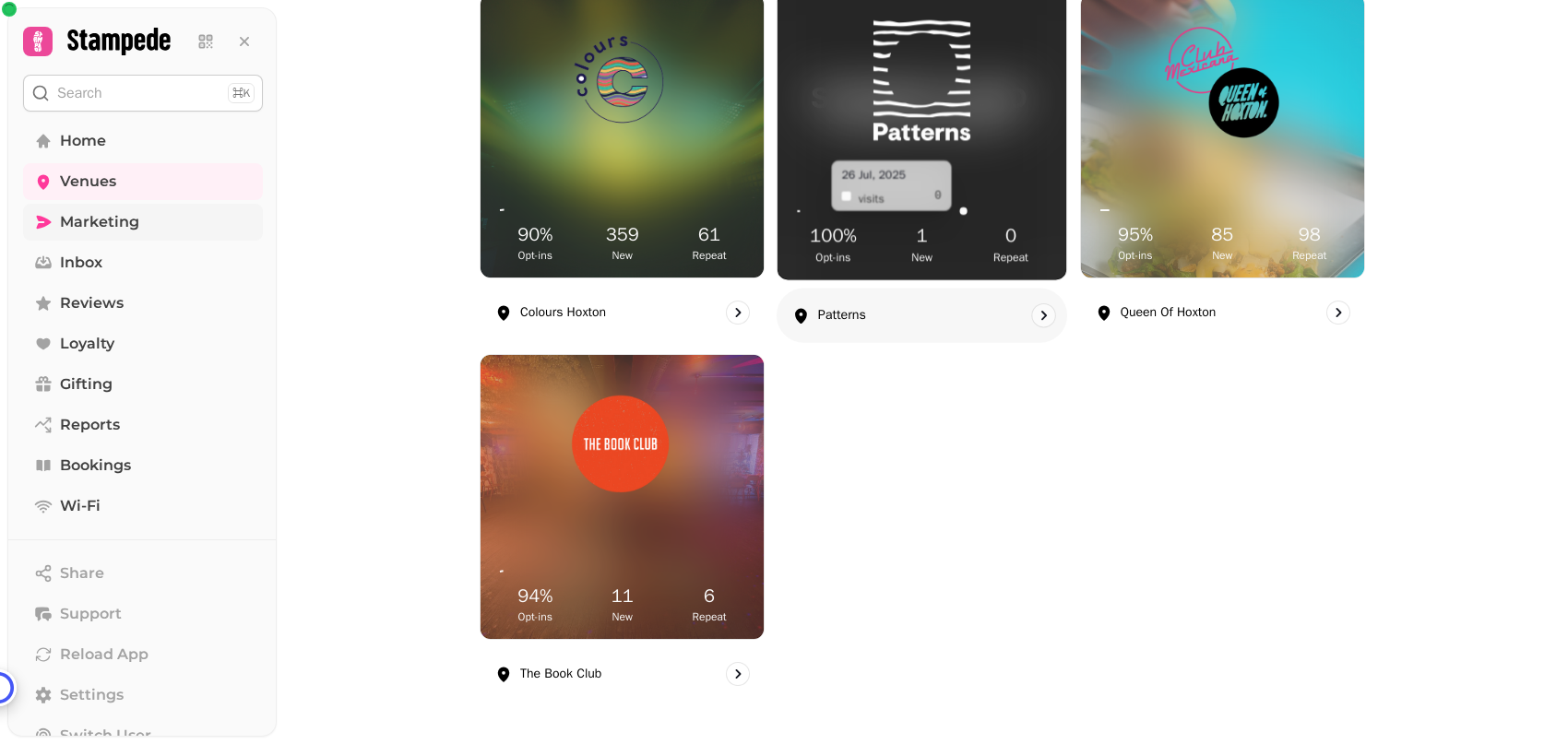 click 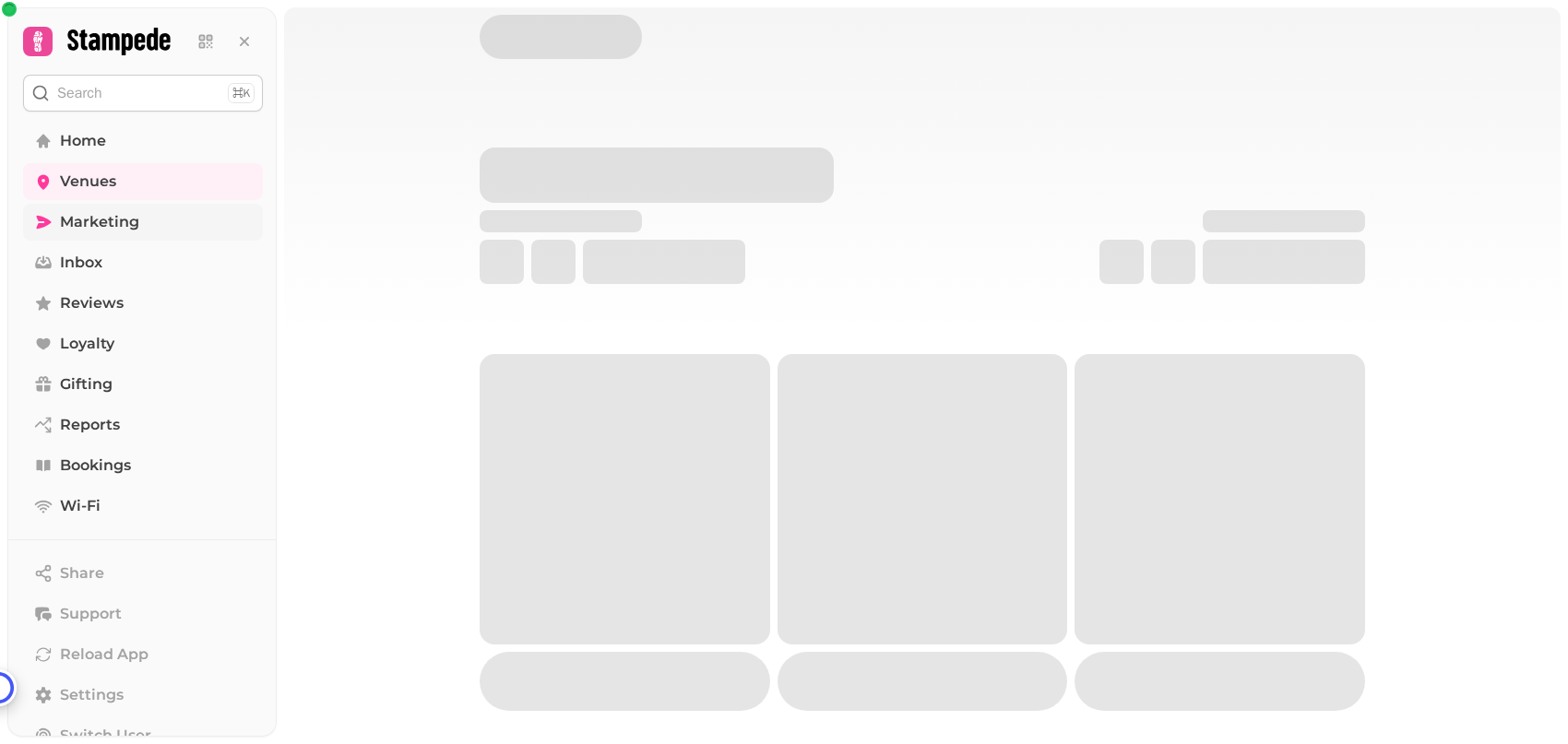 scroll, scrollTop: 0, scrollLeft: 0, axis: both 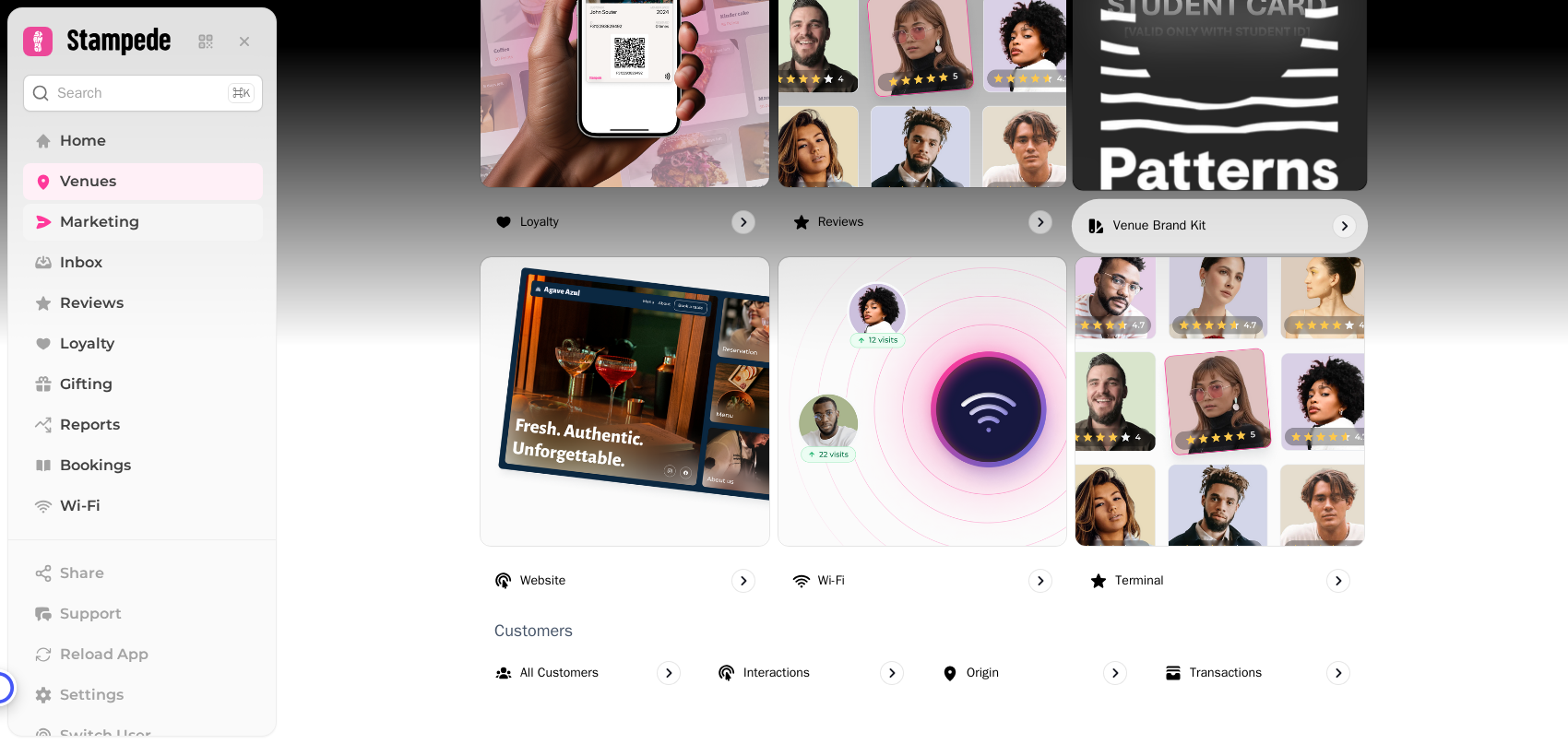 click on "Venue brand kit" at bounding box center [1159, 225] 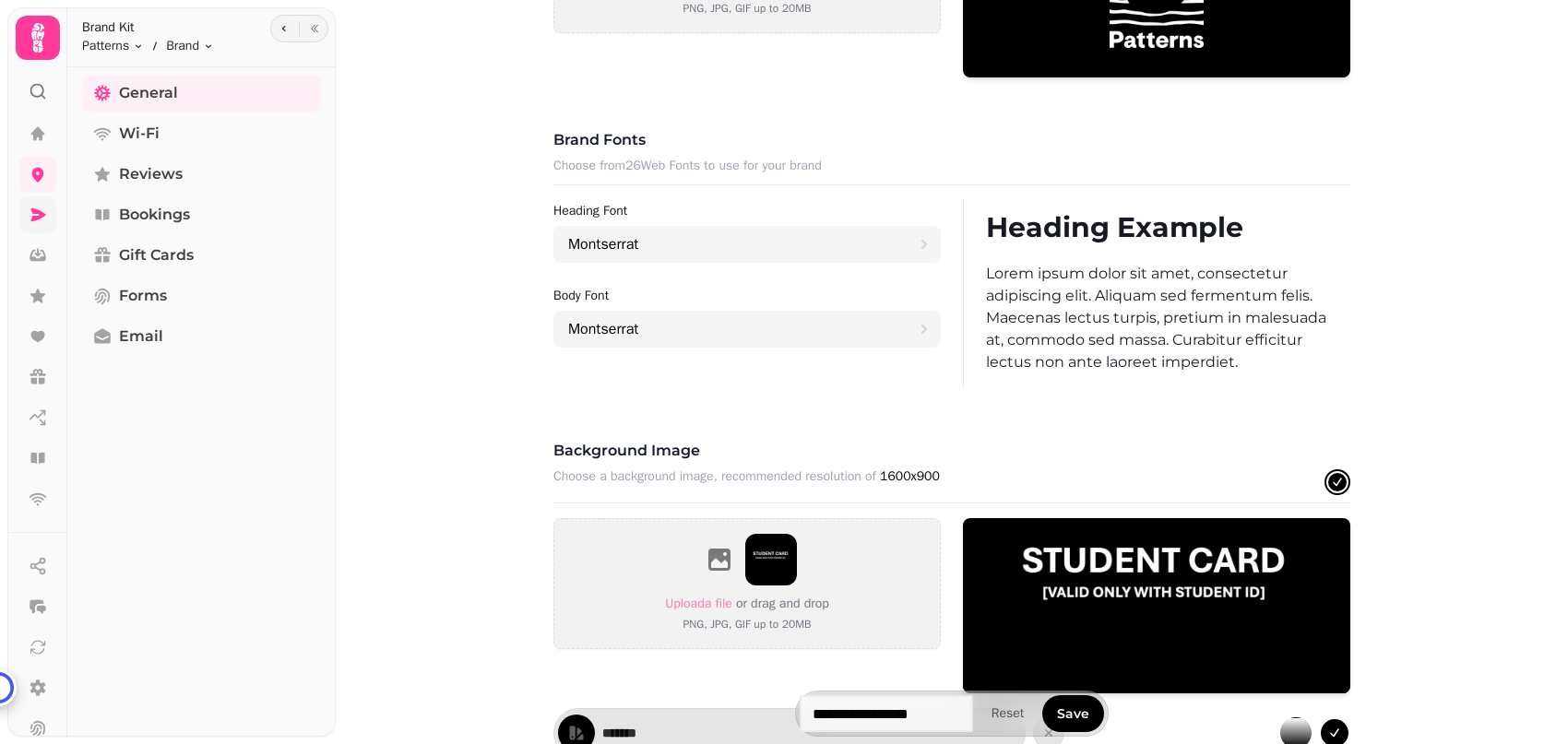 scroll, scrollTop: 1172, scrollLeft: 0, axis: vertical 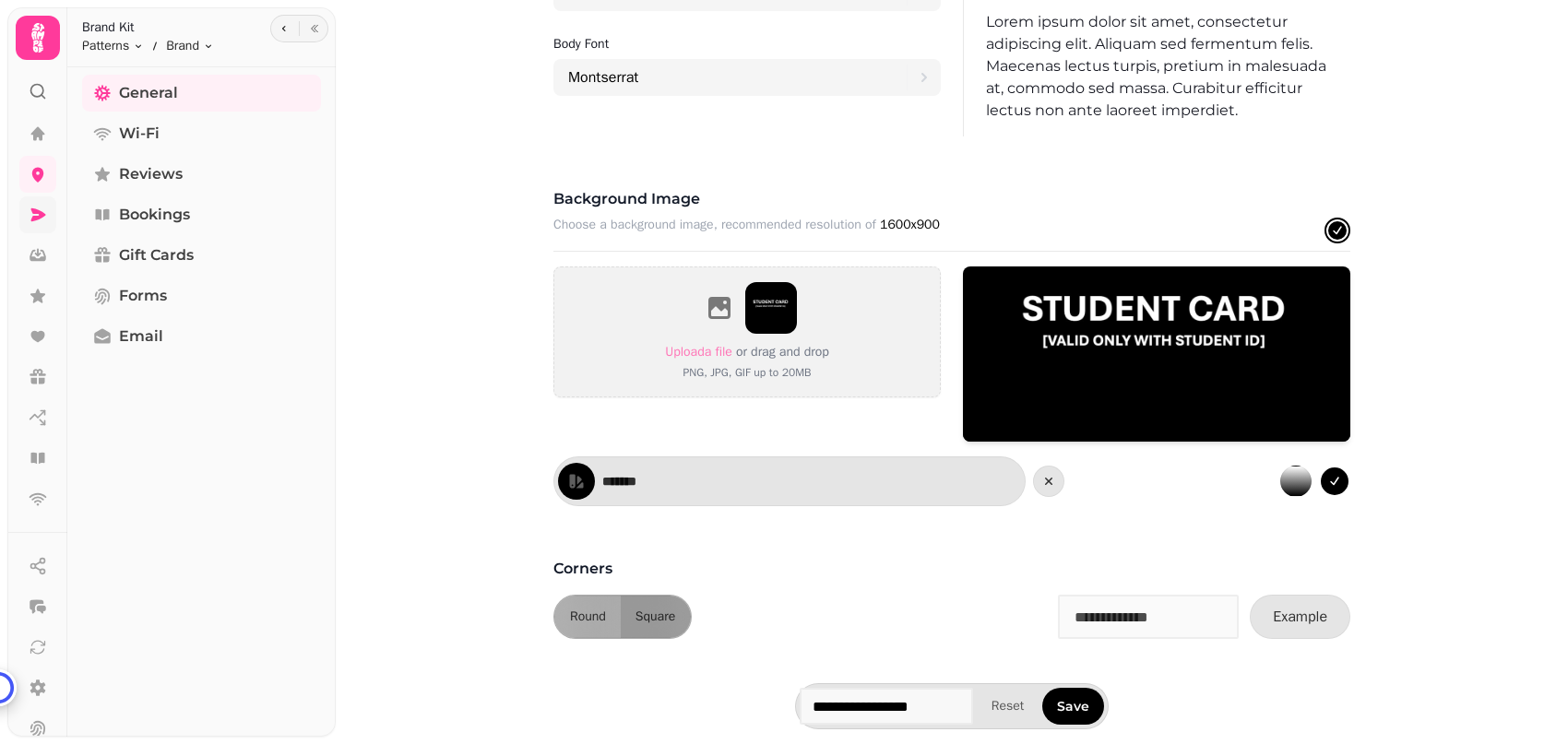 click on "Round Square Example" at bounding box center [952, 617] 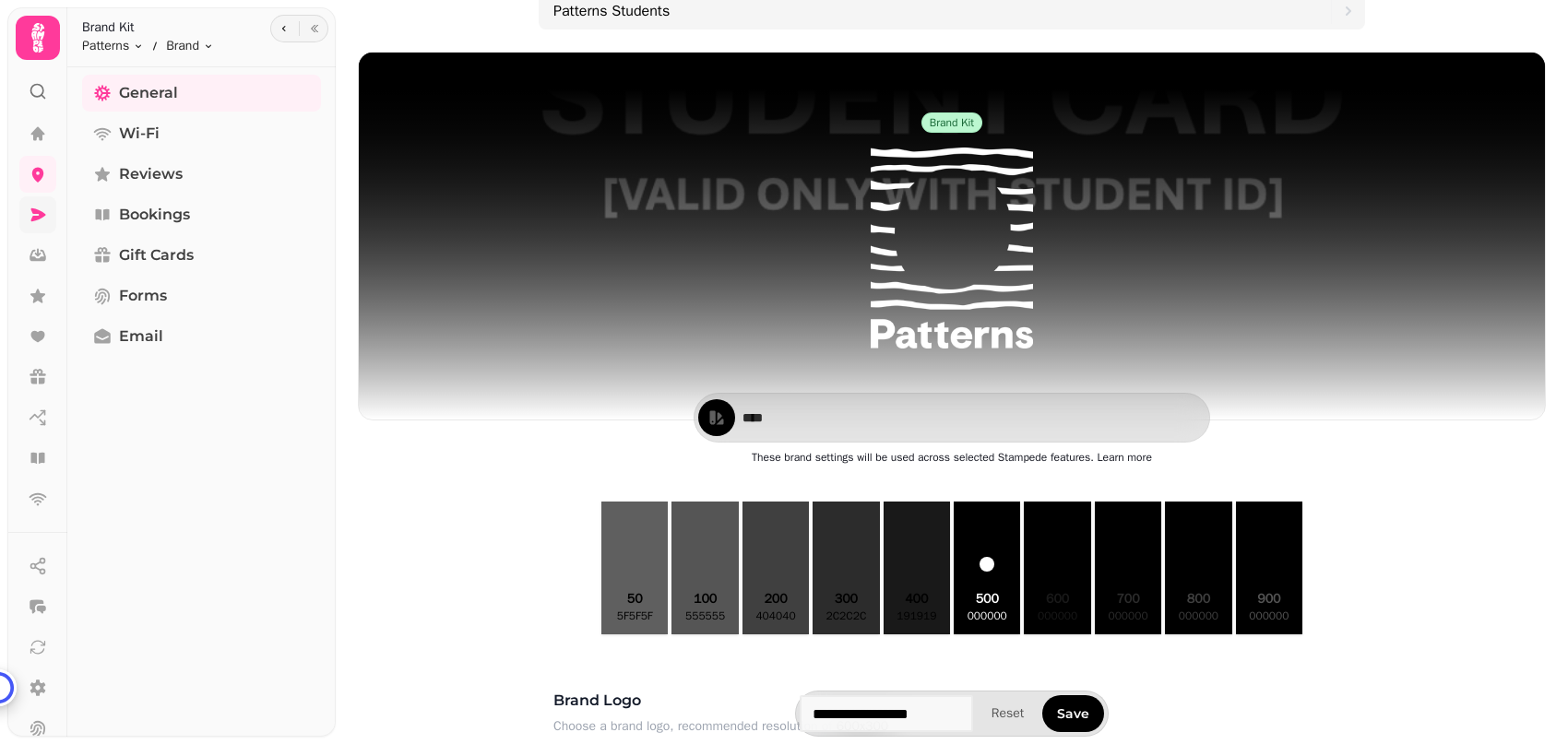 scroll, scrollTop: 0, scrollLeft: 0, axis: both 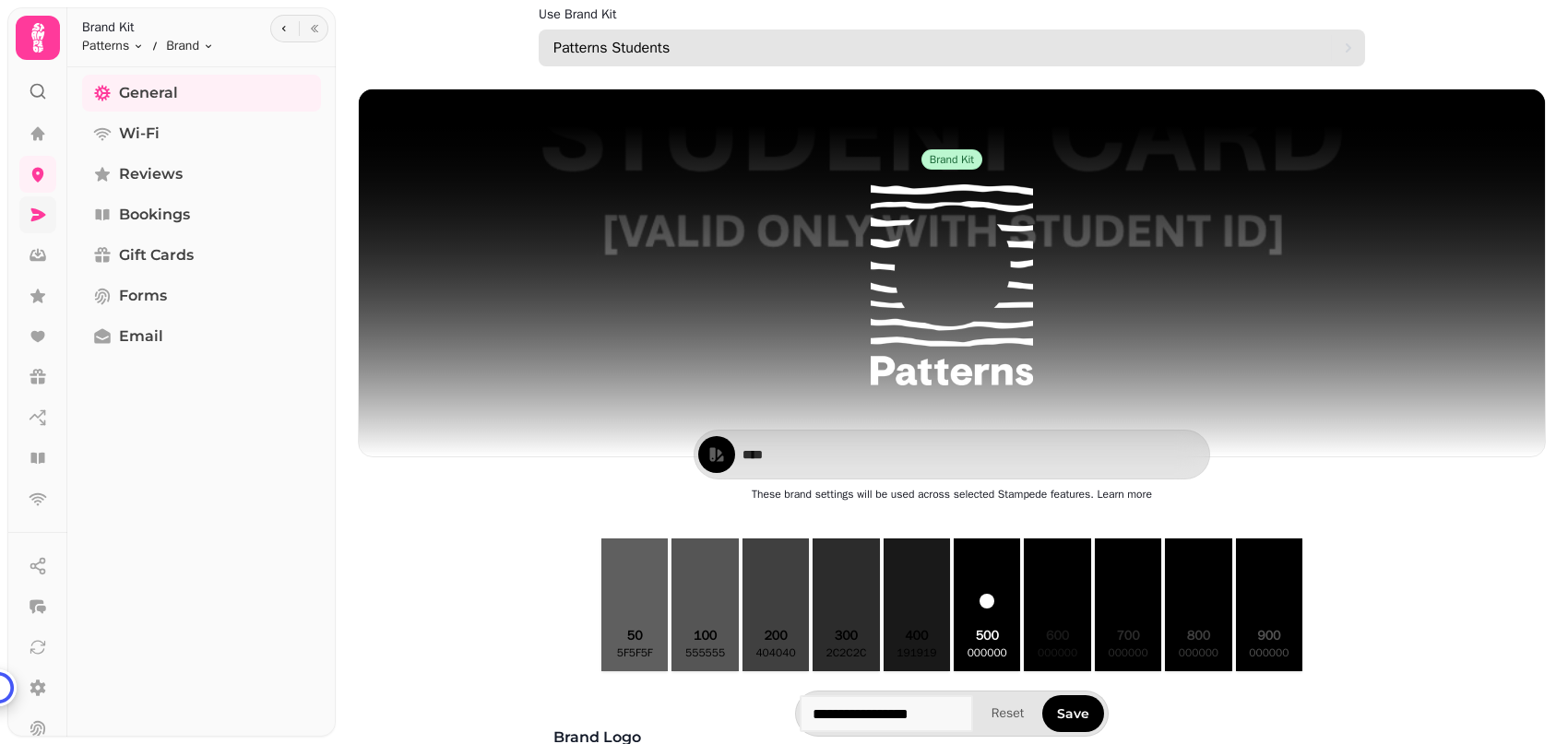 click 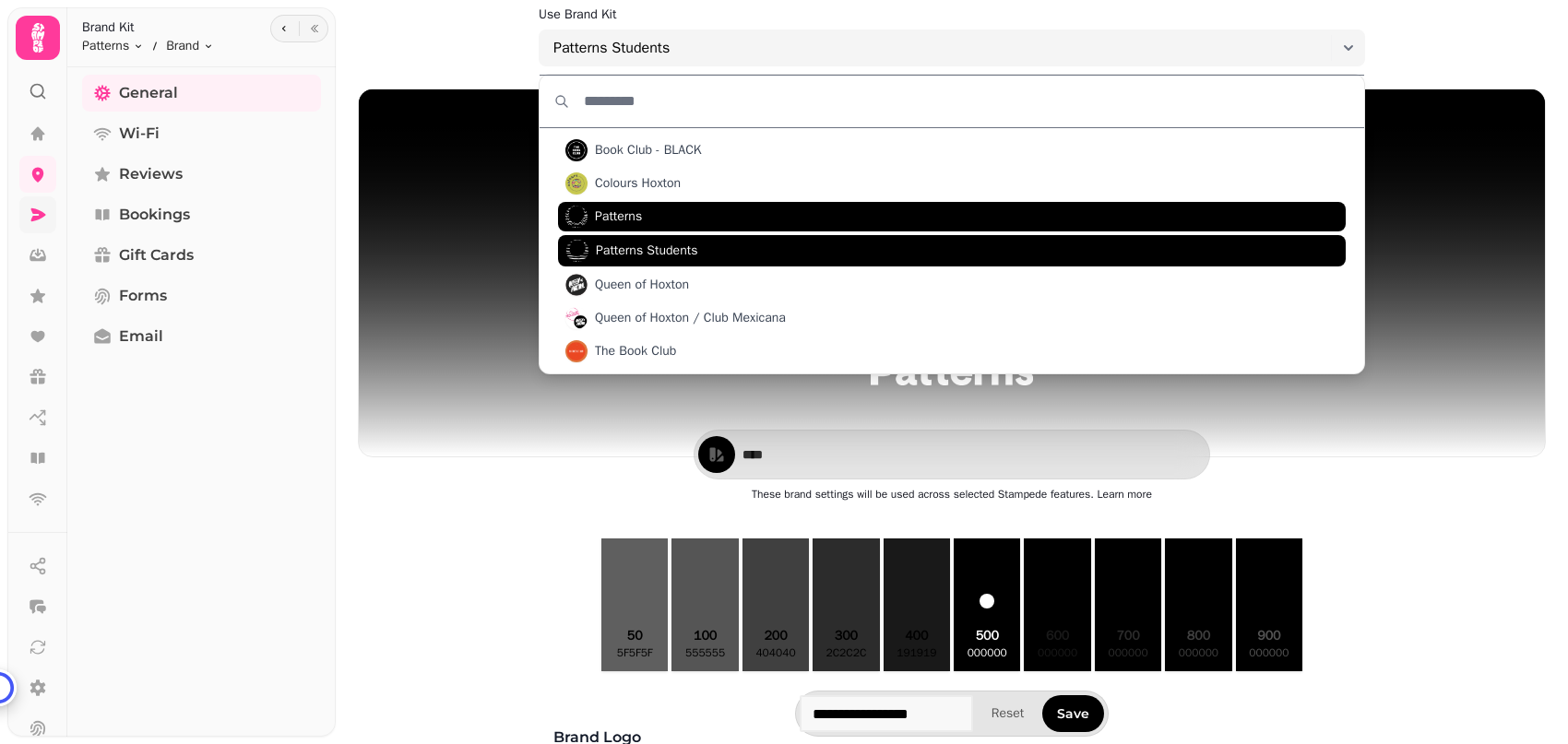 click on "Patterns" at bounding box center (618, 217) 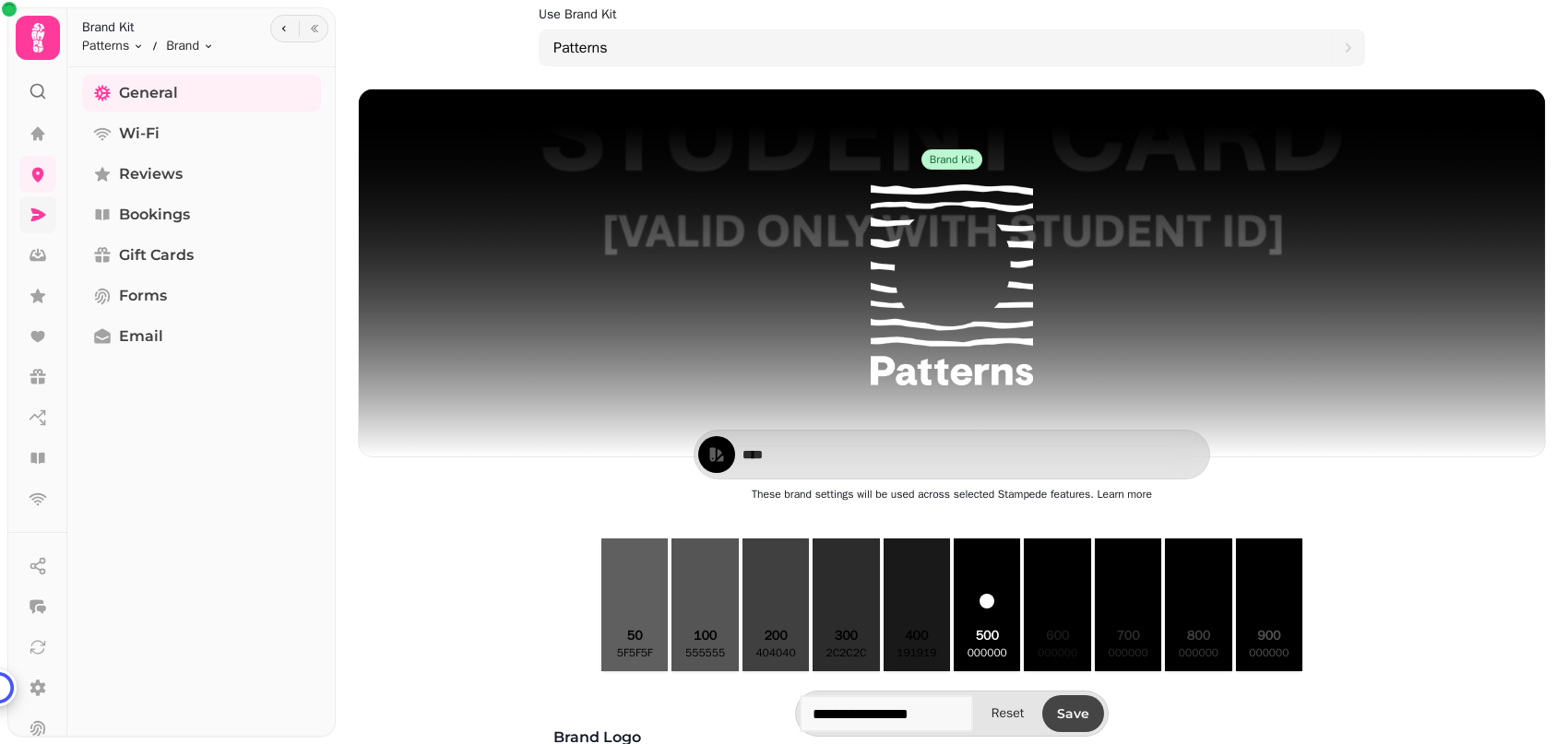 type on "********" 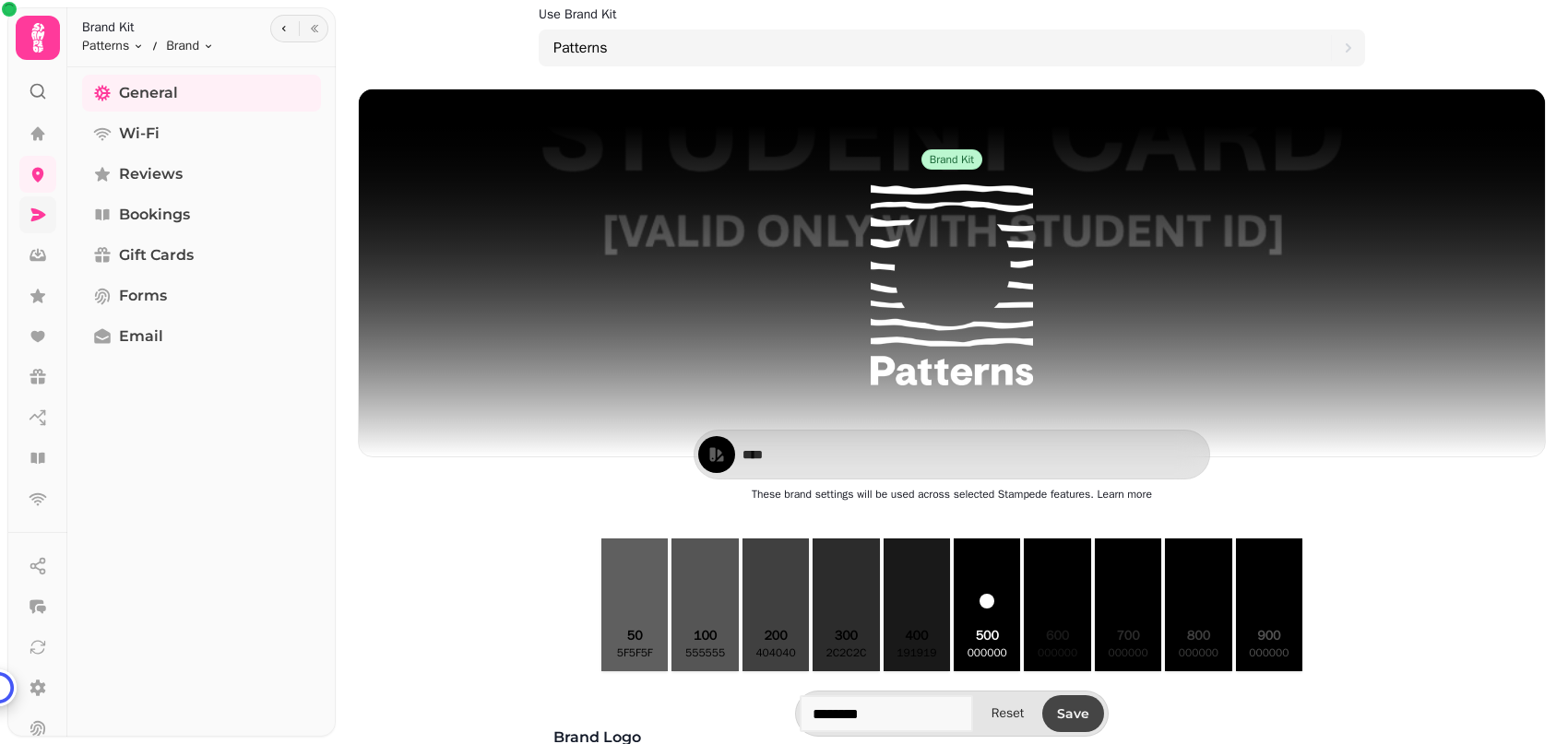 type on "*******" 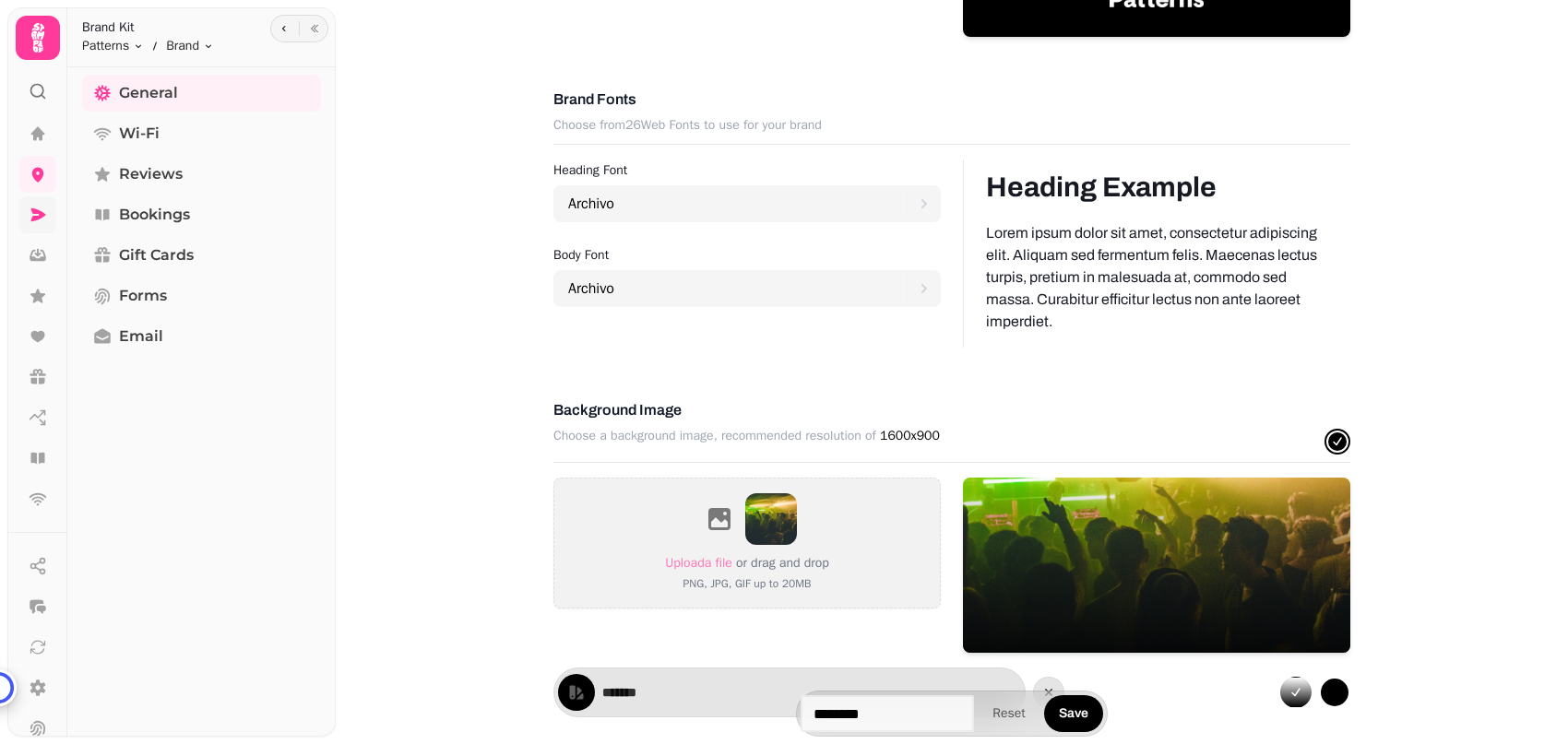 scroll, scrollTop: 947, scrollLeft: 0, axis: vertical 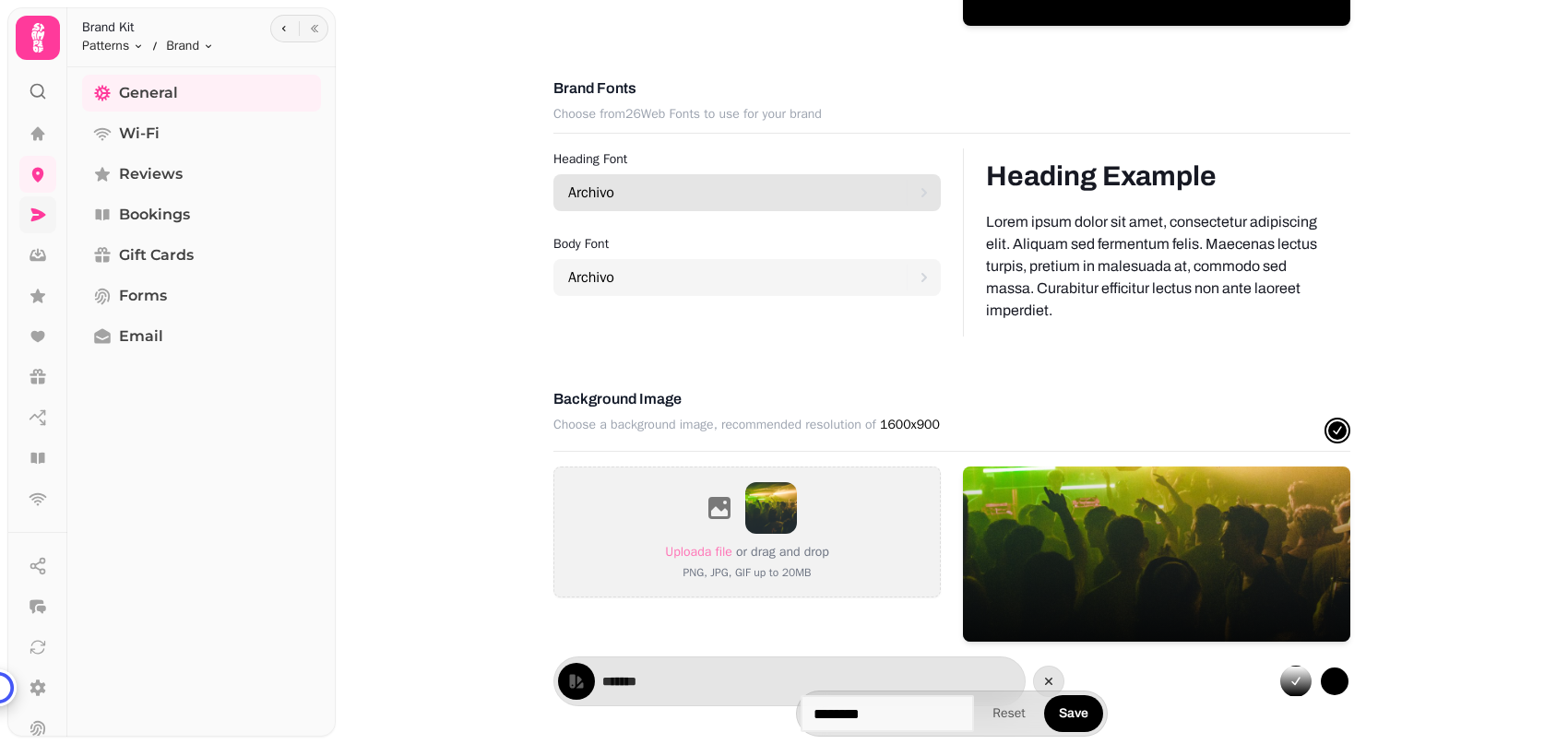 click 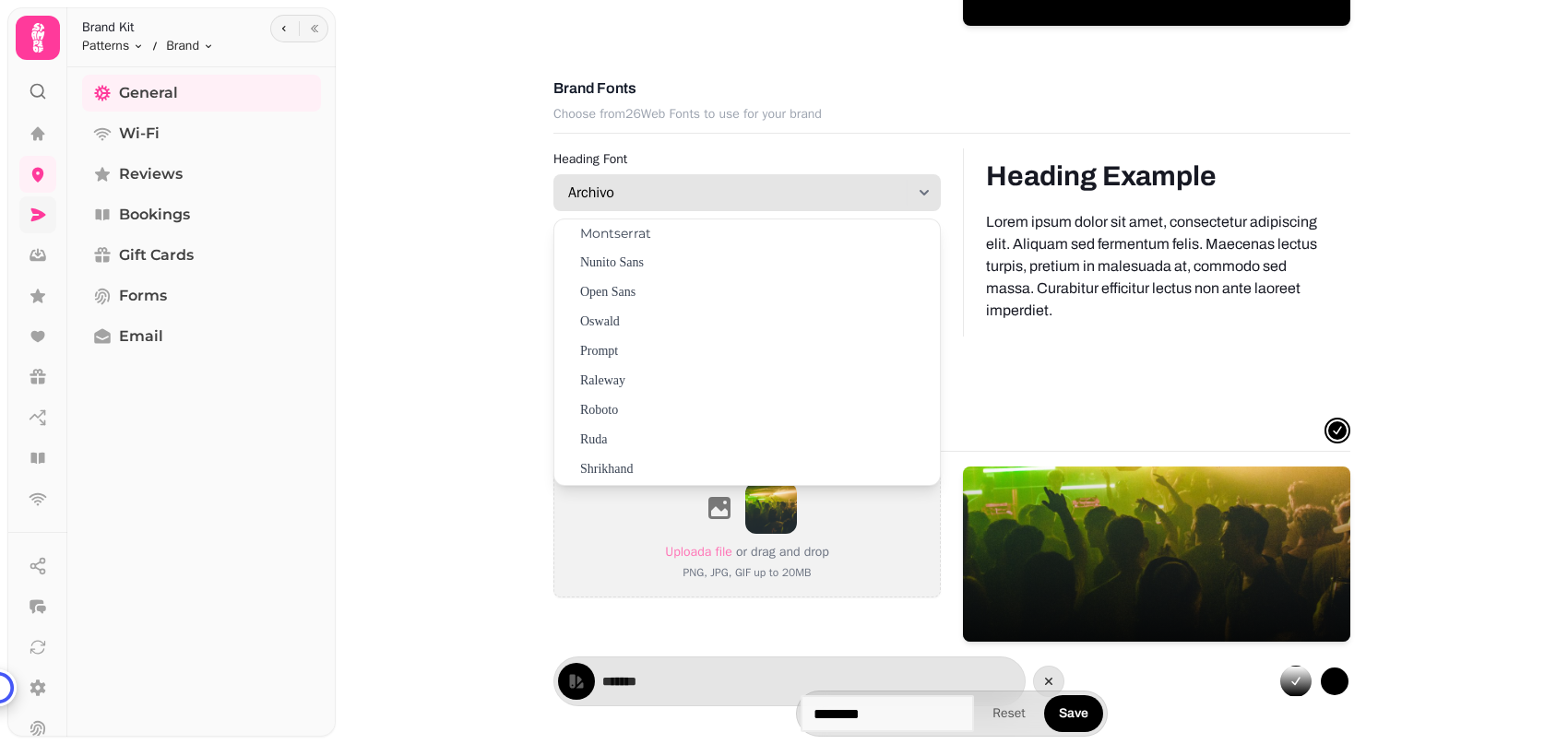 scroll, scrollTop: 481, scrollLeft: 0, axis: vertical 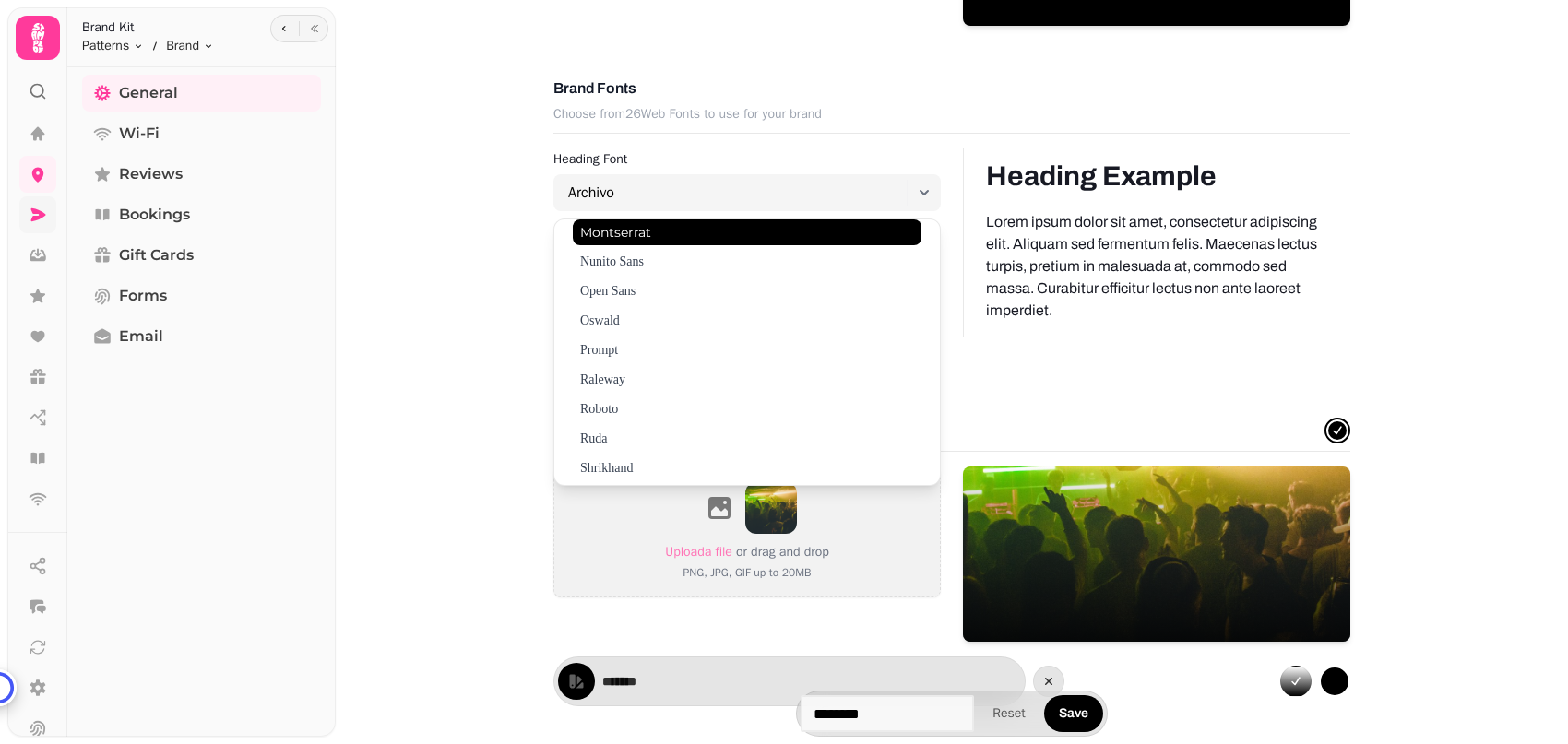 click on "Montserrat" at bounding box center [747, 232] 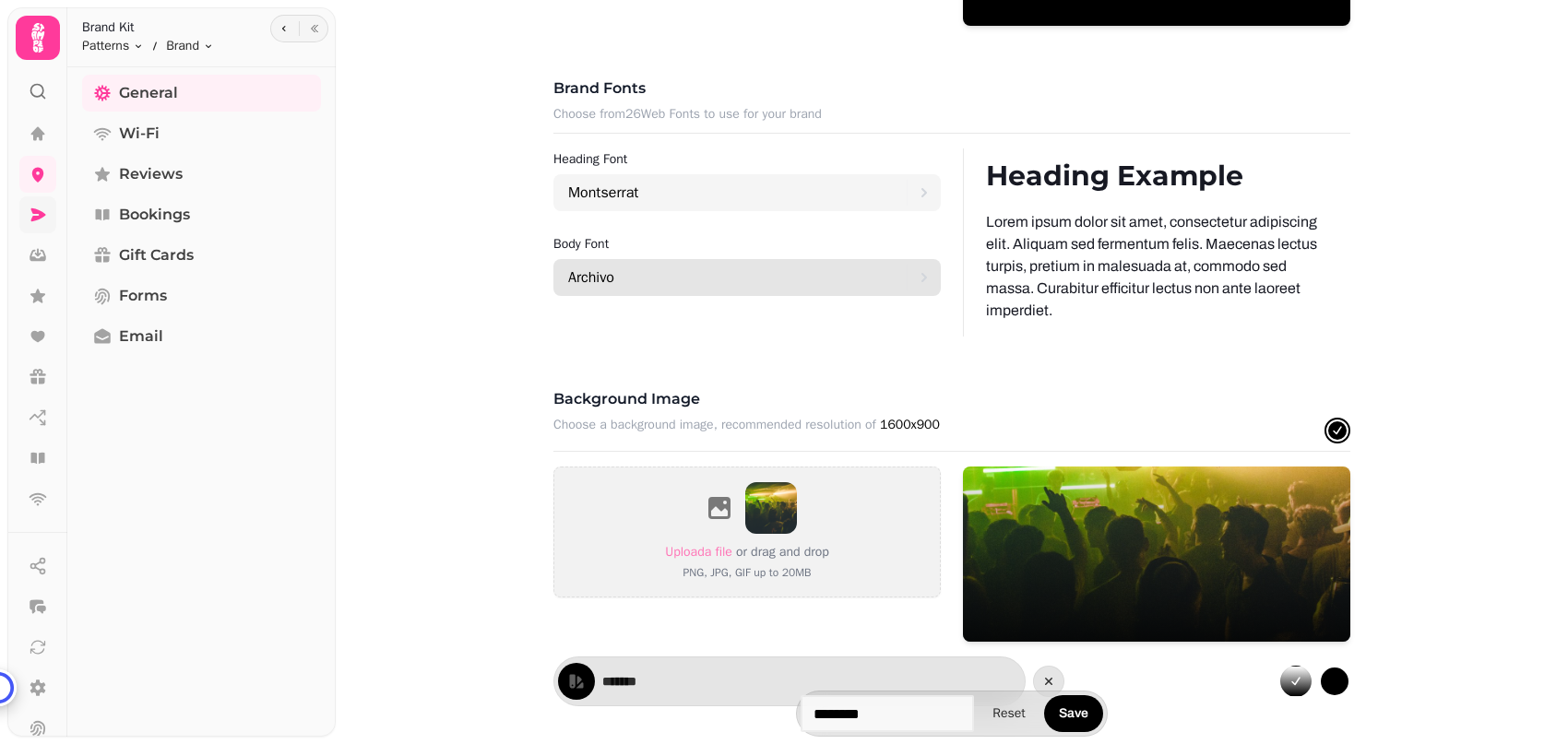 click on "Archivo" at bounding box center [737, 278] 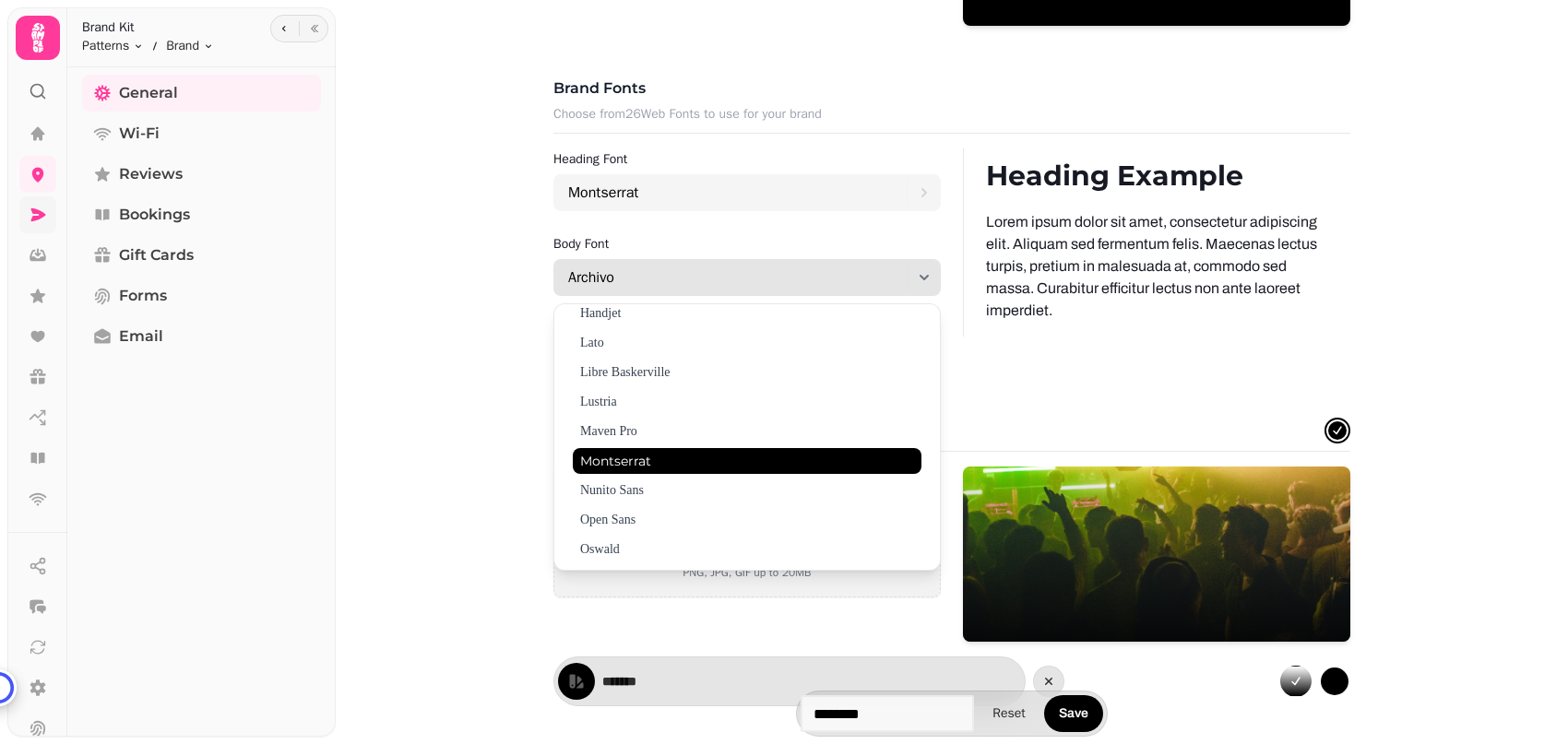 scroll, scrollTop: 339, scrollLeft: 0, axis: vertical 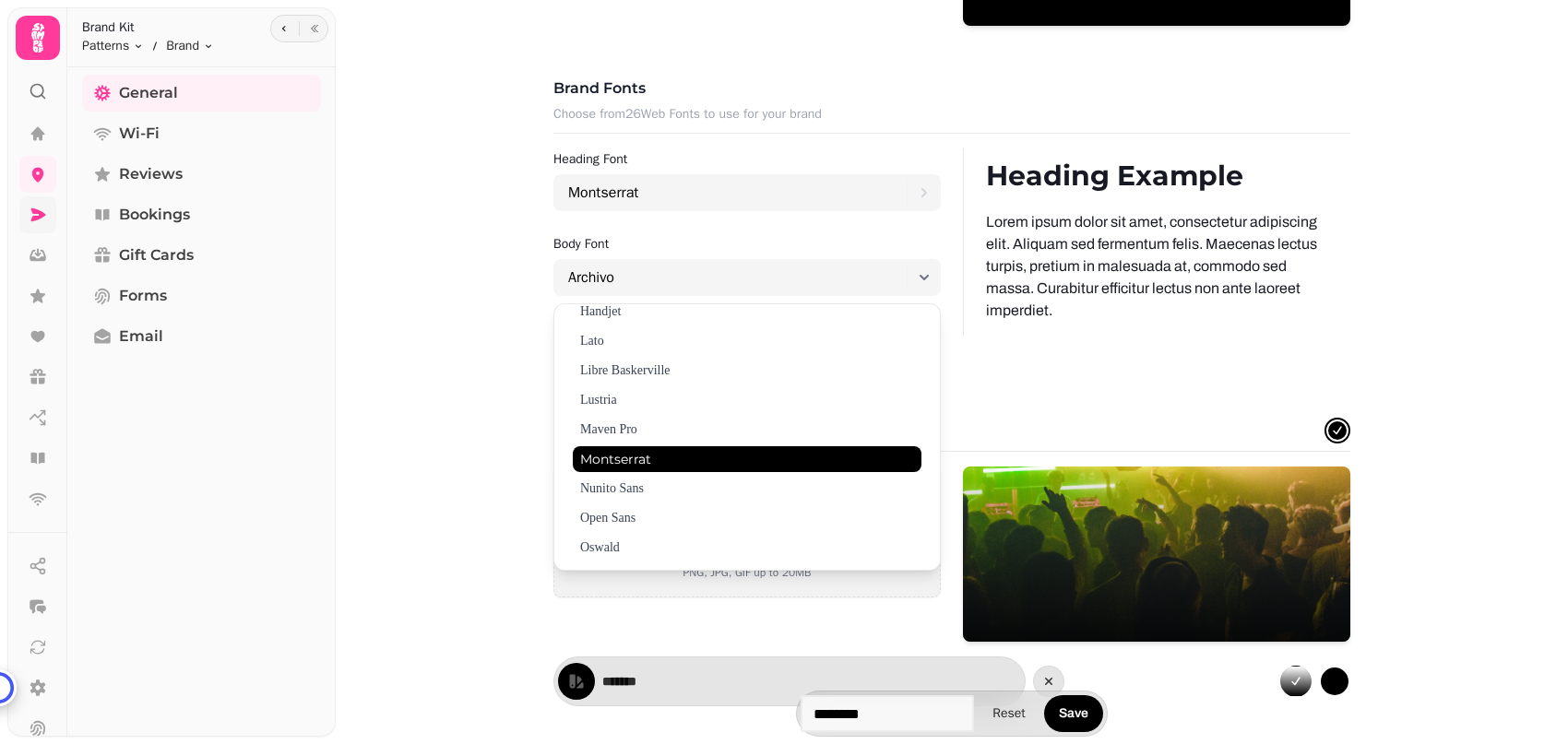 click on "Montserrat" at bounding box center [747, 459] 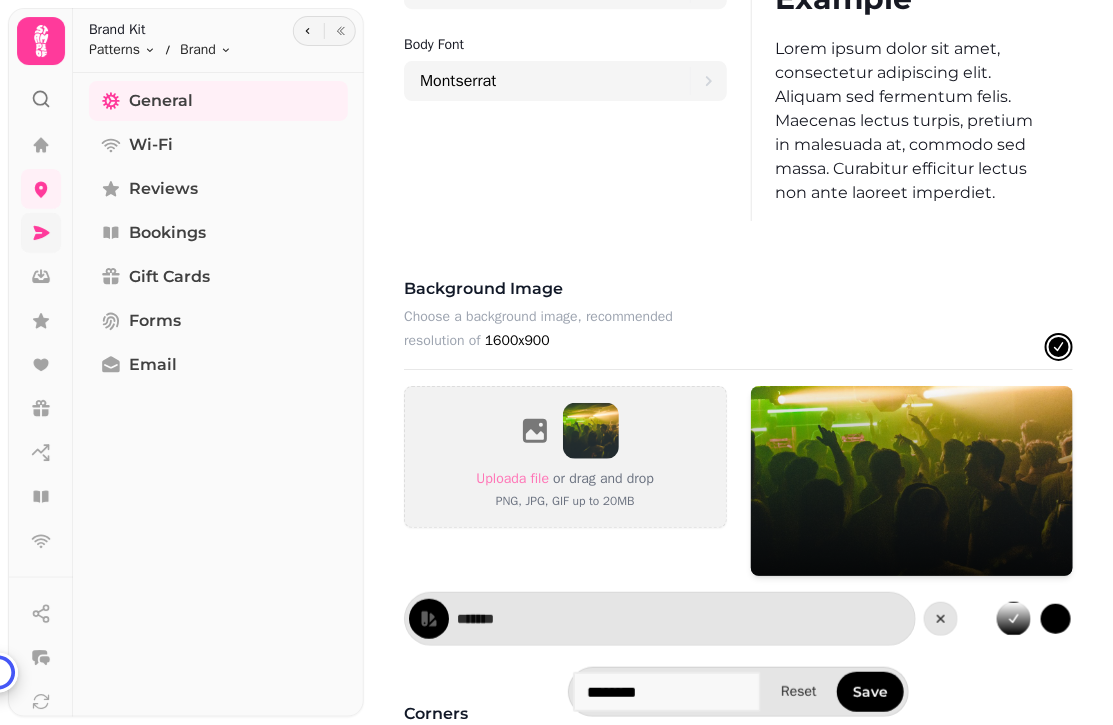 scroll, scrollTop: 1295, scrollLeft: 0, axis: vertical 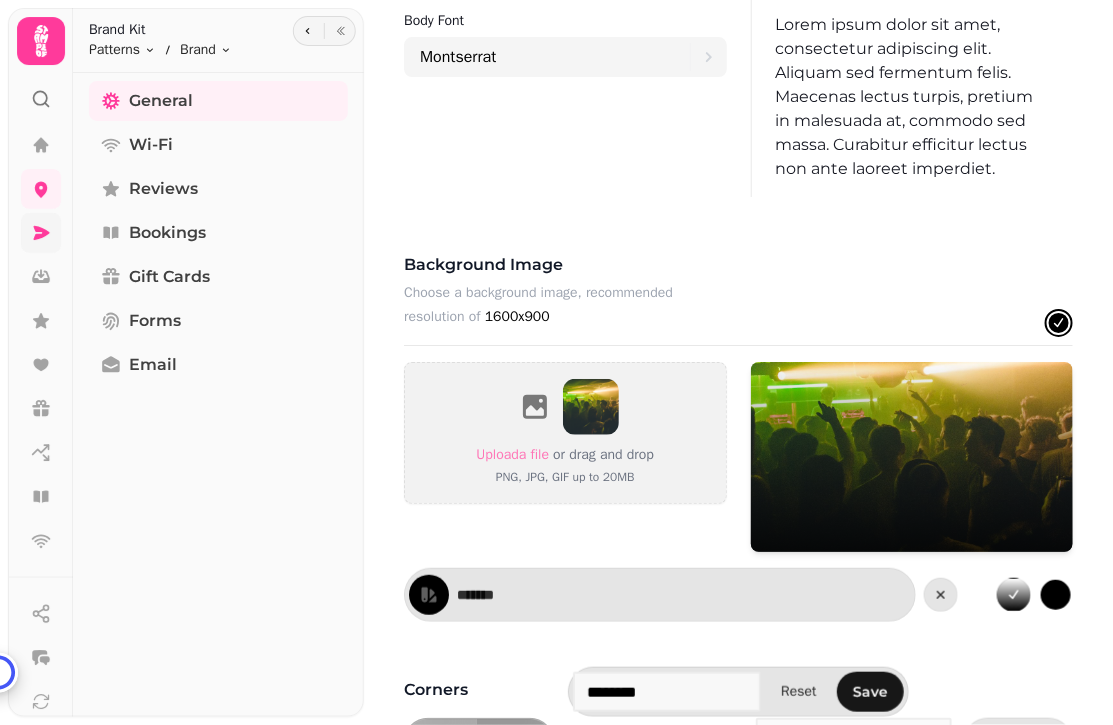 click on "Save" at bounding box center [870, 692] 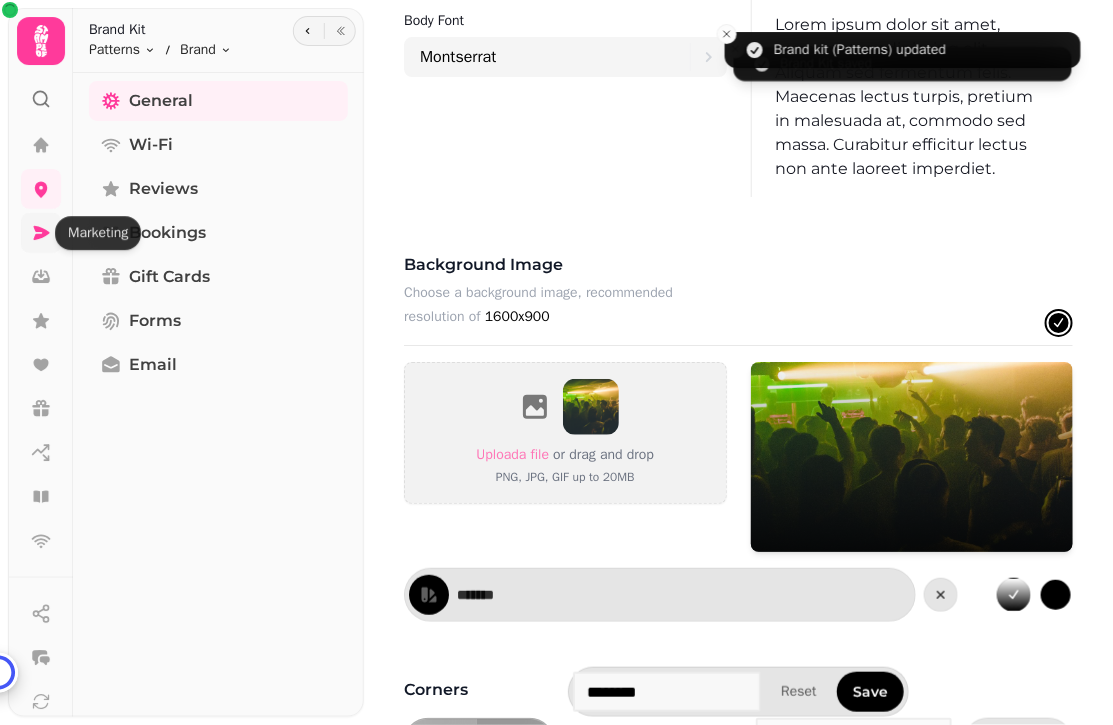 click 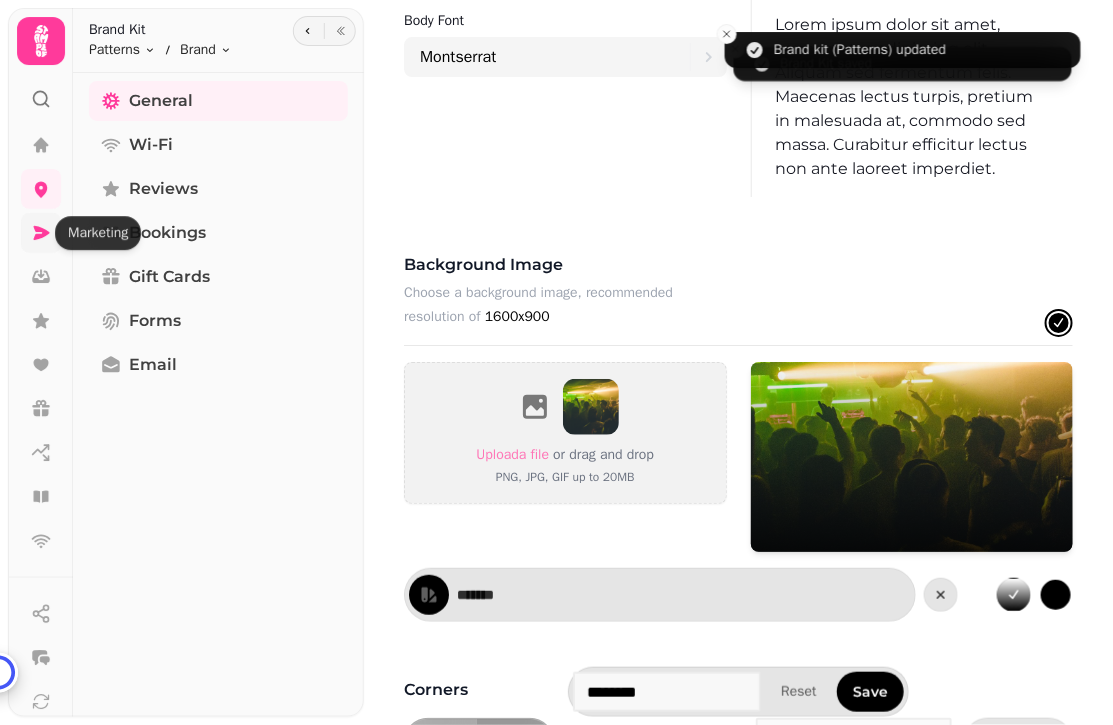 scroll, scrollTop: 456, scrollLeft: 0, axis: vertical 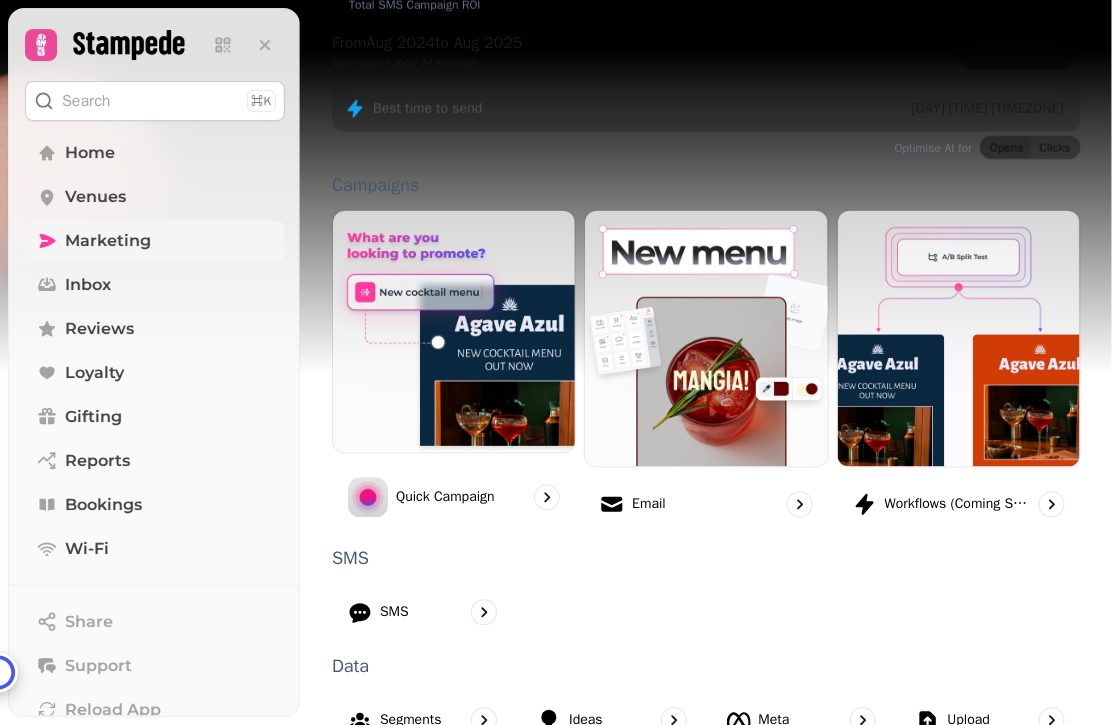 click on "Marketing" at bounding box center [108, 241] 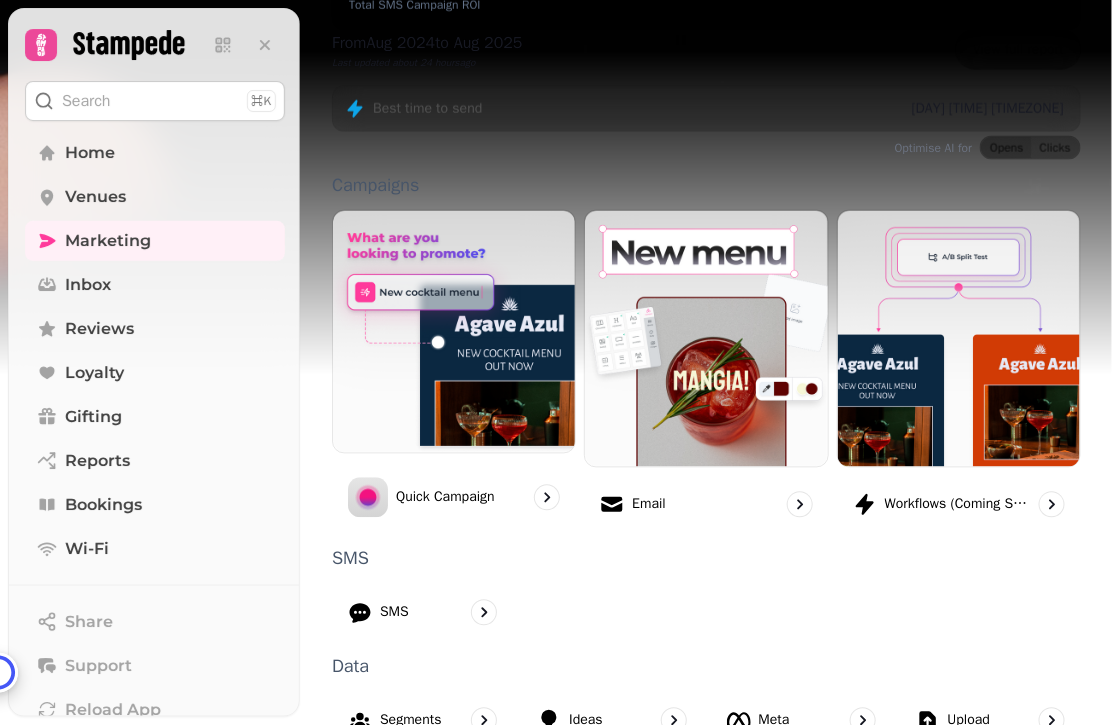 click on "Forms" at bounding box center (958, 829) 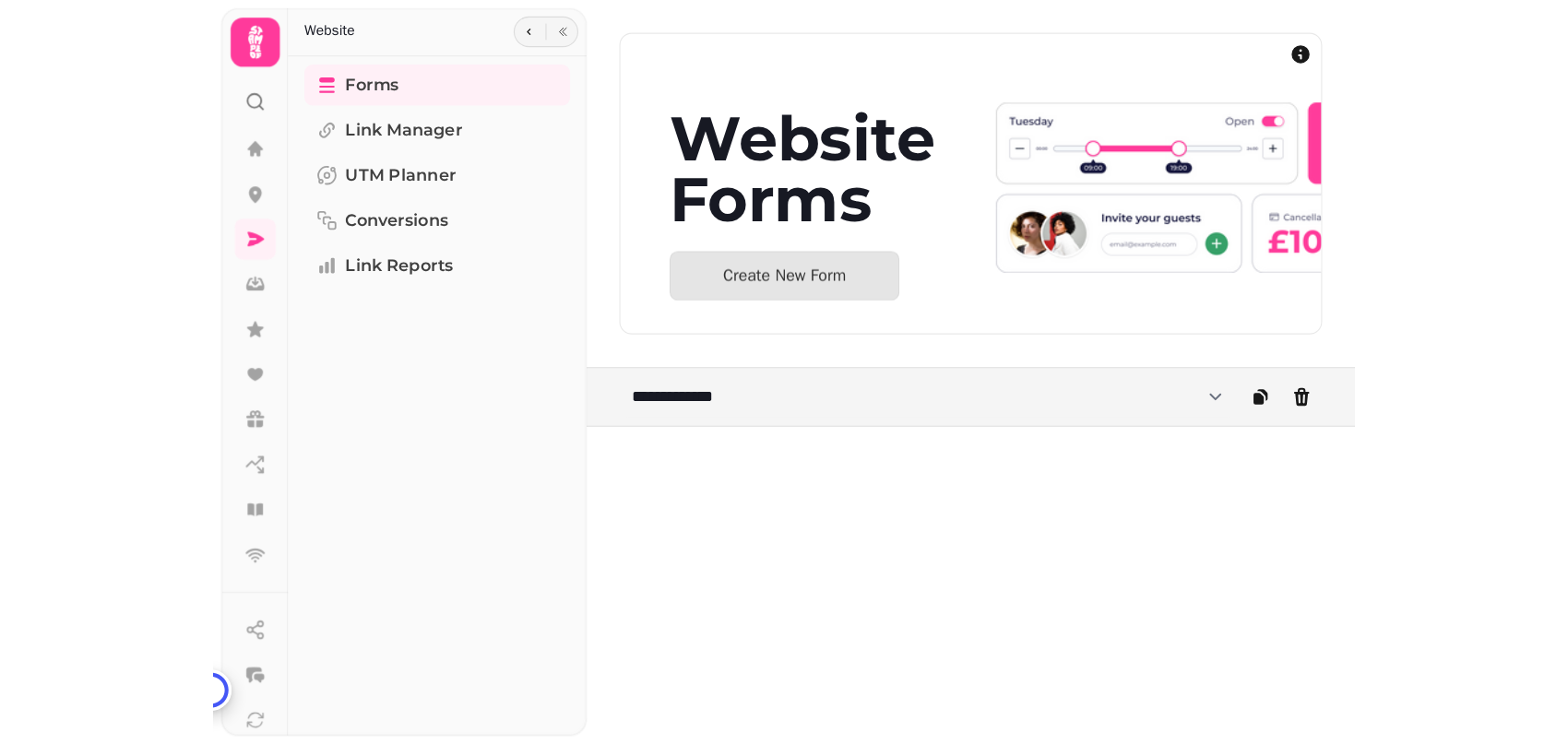 scroll, scrollTop: 0, scrollLeft: 0, axis: both 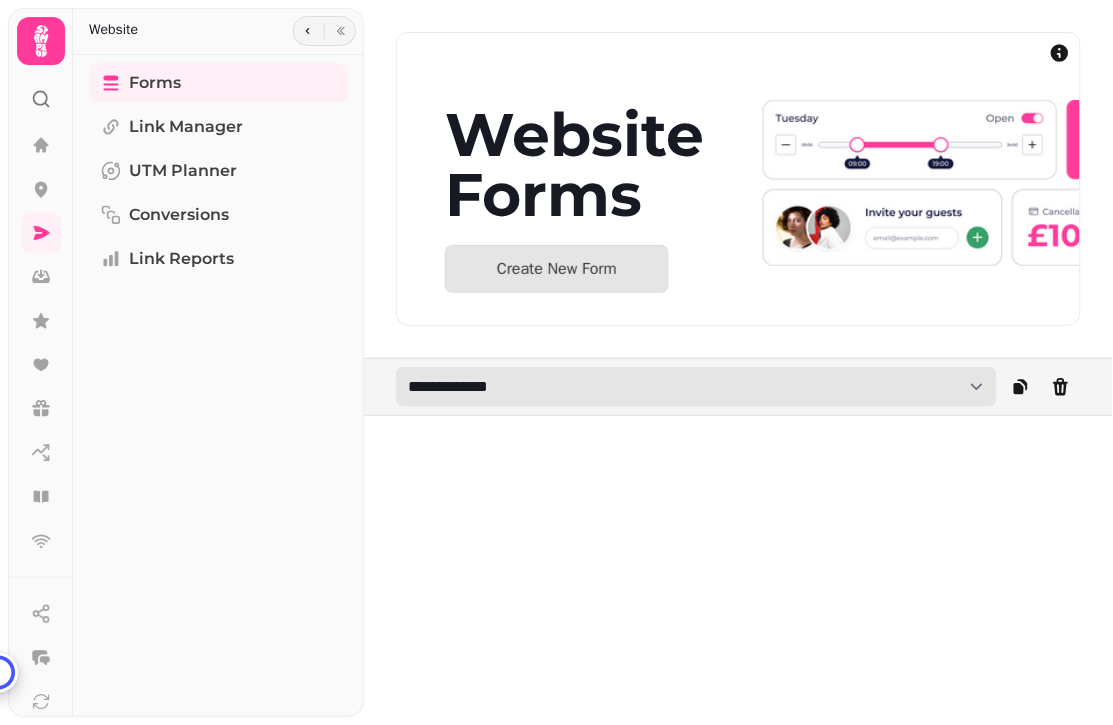 click on "**********" at bounding box center (696, 387) 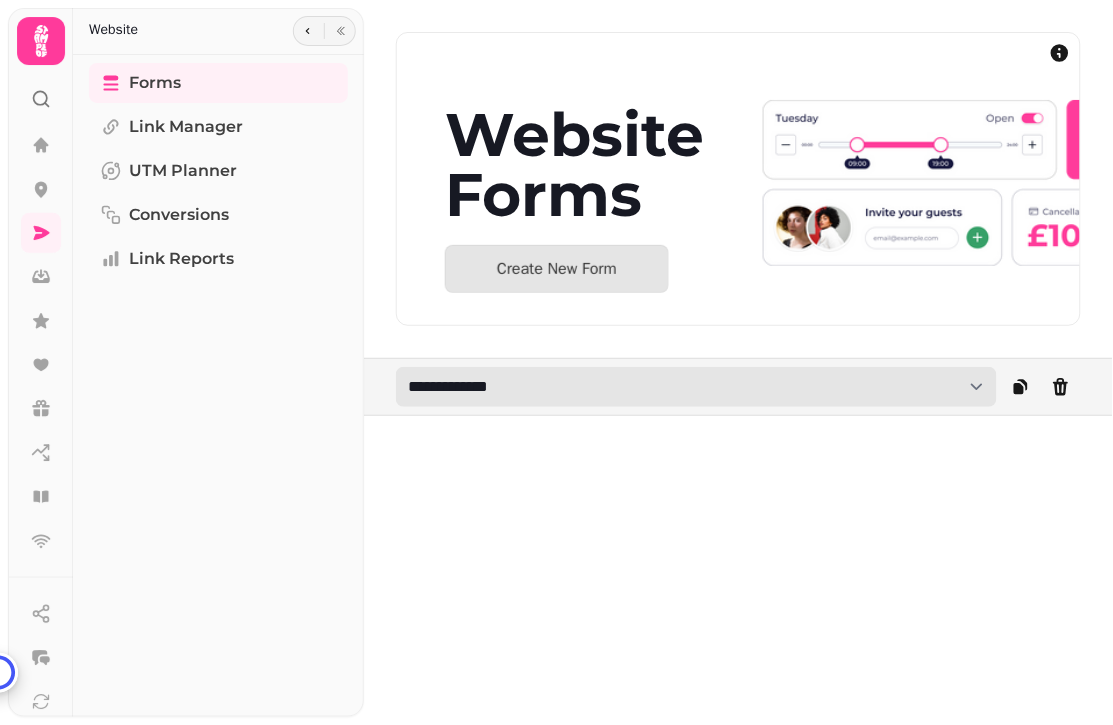 select on "**********" 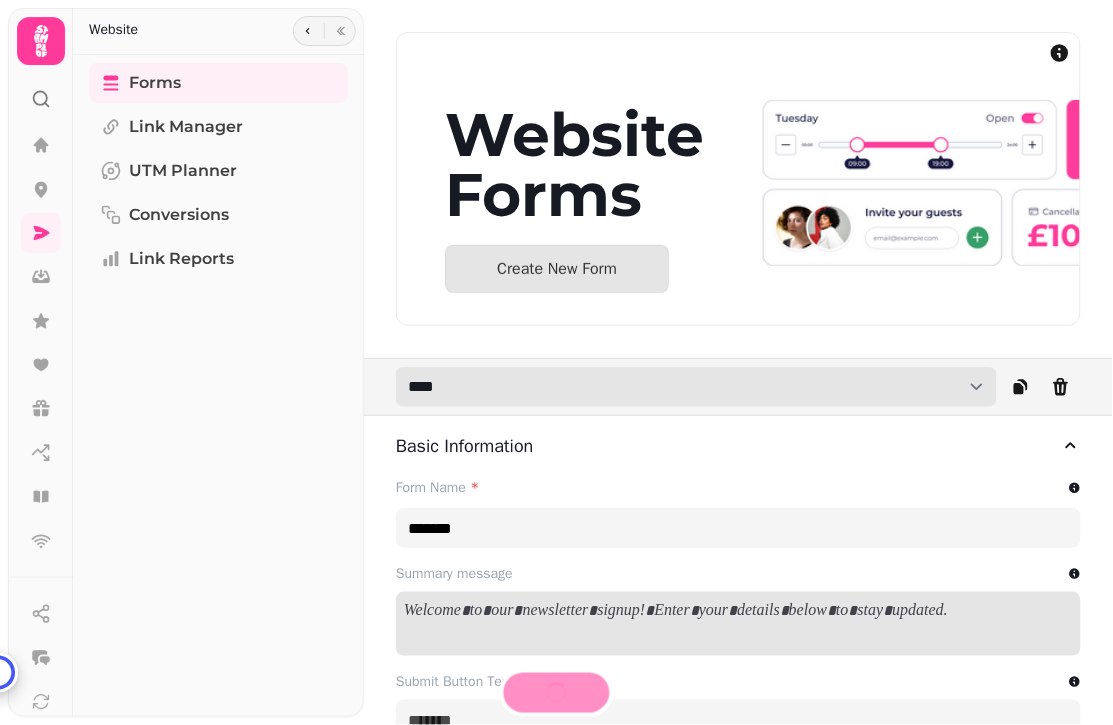 type on "**********" 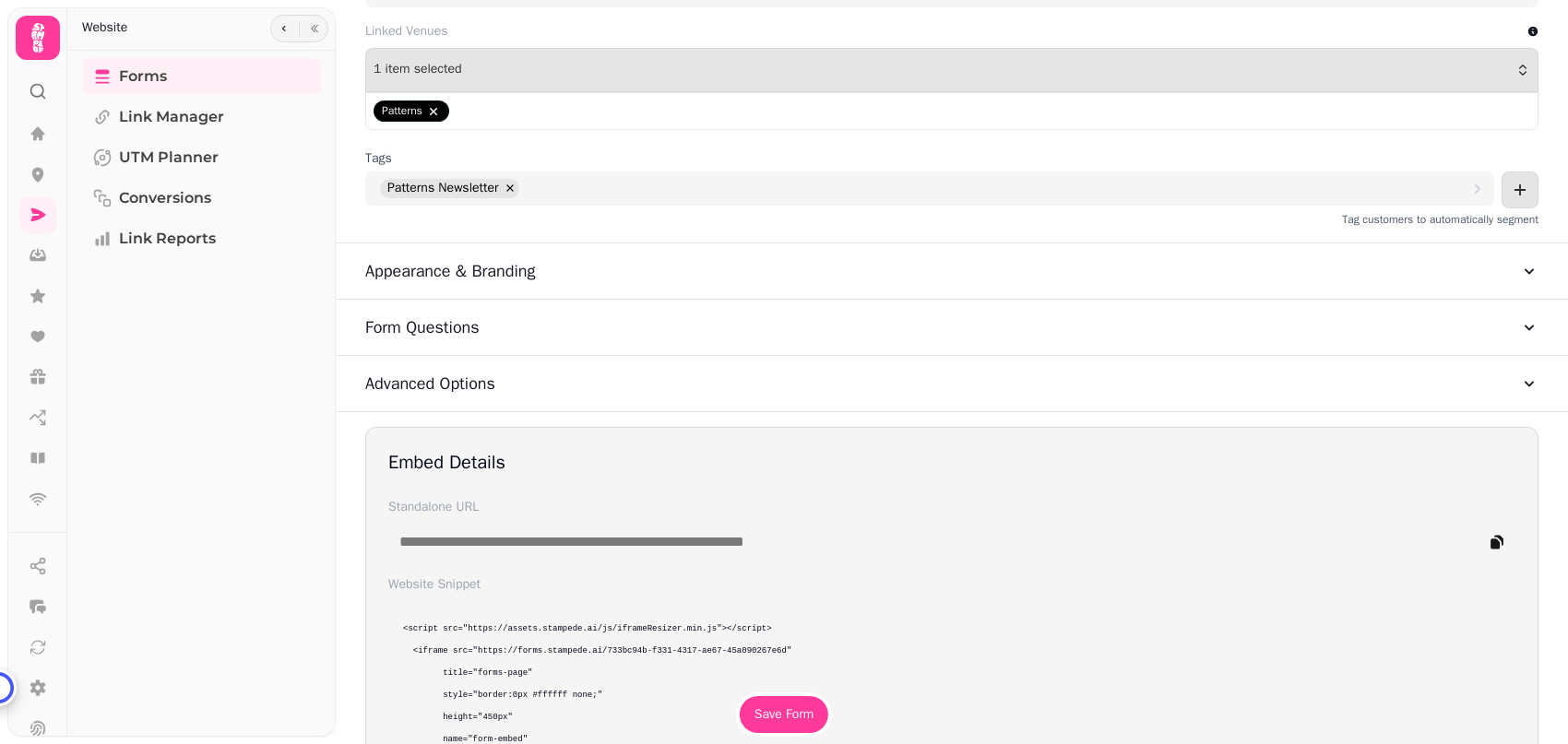 scroll, scrollTop: 653, scrollLeft: 0, axis: vertical 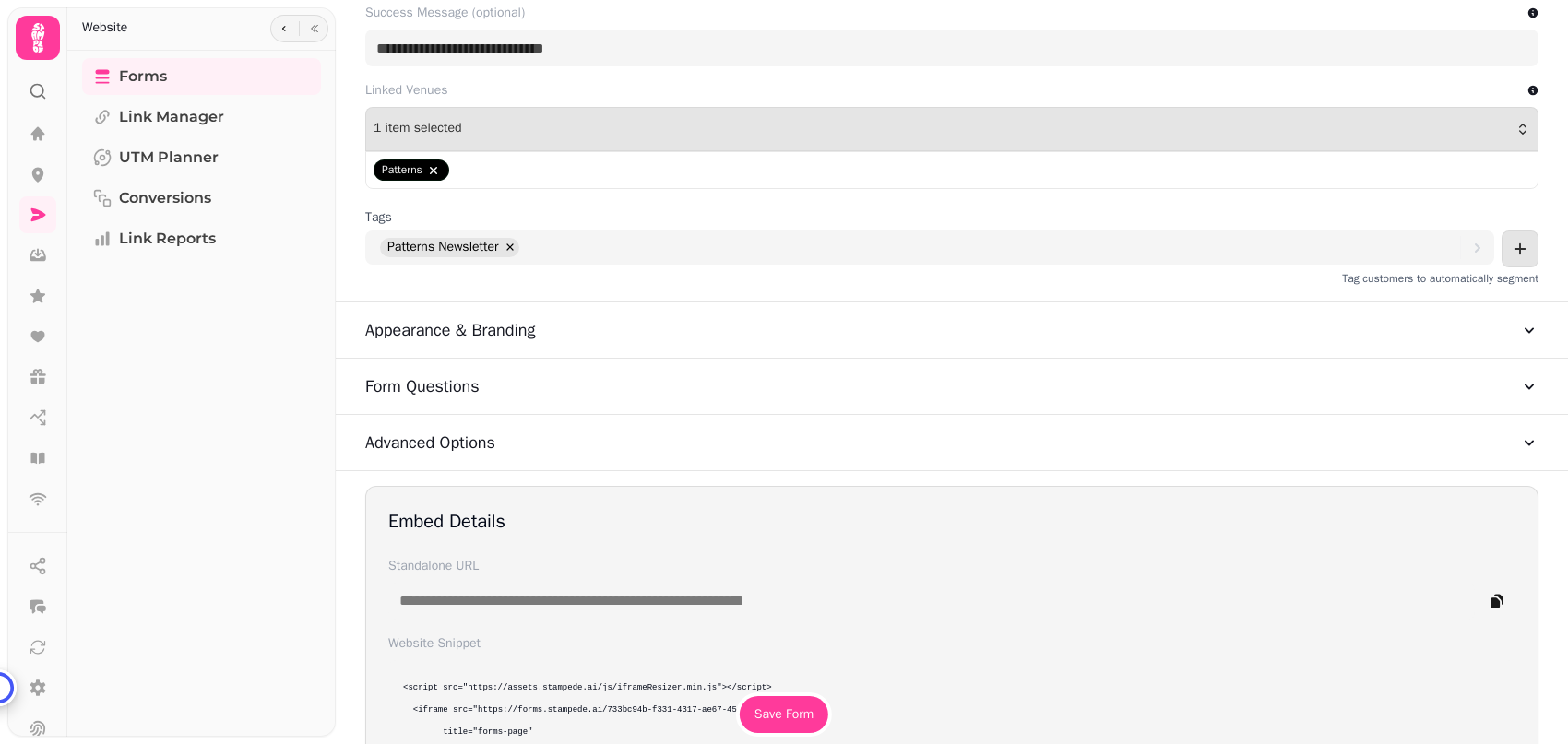 click on "Appearance & Branding" at bounding box center (450, 330) 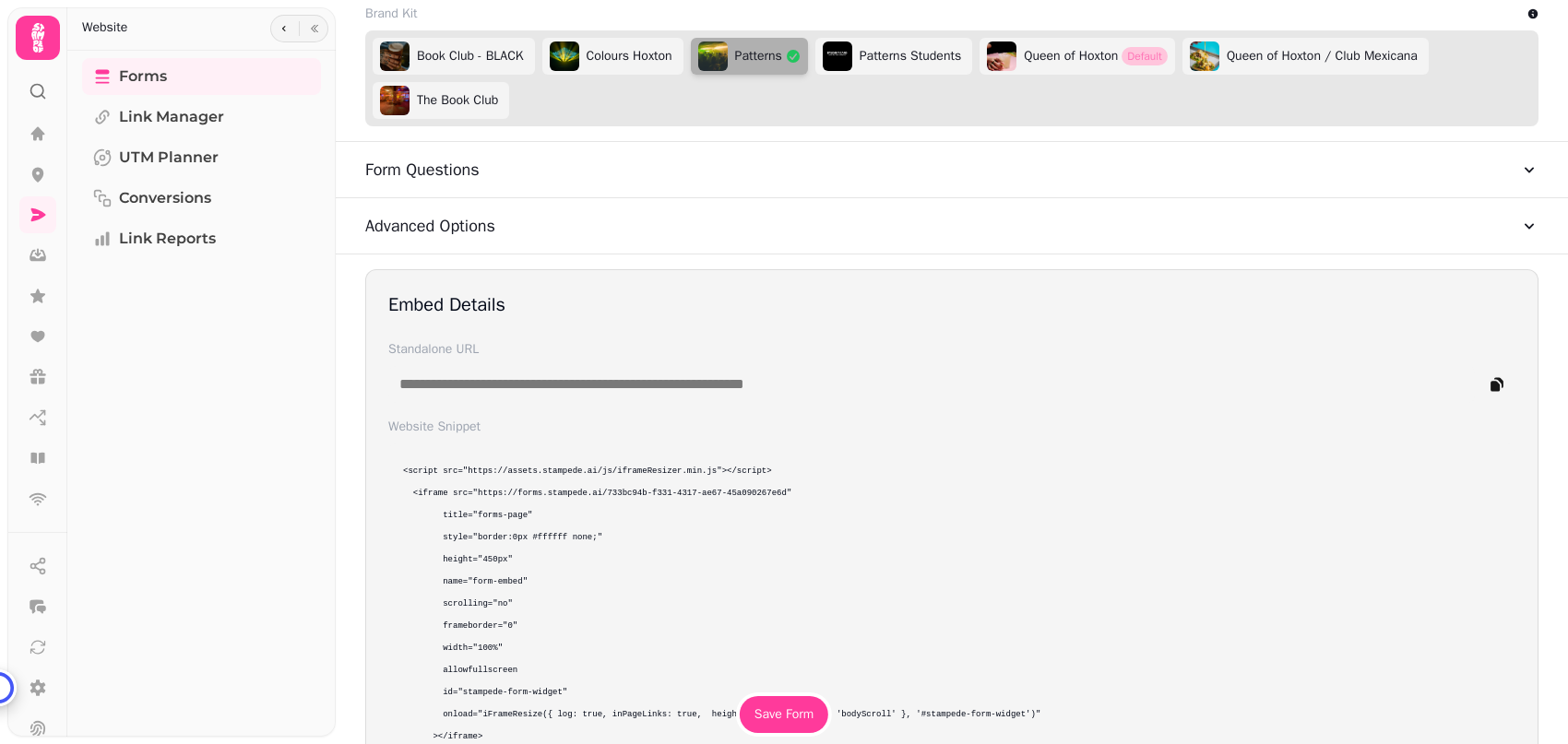 scroll, scrollTop: 1091, scrollLeft: 0, axis: vertical 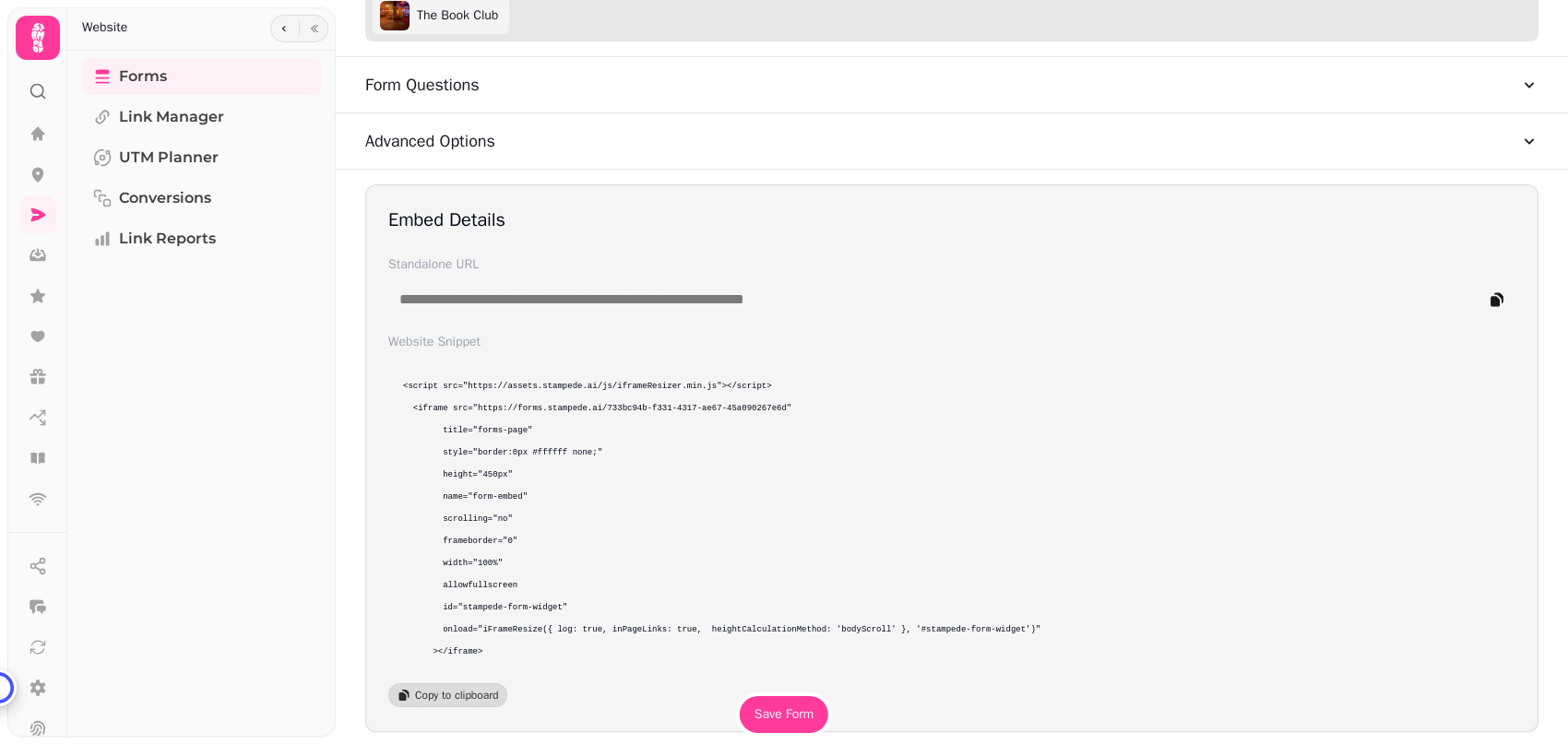 click on "Advanced Options" at bounding box center (430, 141) 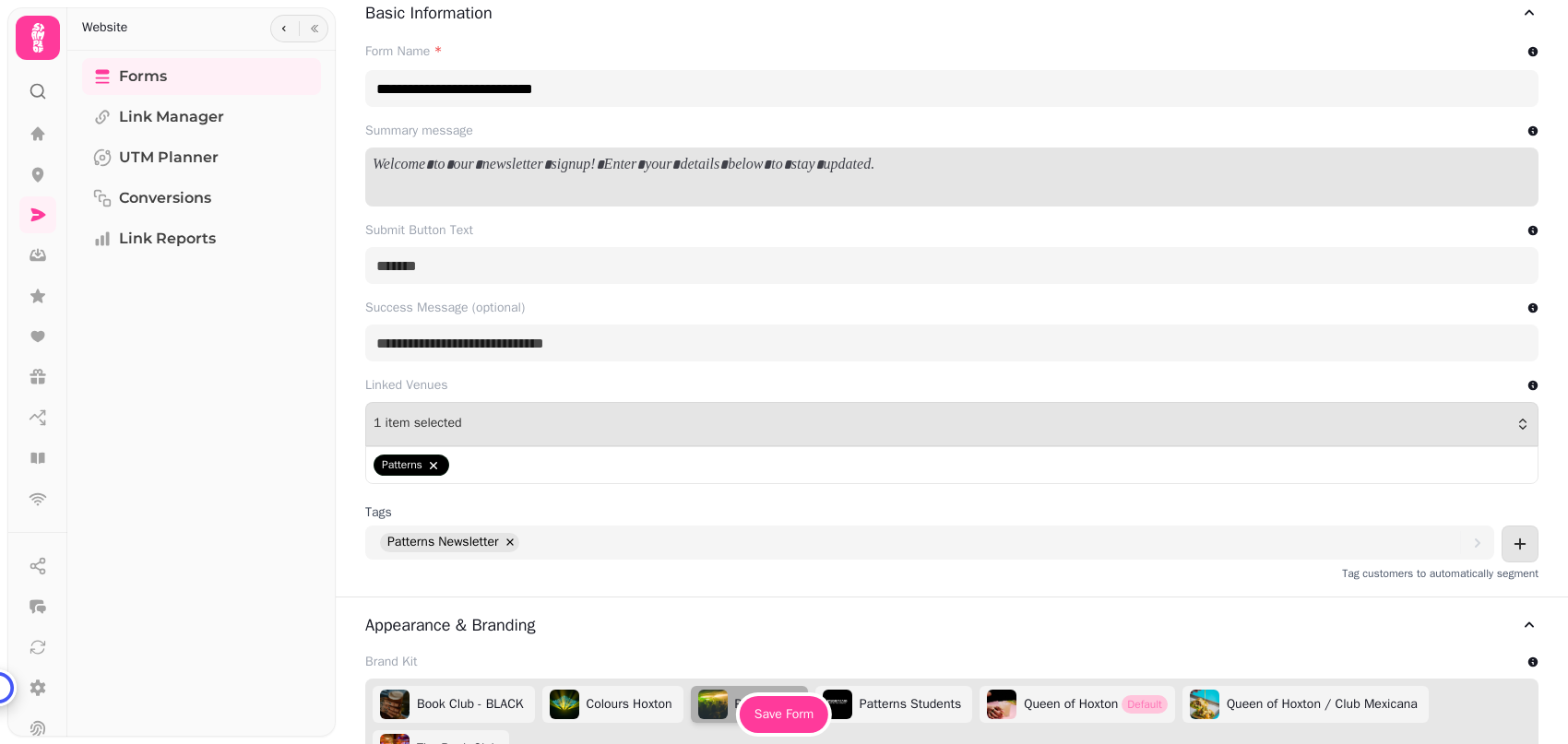 scroll, scrollTop: 339, scrollLeft: 0, axis: vertical 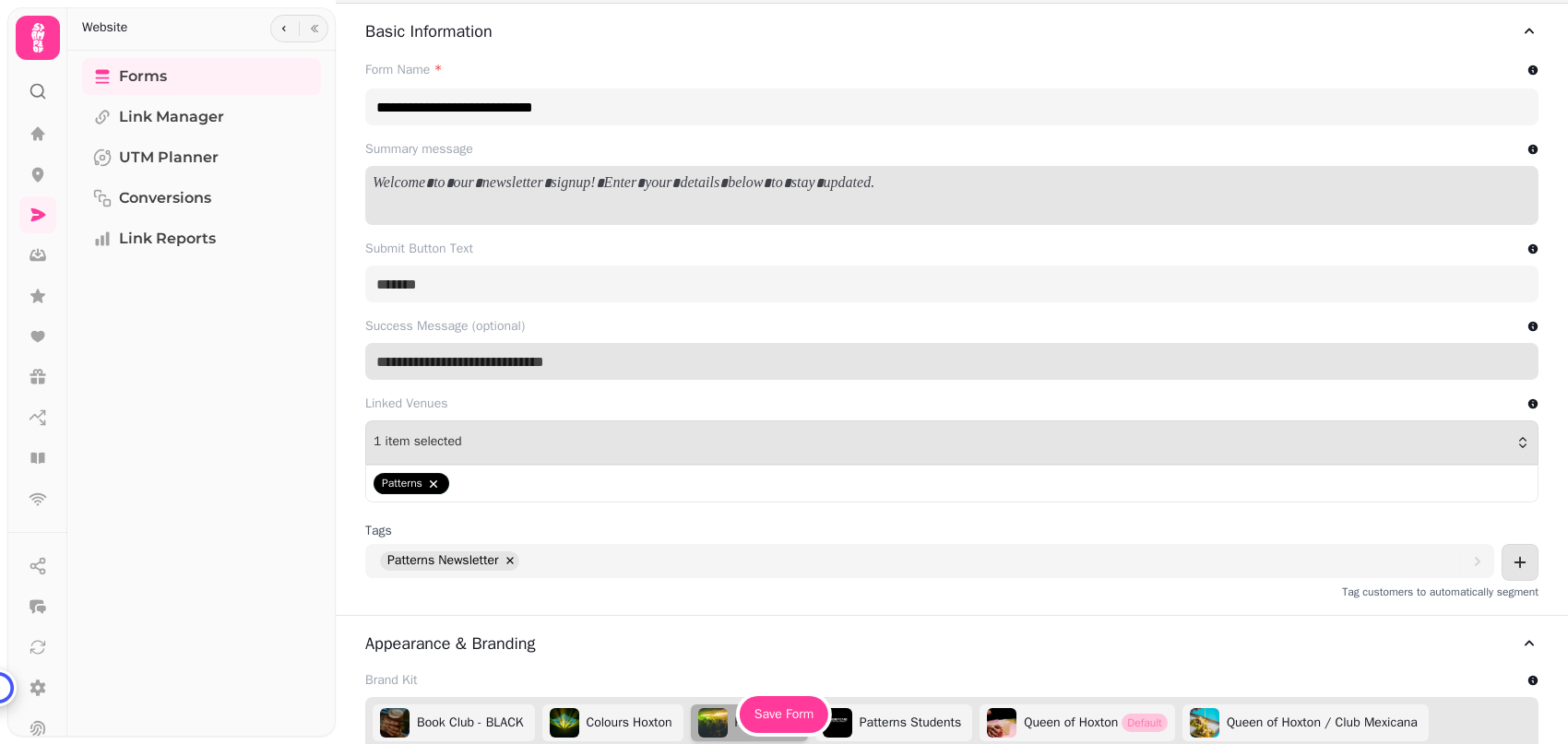 drag, startPoint x: 606, startPoint y: 364, endPoint x: 428, endPoint y: 362, distance: 178.01124 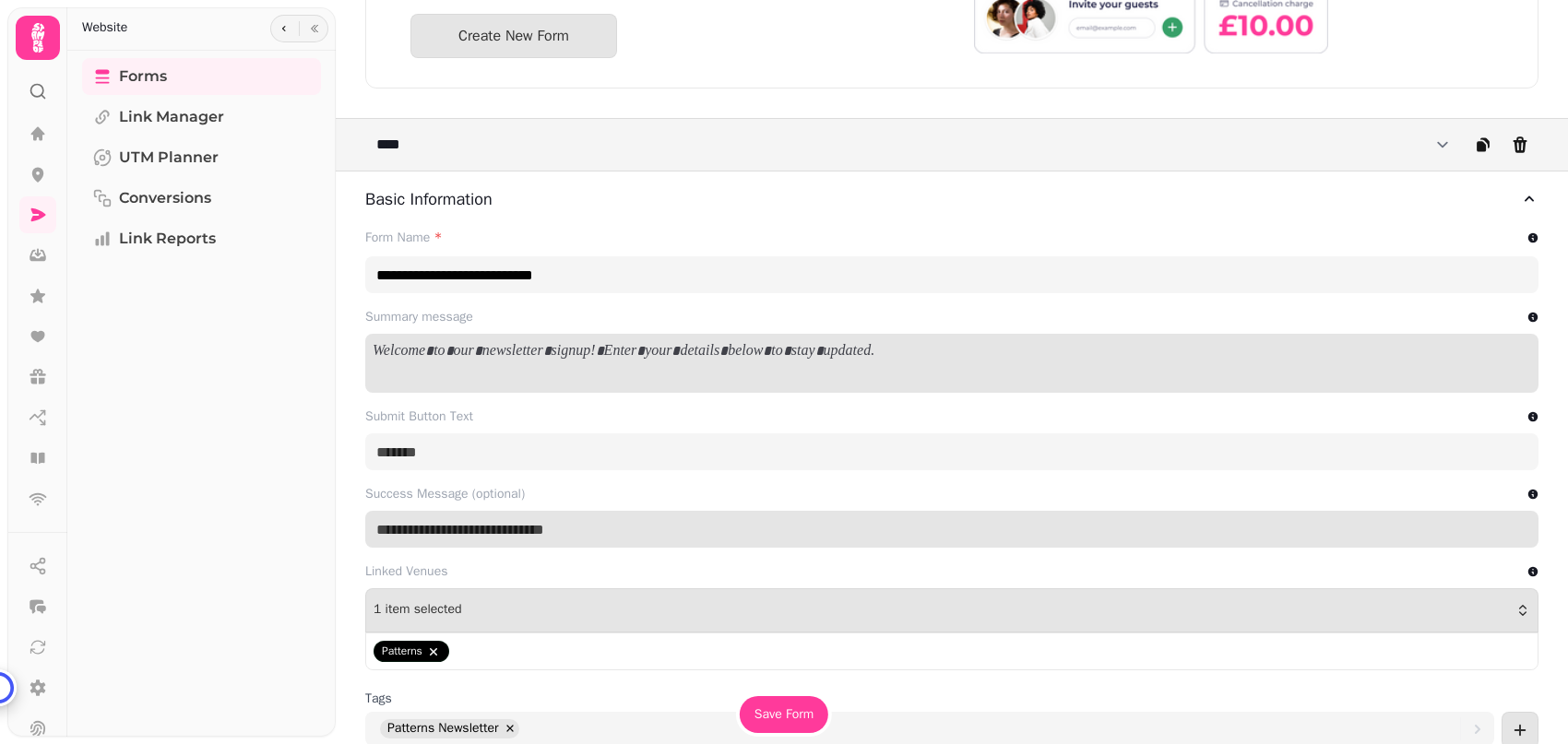 scroll, scrollTop: 204, scrollLeft: 0, axis: vertical 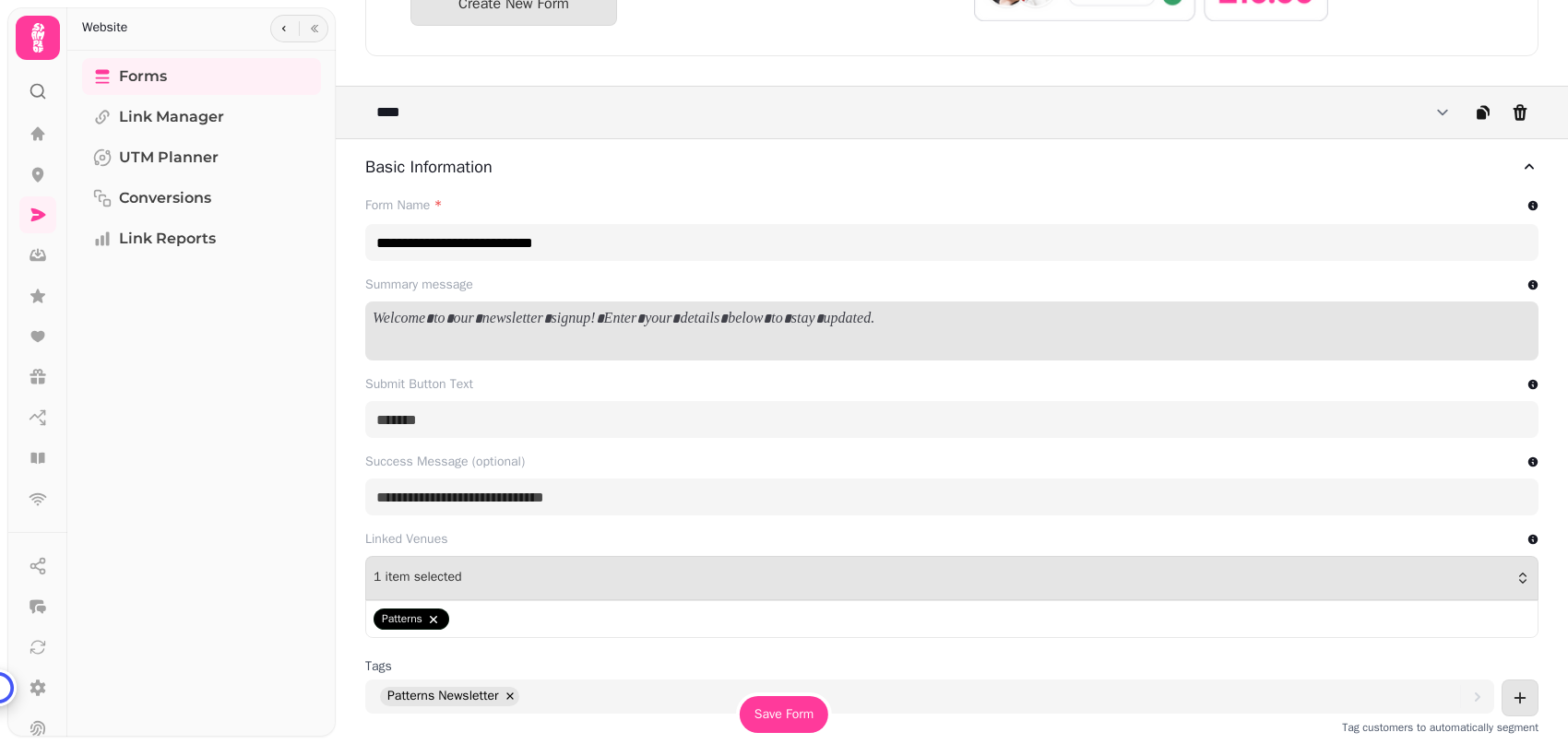 click at bounding box center [952, 319] 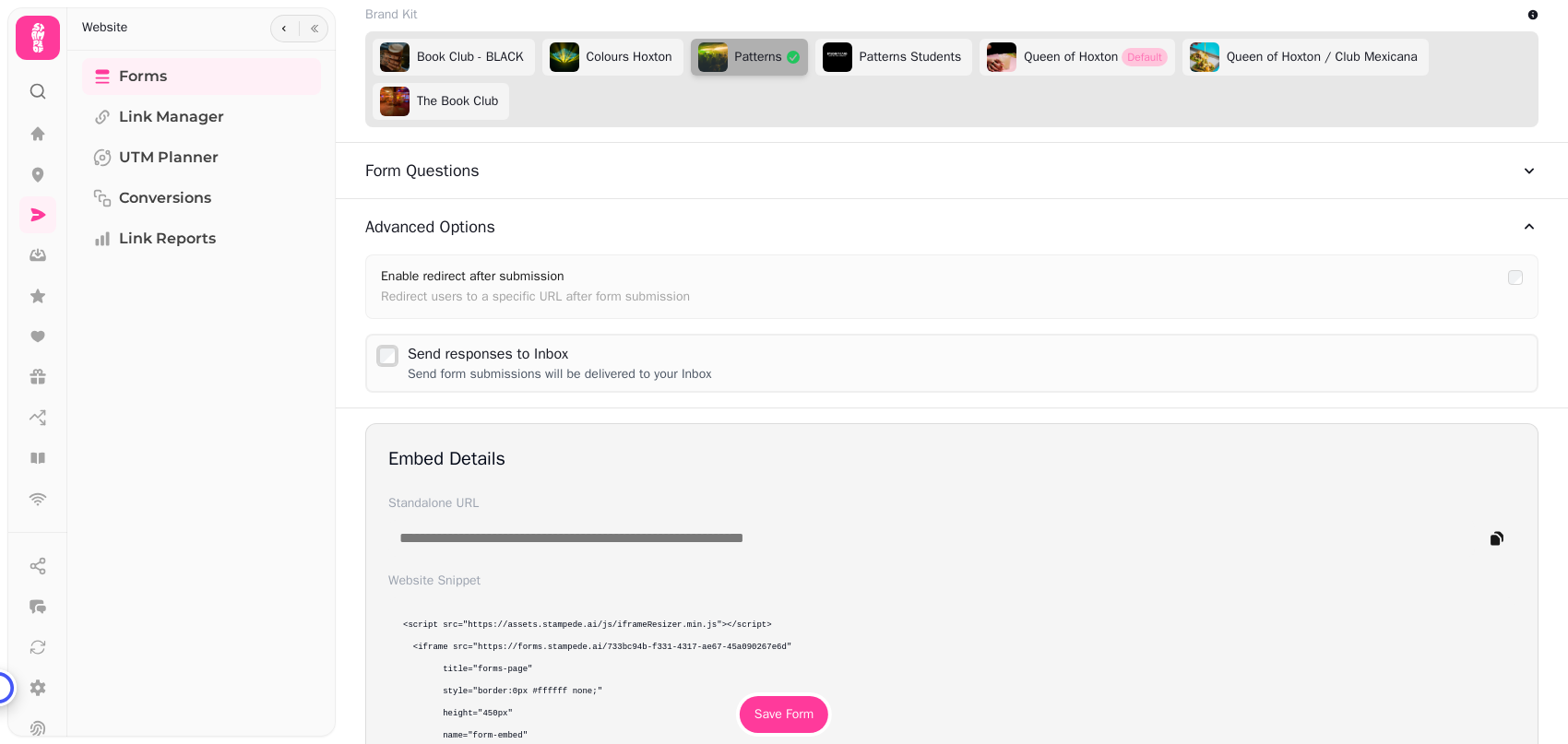 scroll, scrollTop: 0, scrollLeft: 0, axis: both 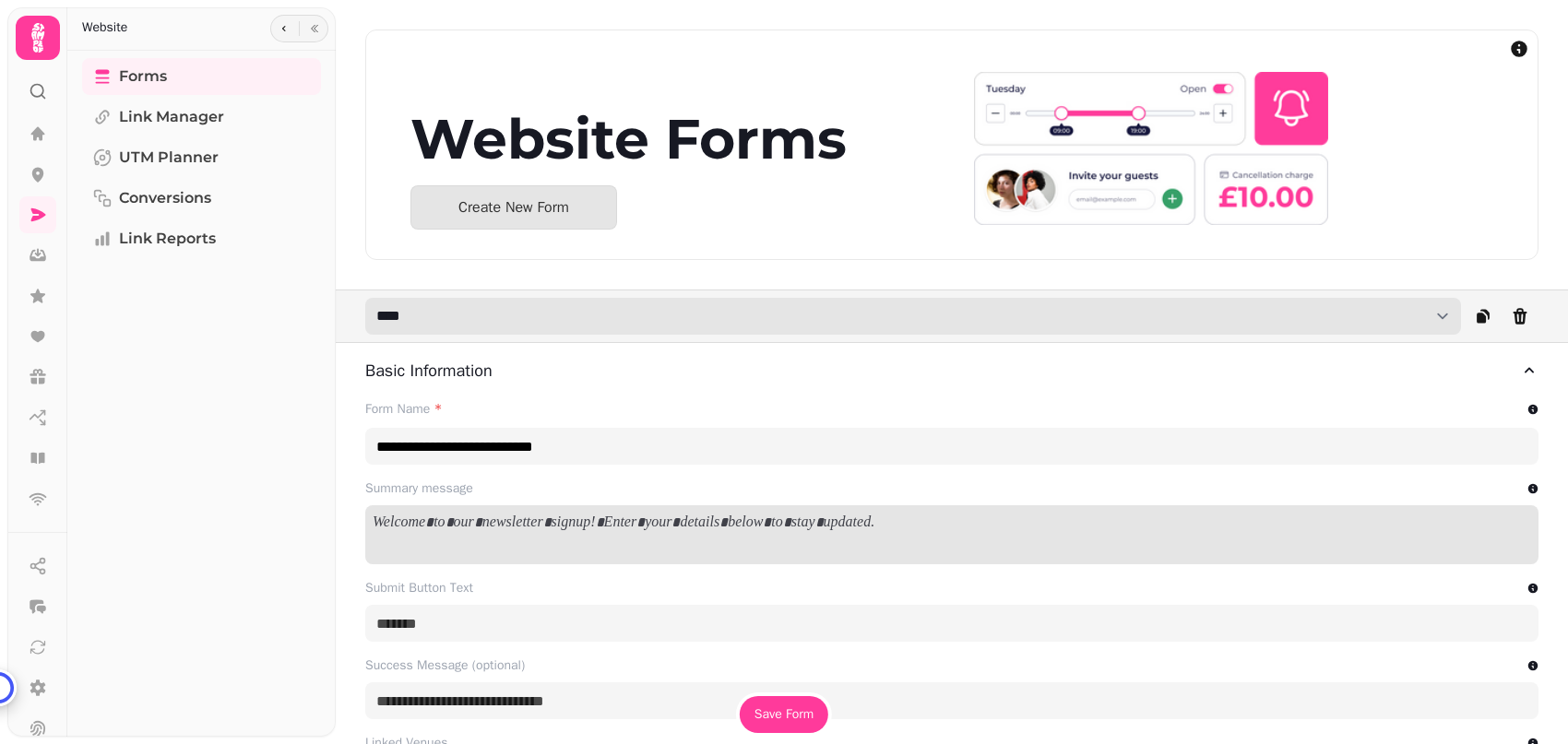 click on "**********" at bounding box center (913, 316) 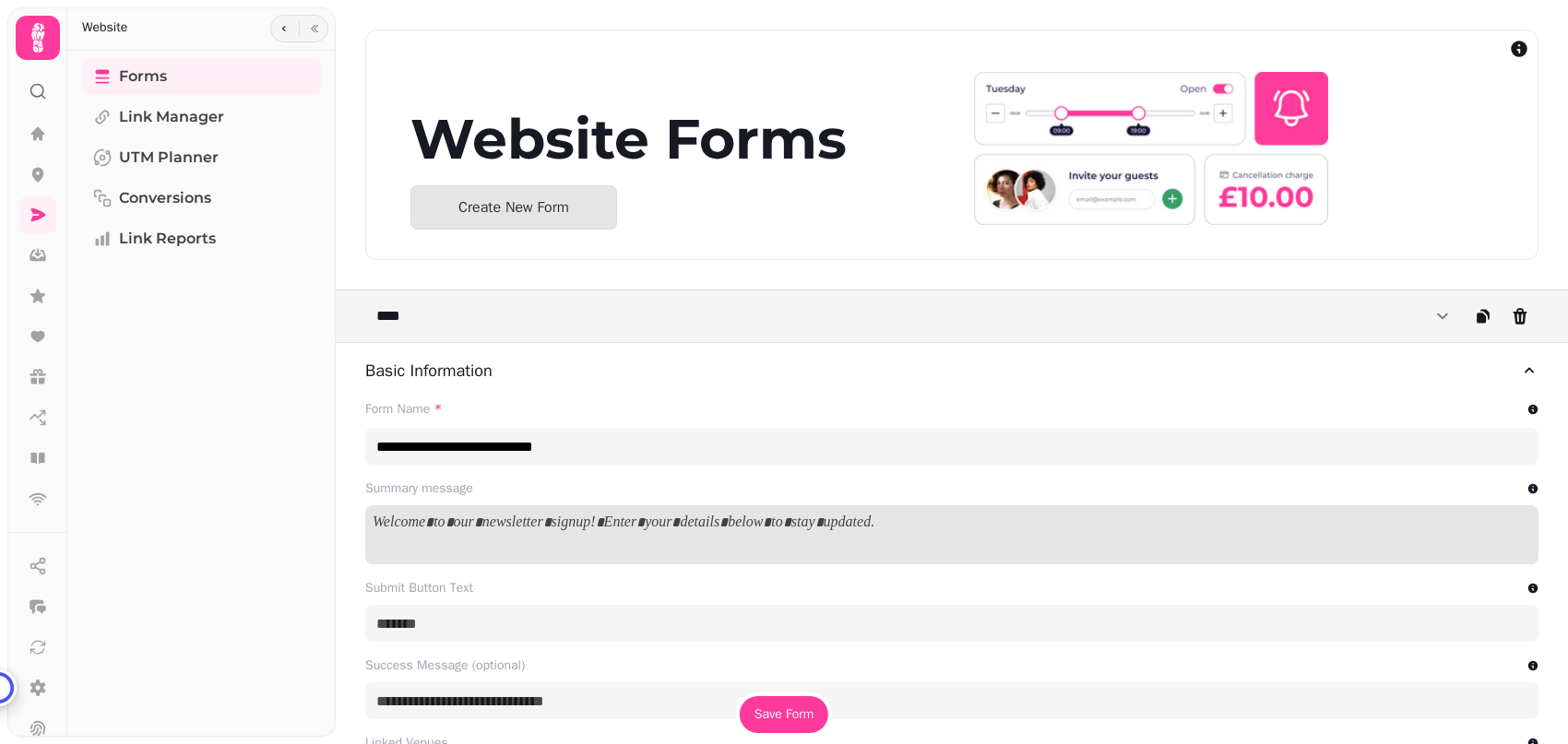type on "**********" 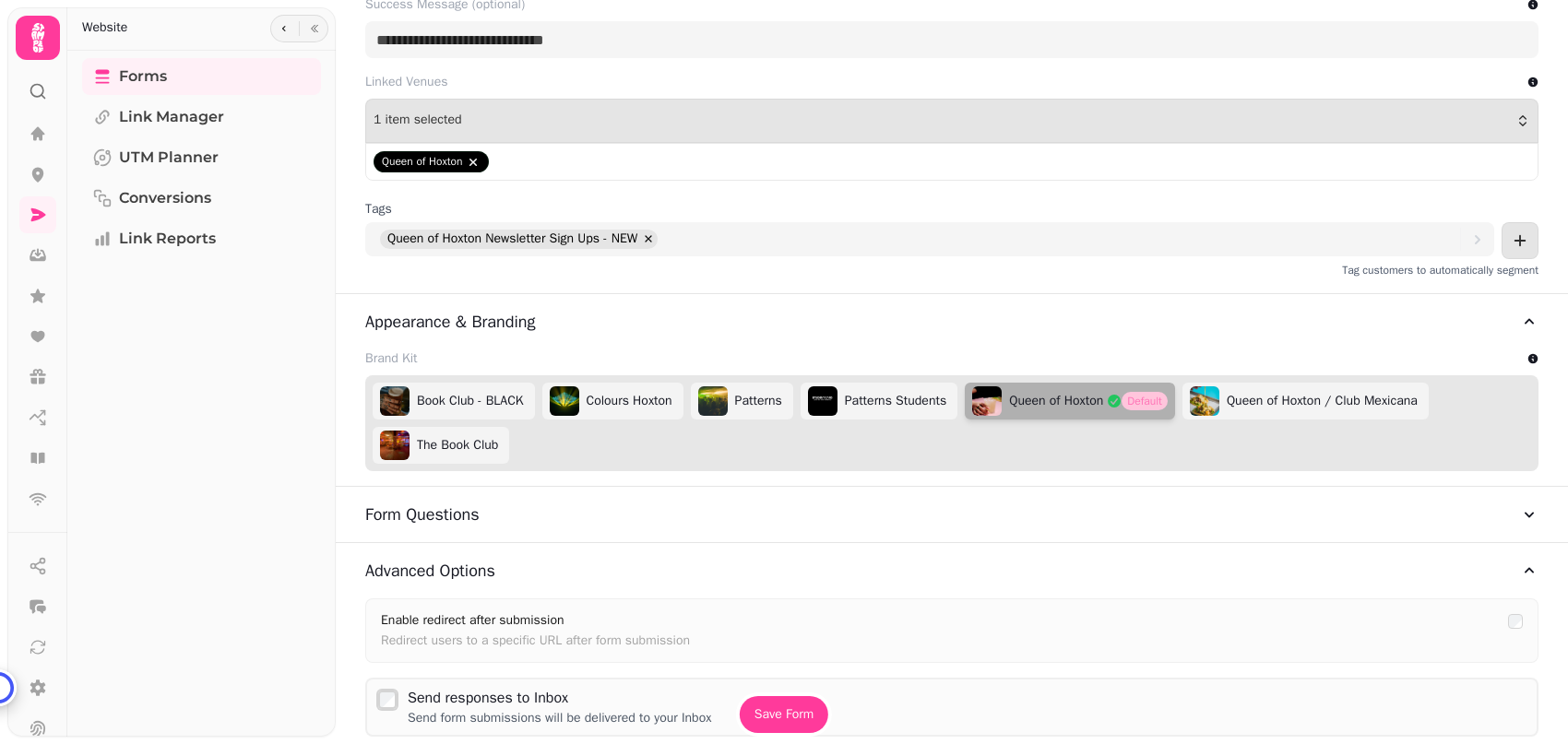 scroll, scrollTop: 667, scrollLeft: 0, axis: vertical 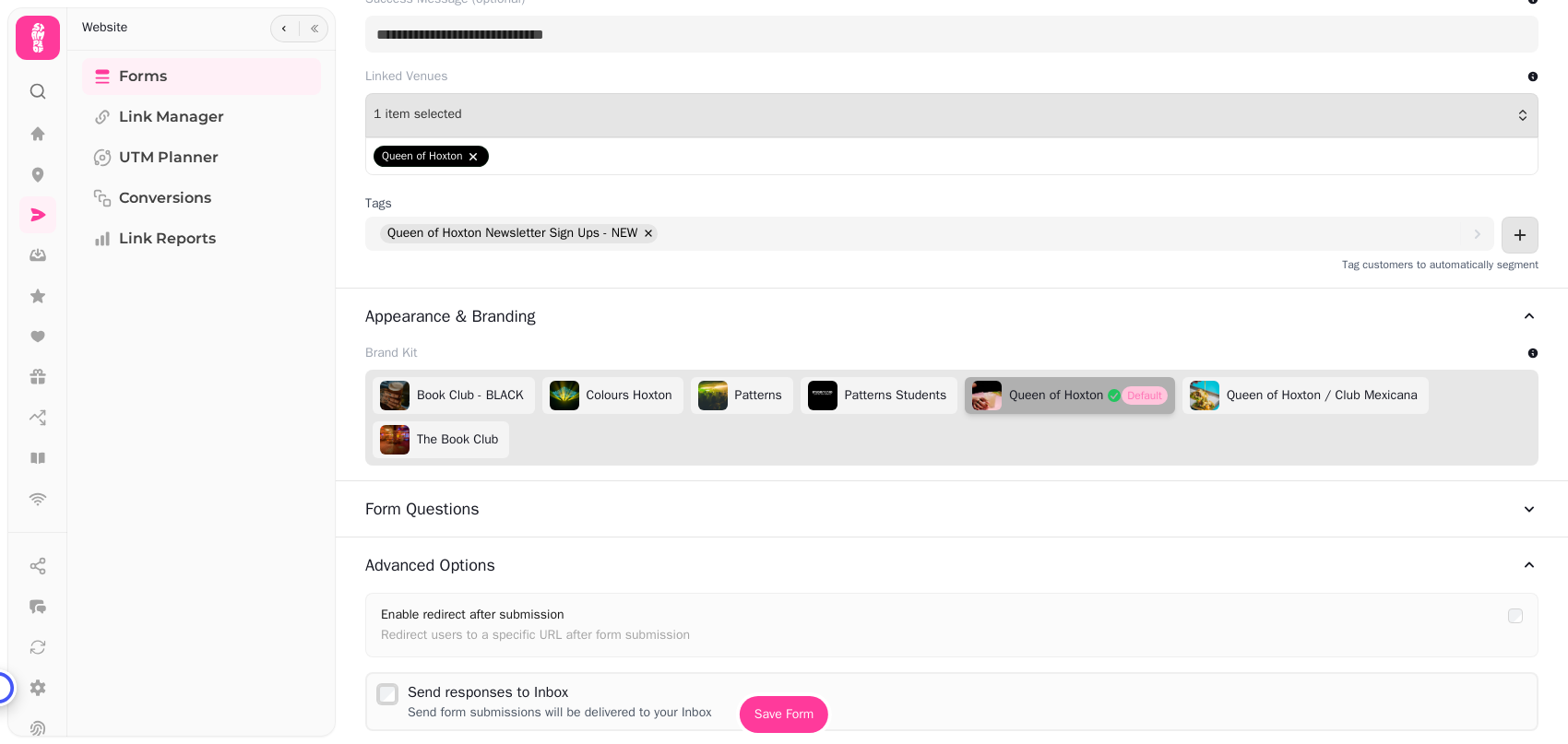click 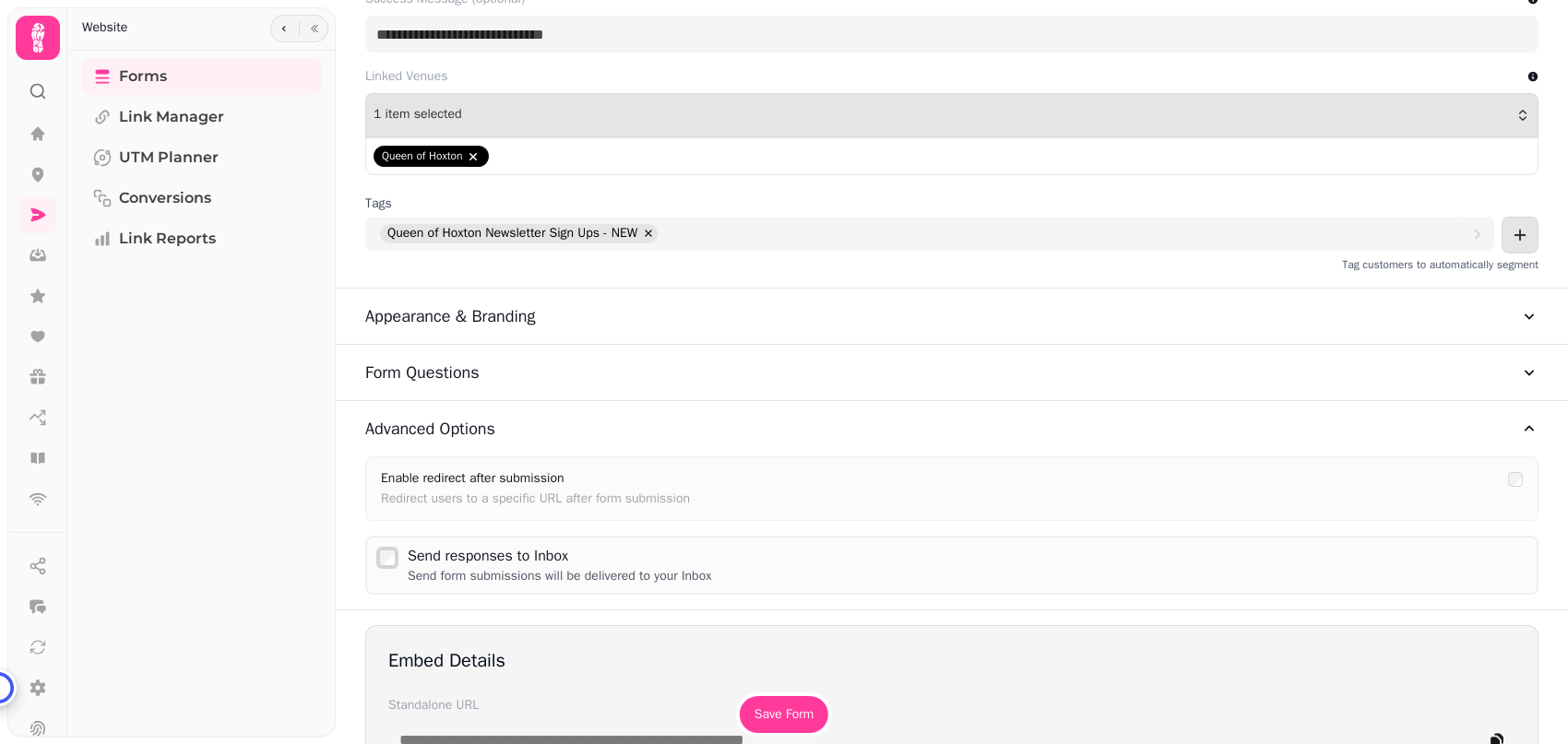 click on "Form Questions" at bounding box center [952, 372] 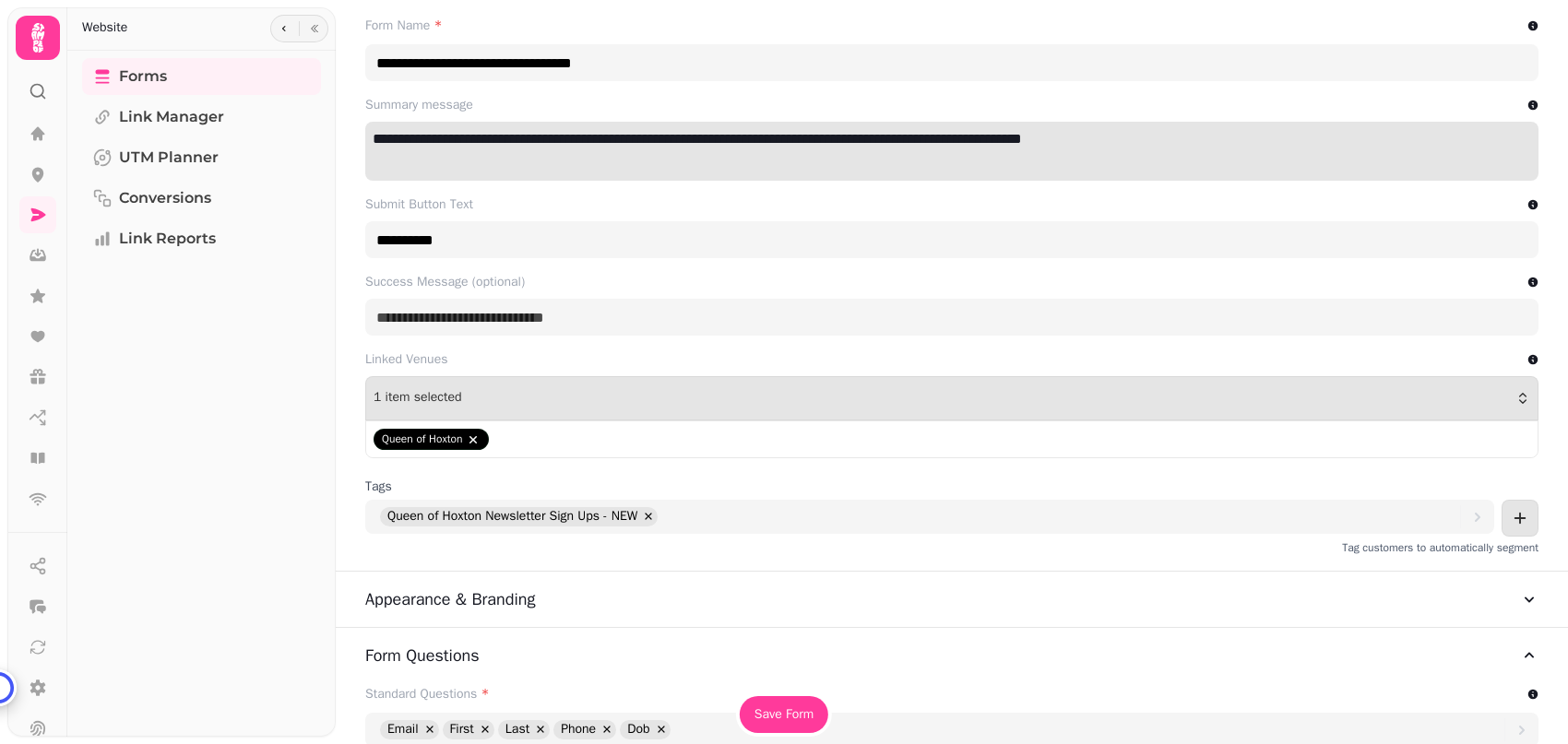 scroll, scrollTop: 0, scrollLeft: 0, axis: both 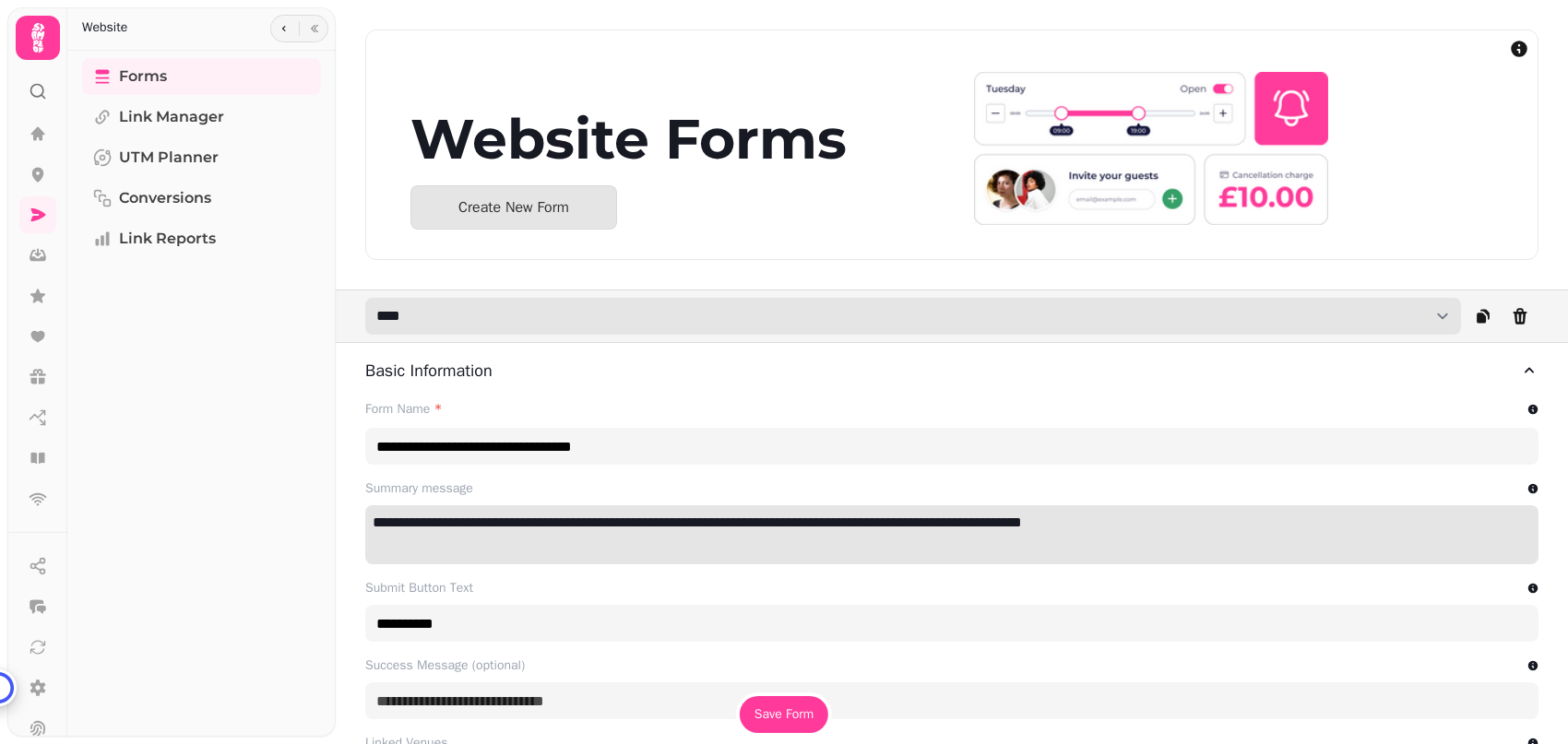 click on "**********" at bounding box center [913, 316] 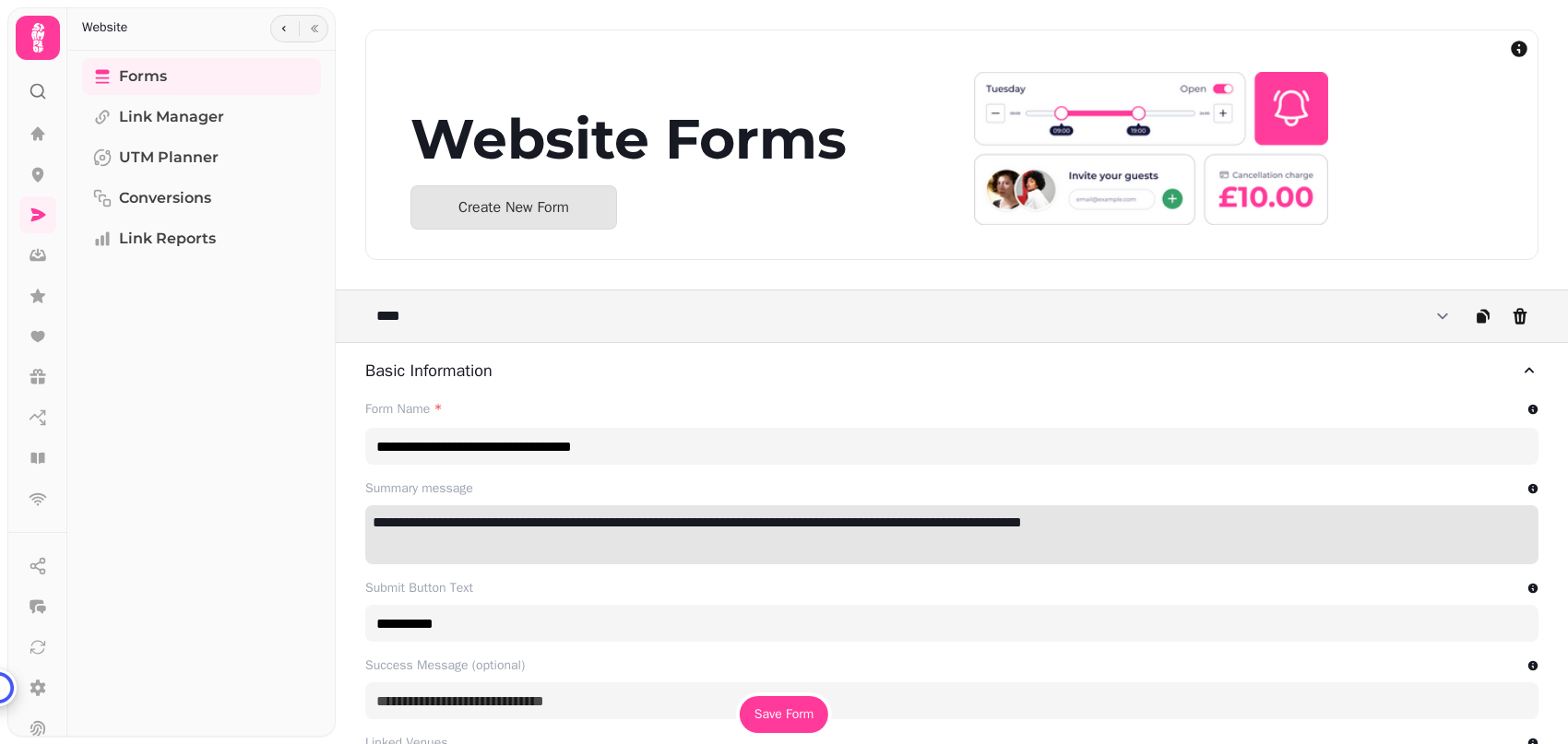 type on "**********" 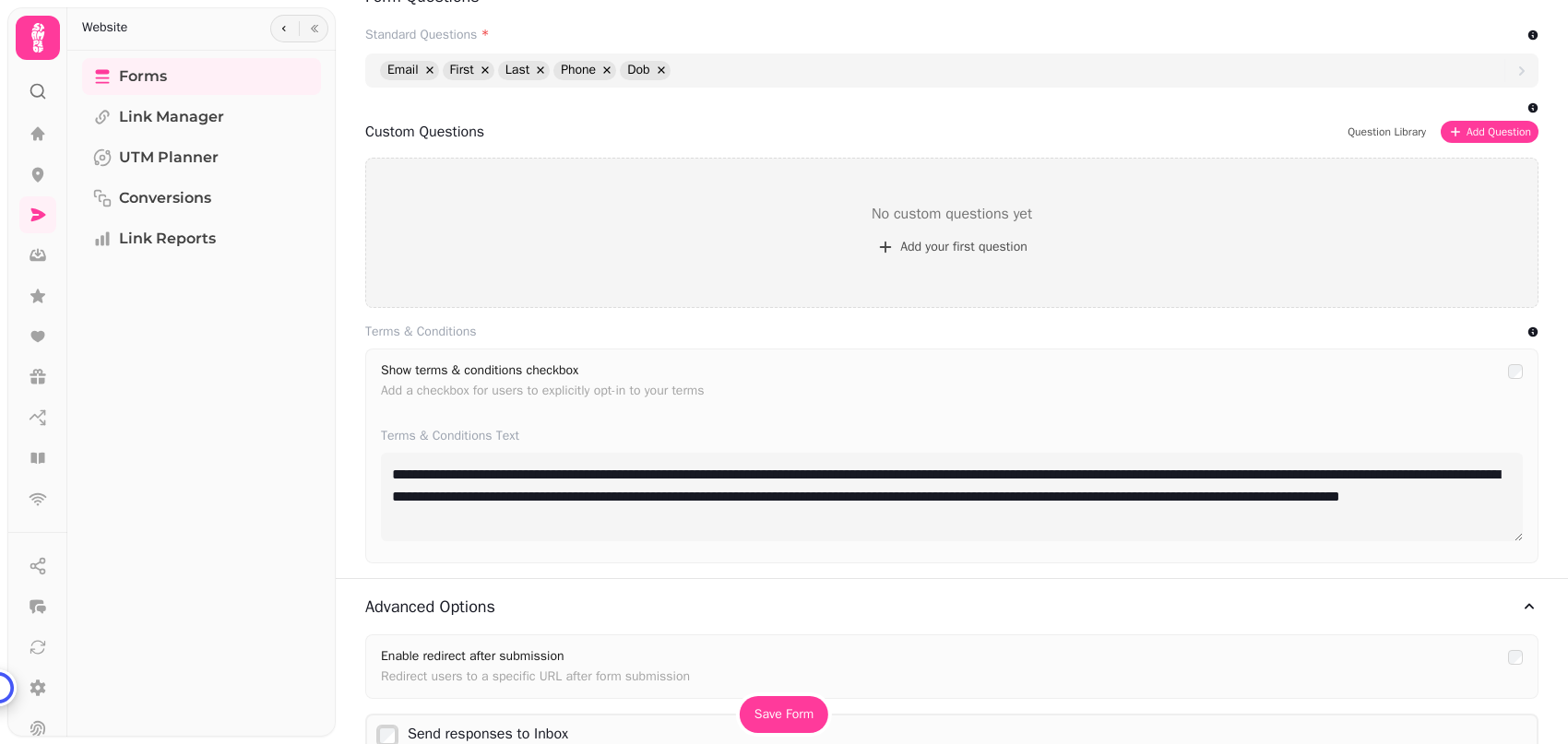 scroll, scrollTop: 1046, scrollLeft: 0, axis: vertical 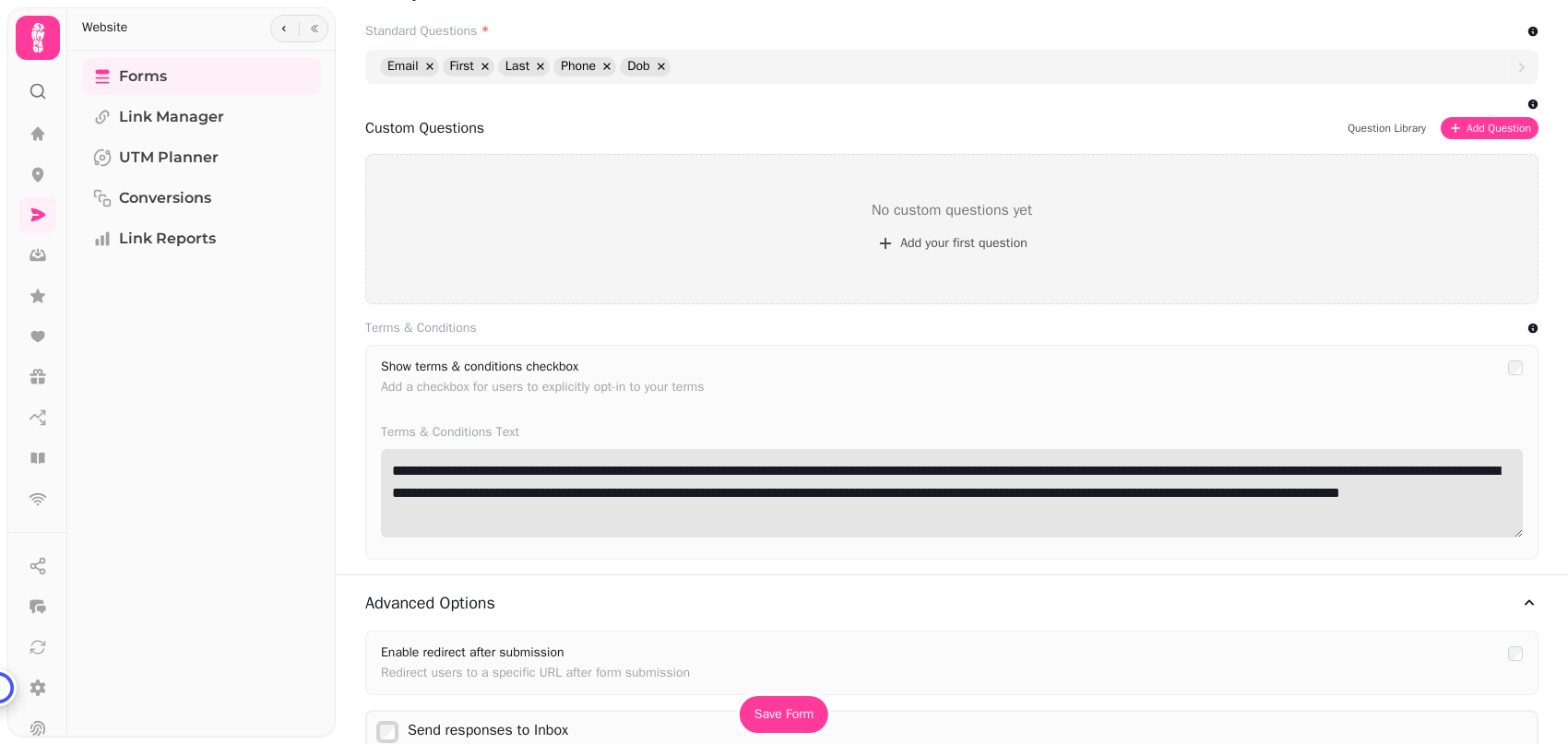 drag, startPoint x: 910, startPoint y: 515, endPoint x: 329, endPoint y: 455, distance: 584.0899 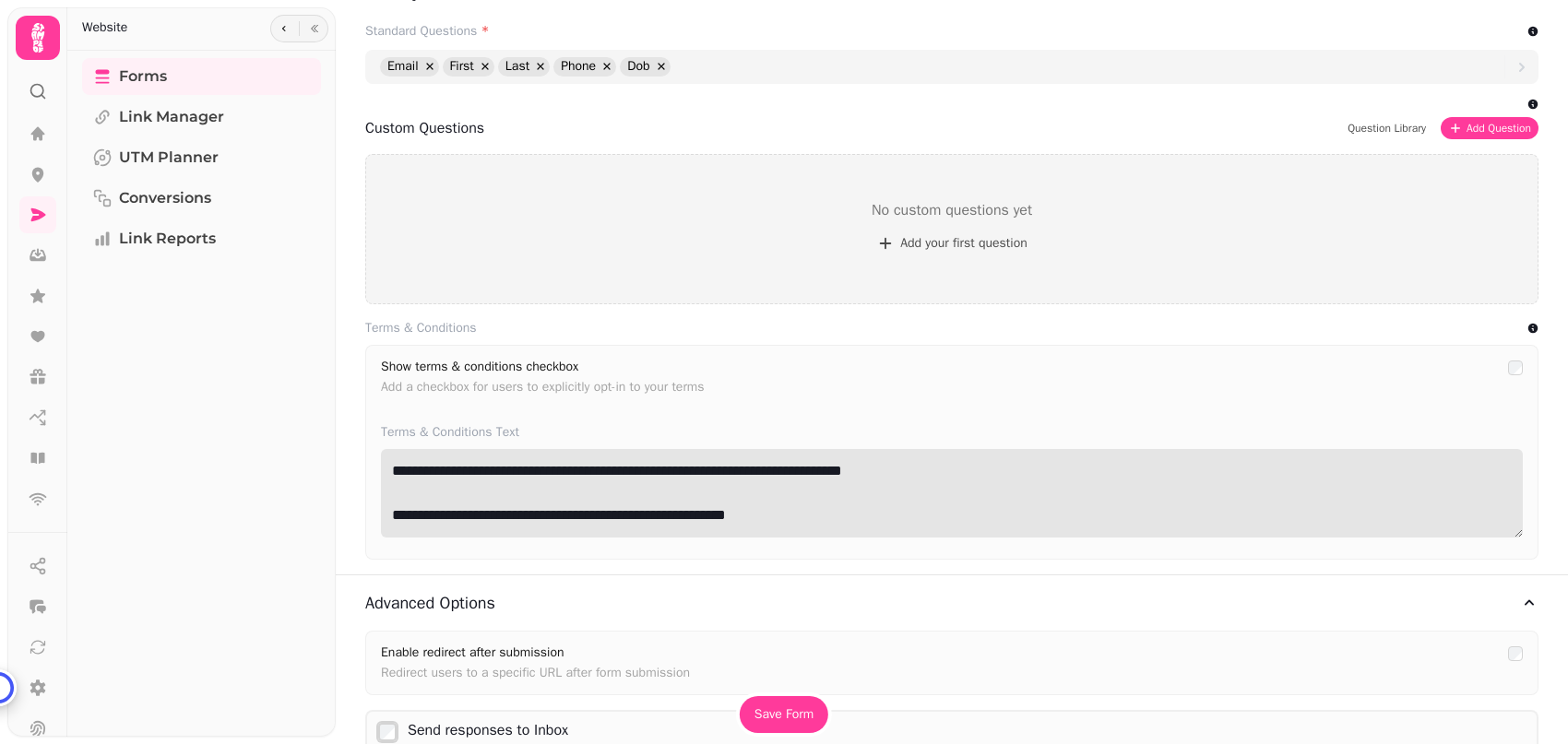 scroll, scrollTop: 0, scrollLeft: 0, axis: both 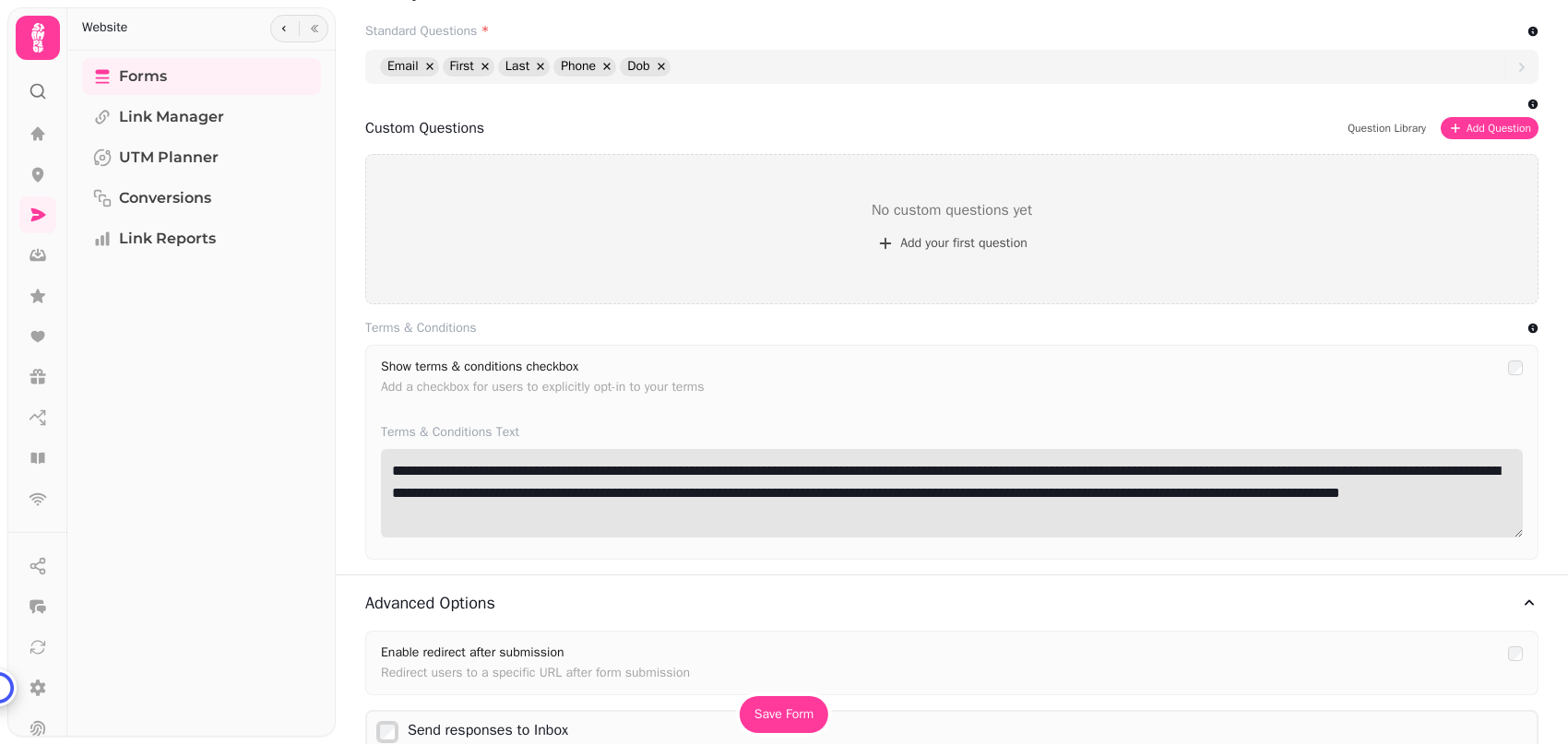 drag, startPoint x: 634, startPoint y: 470, endPoint x: 1010, endPoint y: 514, distance: 378.56571 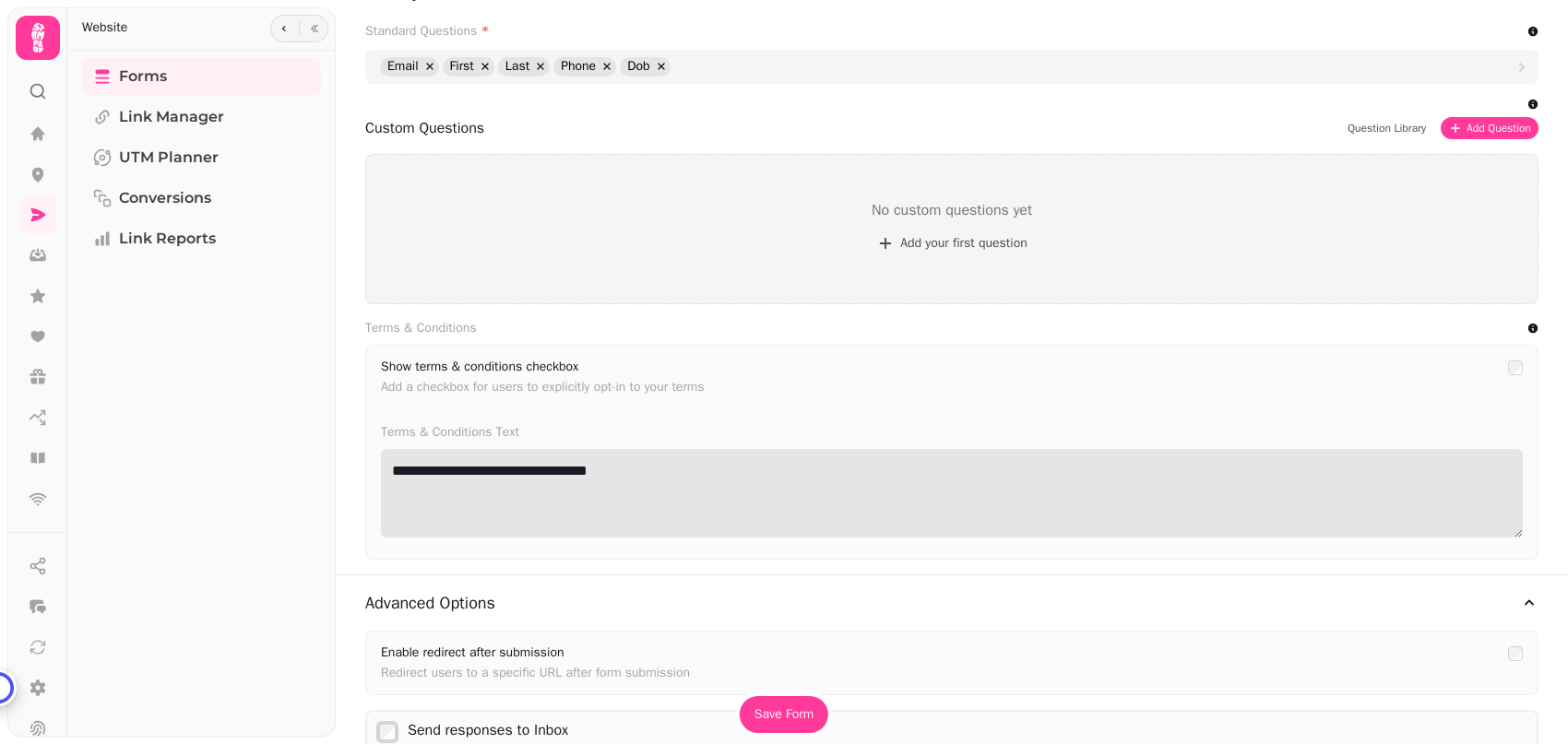 drag, startPoint x: 417, startPoint y: 471, endPoint x: 362, endPoint y: 468, distance: 55.081757 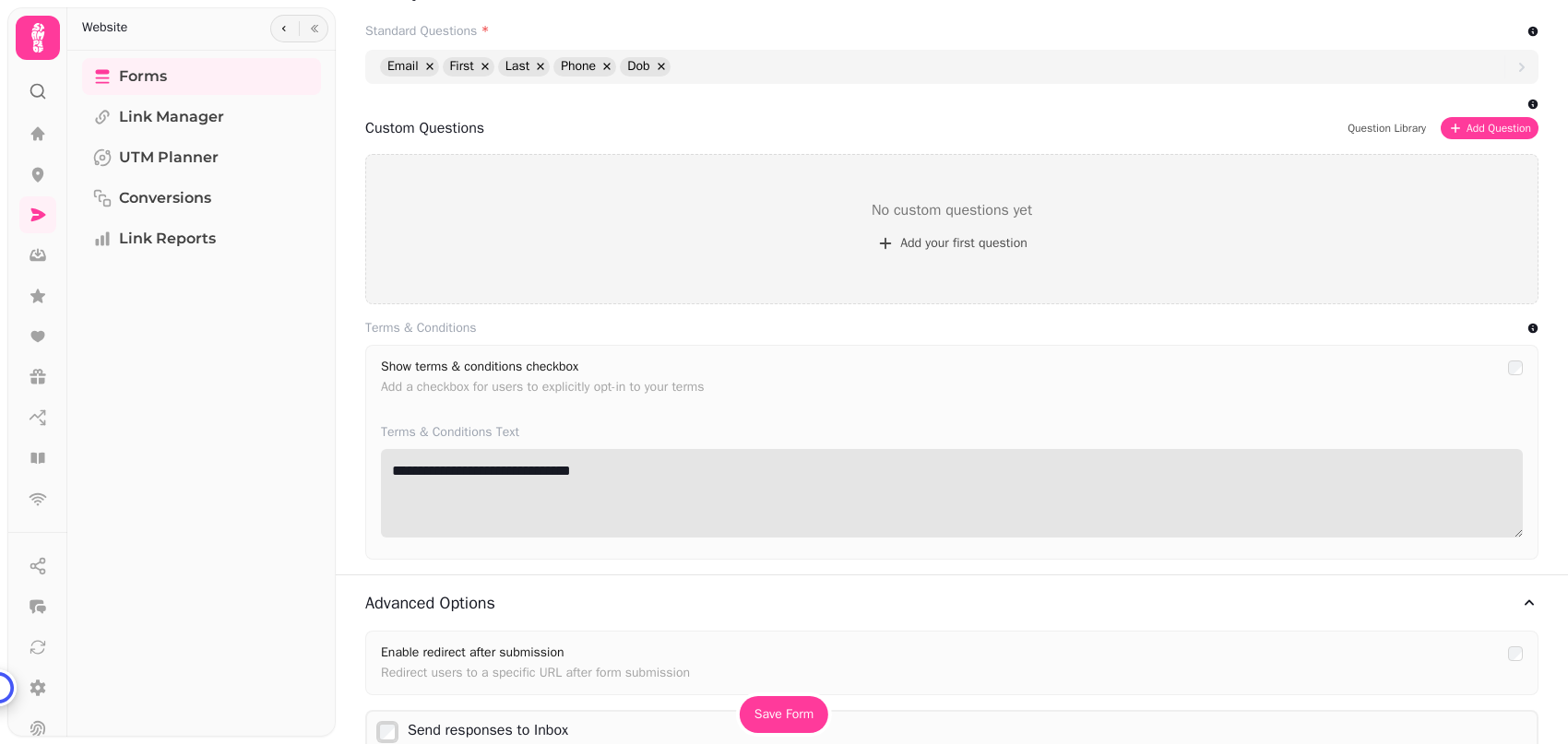 drag, startPoint x: 626, startPoint y: 472, endPoint x: 659, endPoint y: 494, distance: 39.661064 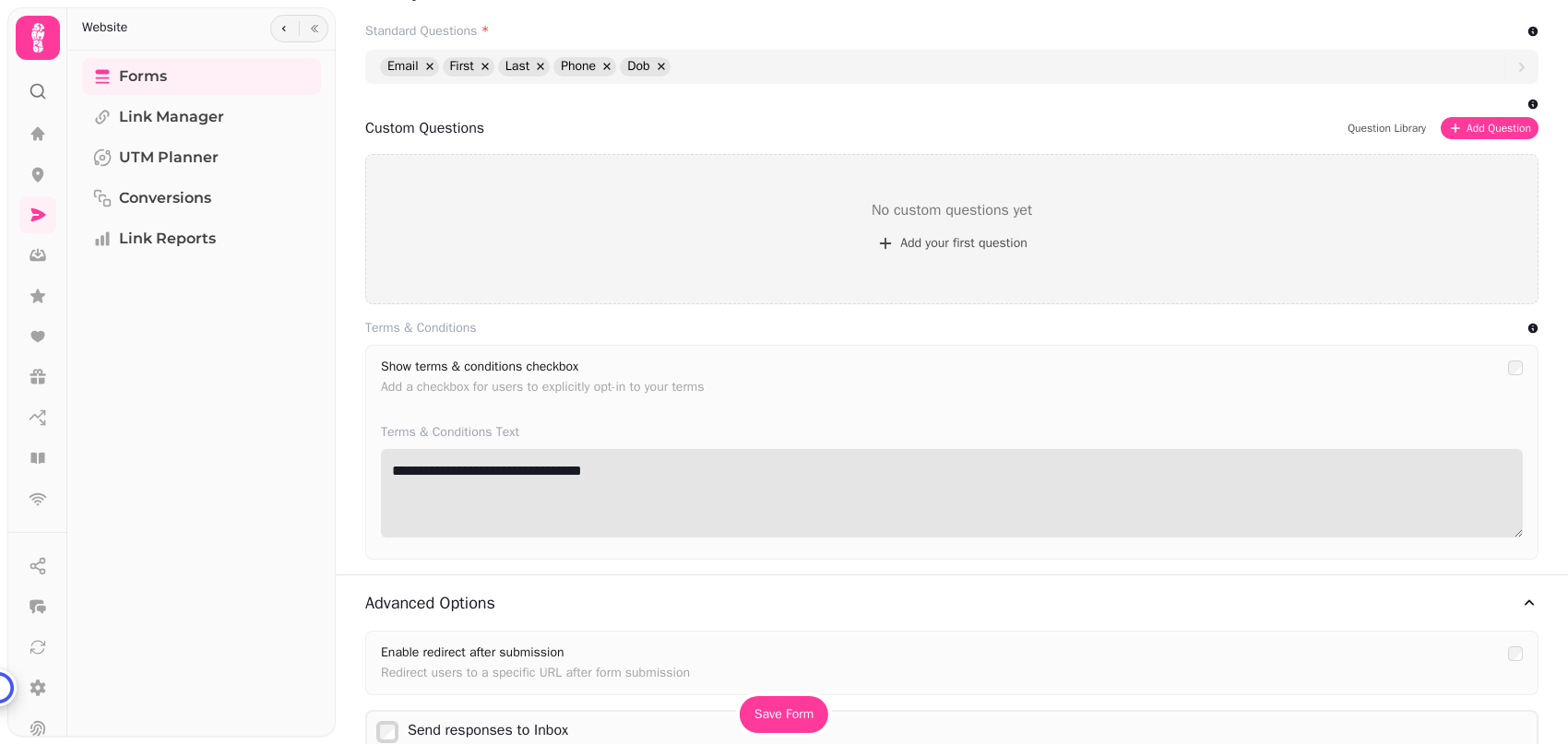 paste on "**********" 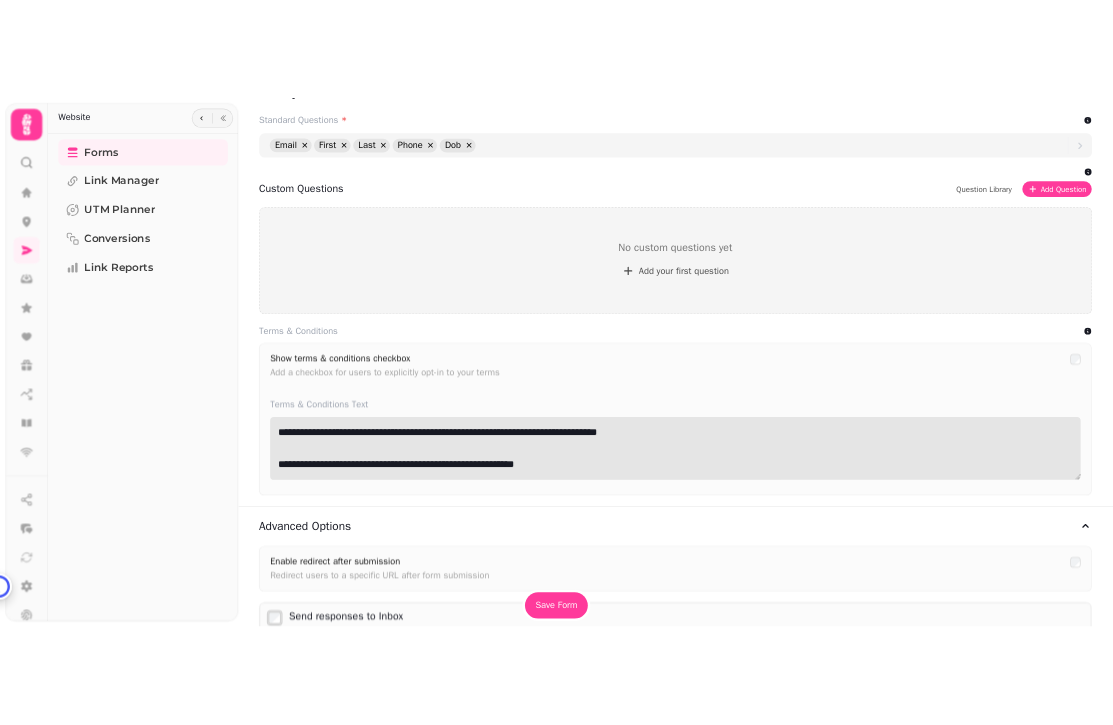 scroll, scrollTop: 120, scrollLeft: 0, axis: vertical 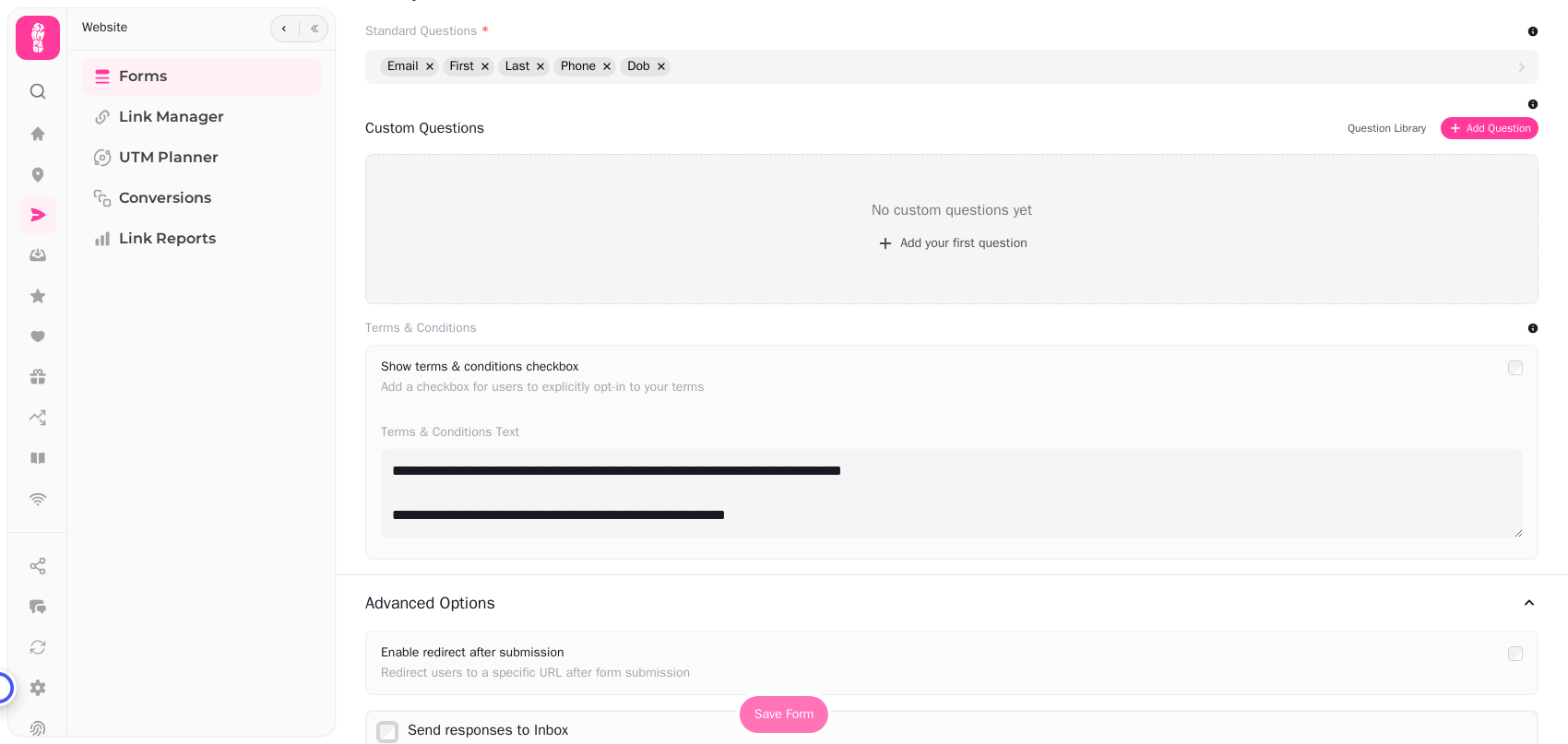 click on "Save Form" at bounding box center [784, 714] 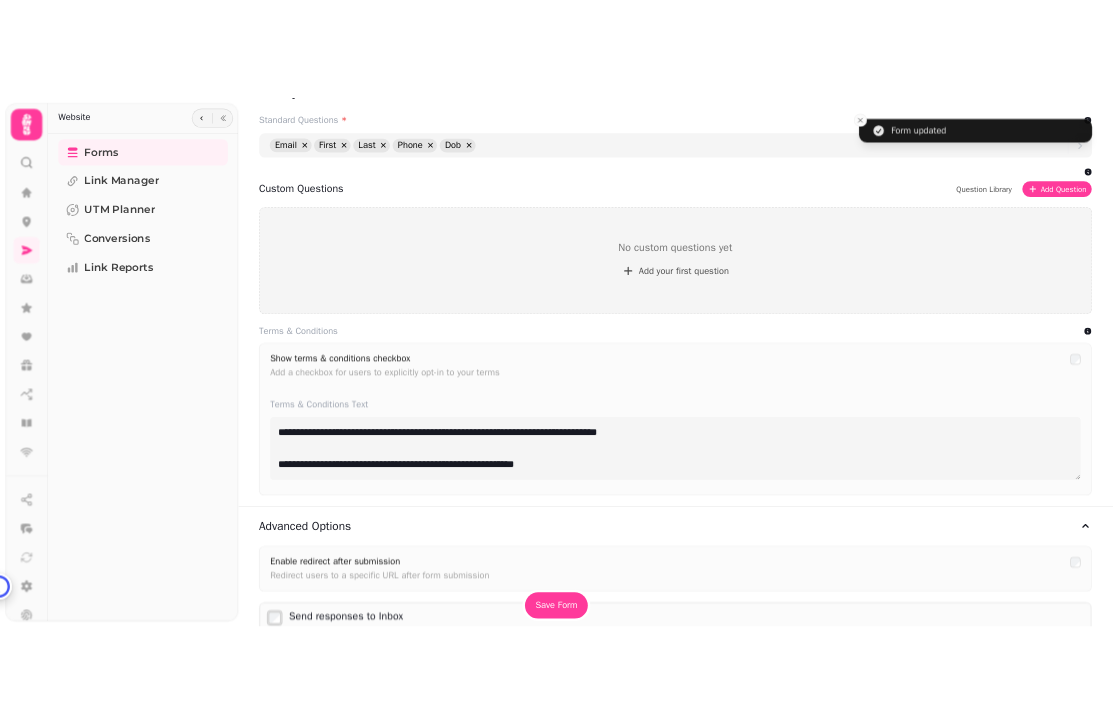 scroll, scrollTop: 1178, scrollLeft: 0, axis: vertical 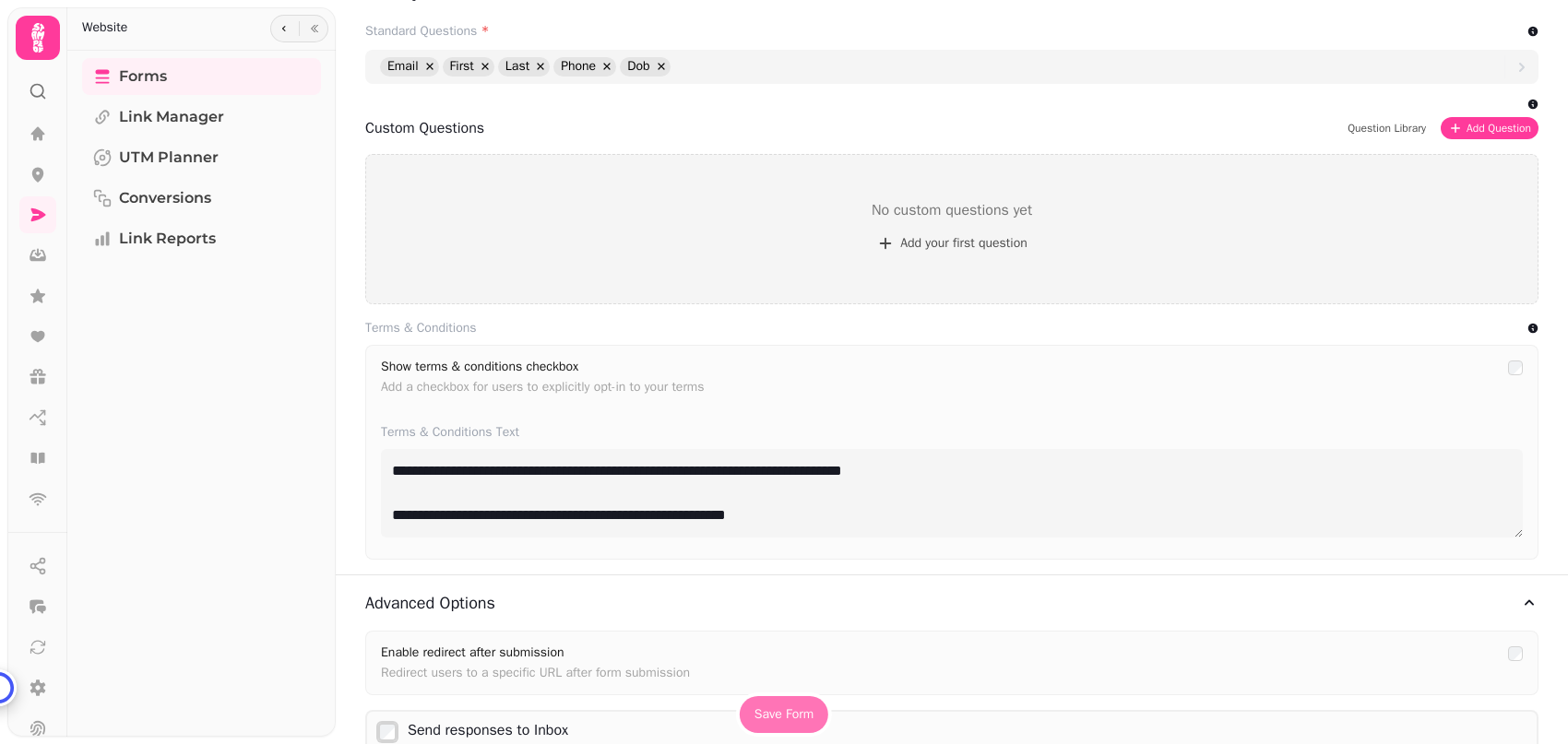 click on "Save Form" at bounding box center (784, 714) 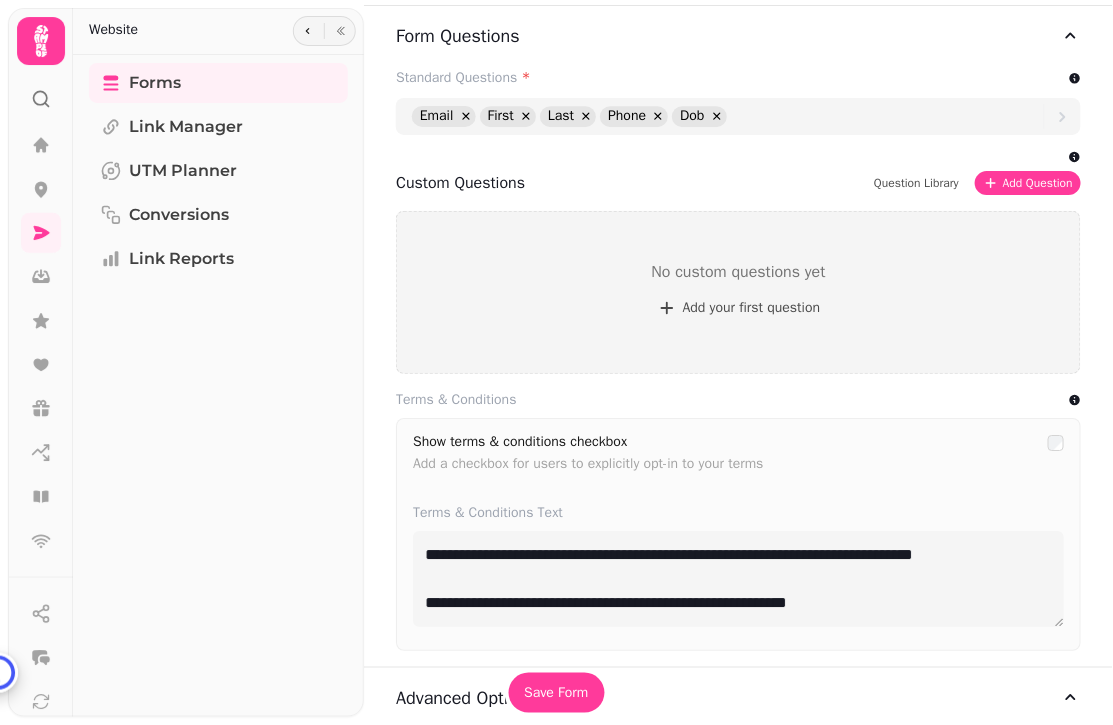 scroll, scrollTop: 1178, scrollLeft: 0, axis: vertical 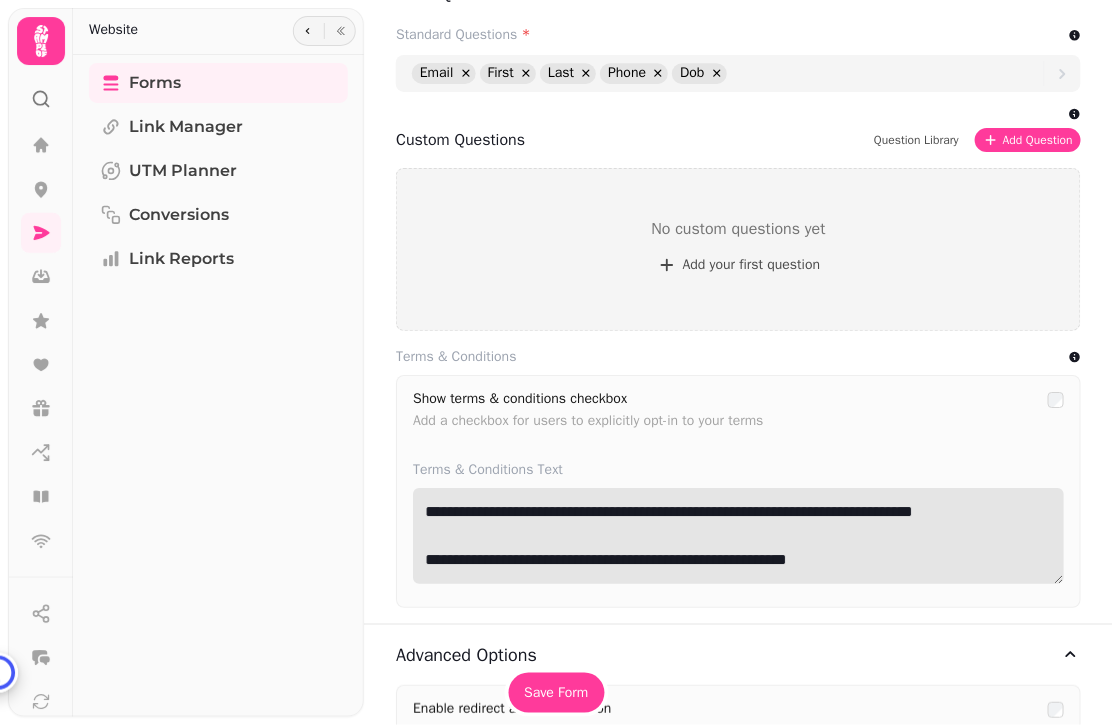 drag, startPoint x: 425, startPoint y: 555, endPoint x: 953, endPoint y: 662, distance: 538.7328 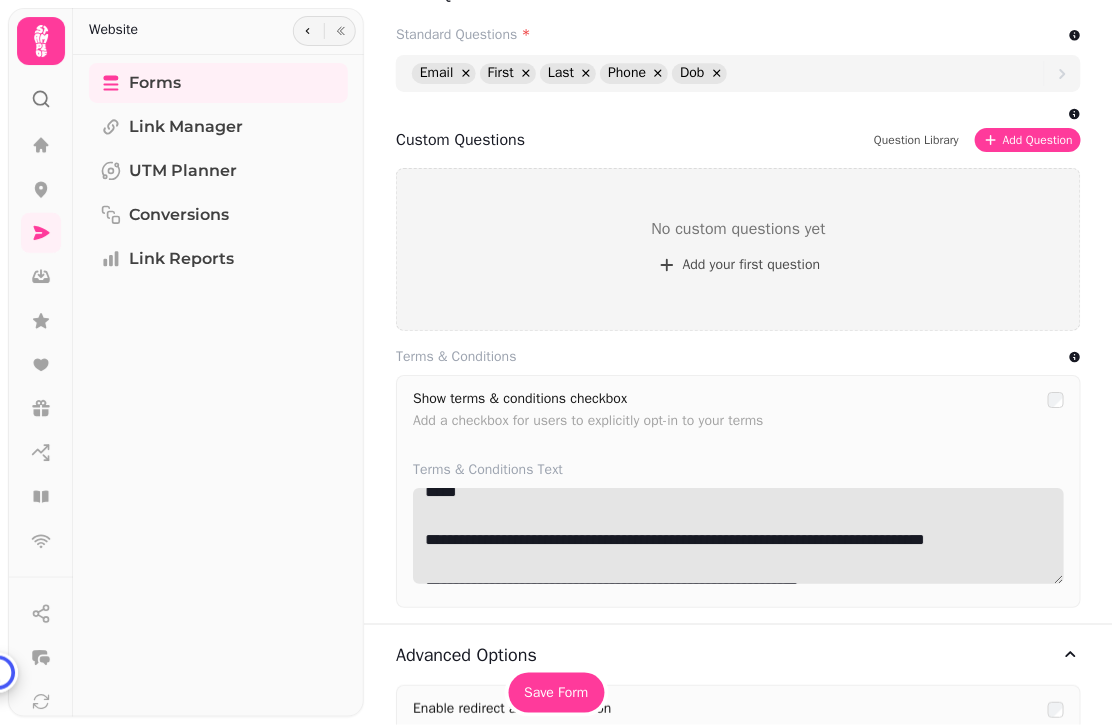 scroll, scrollTop: 100, scrollLeft: 0, axis: vertical 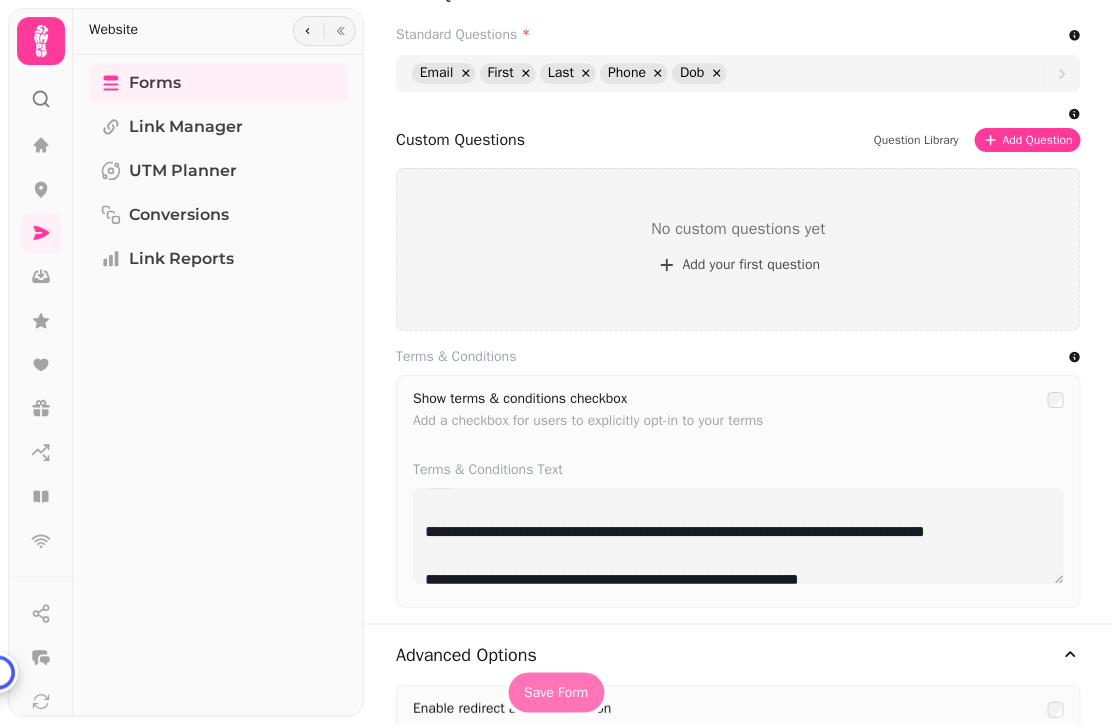 click on "Save Form" at bounding box center (556, 693) 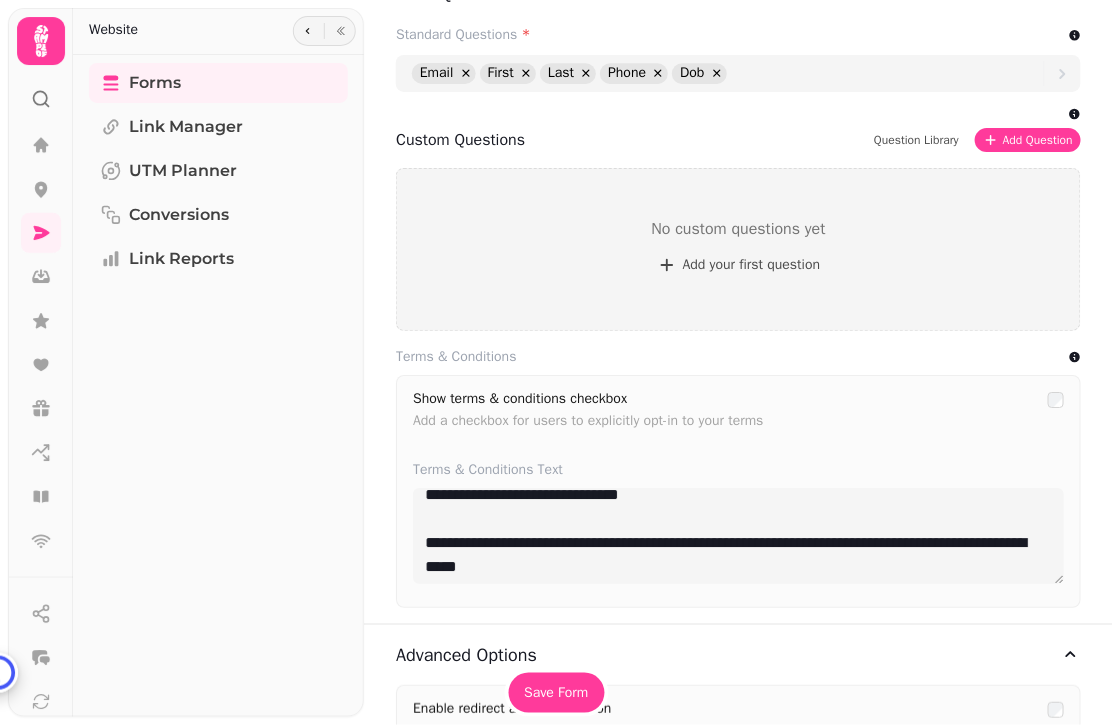 scroll, scrollTop: 0, scrollLeft: 0, axis: both 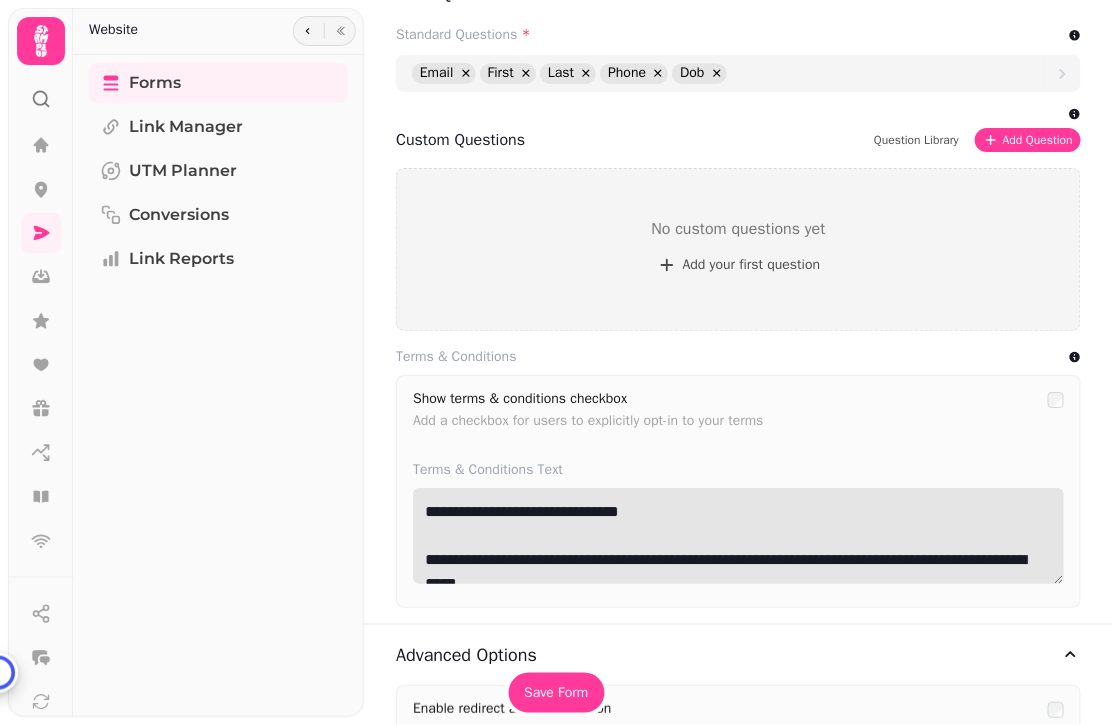 click on "**********" at bounding box center [738, 536] 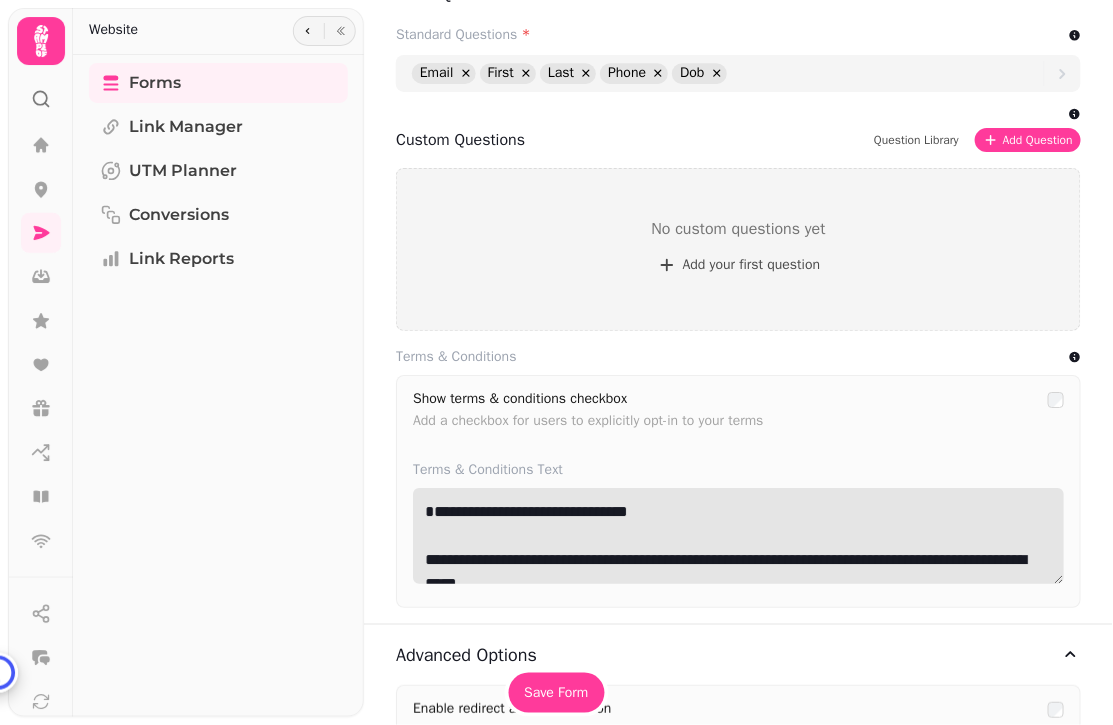 click on "**********" at bounding box center [738, 536] 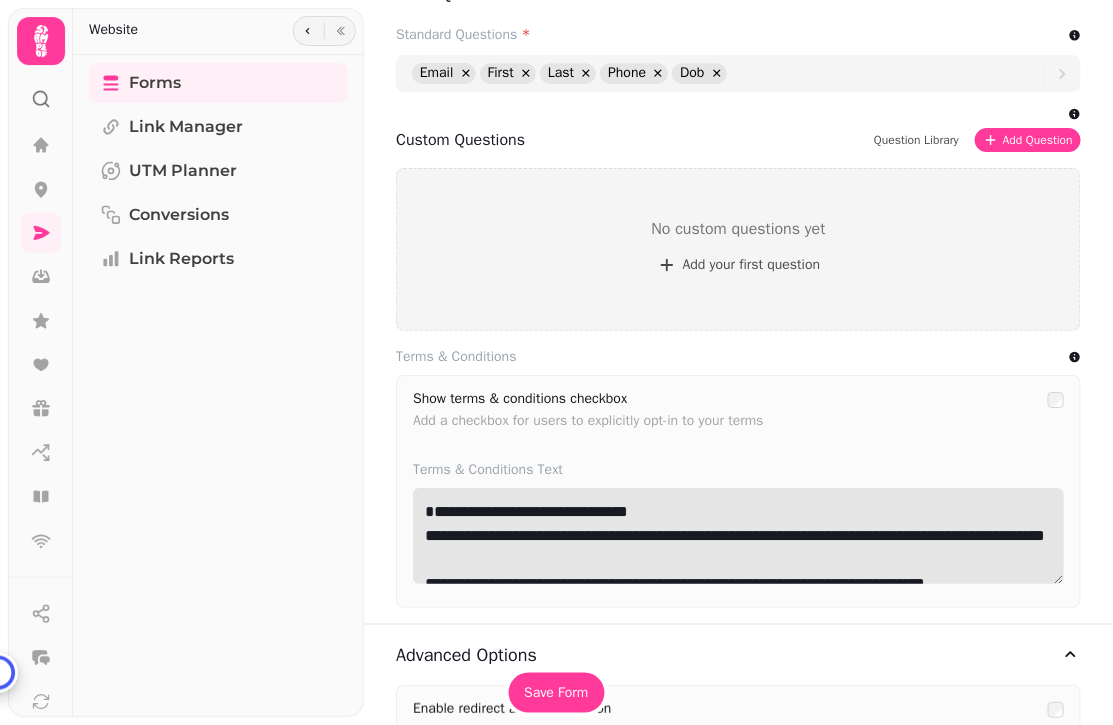 drag, startPoint x: 432, startPoint y: 508, endPoint x: 383, endPoint y: 506, distance: 49.0408 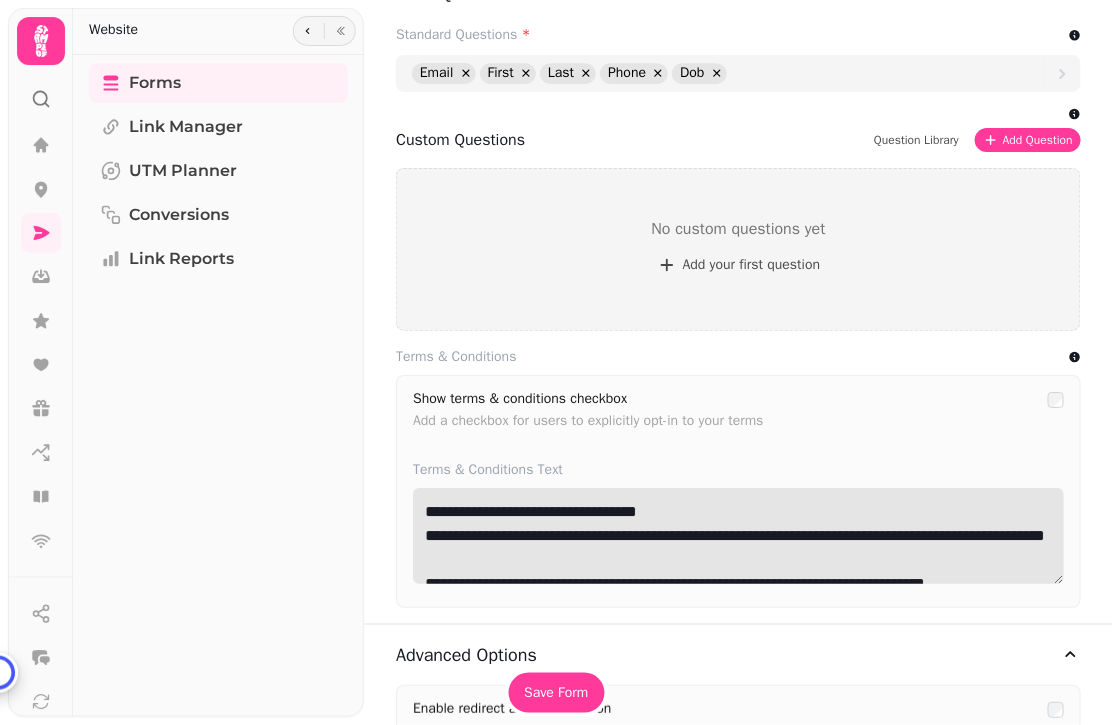click on "**********" at bounding box center [738, 536] 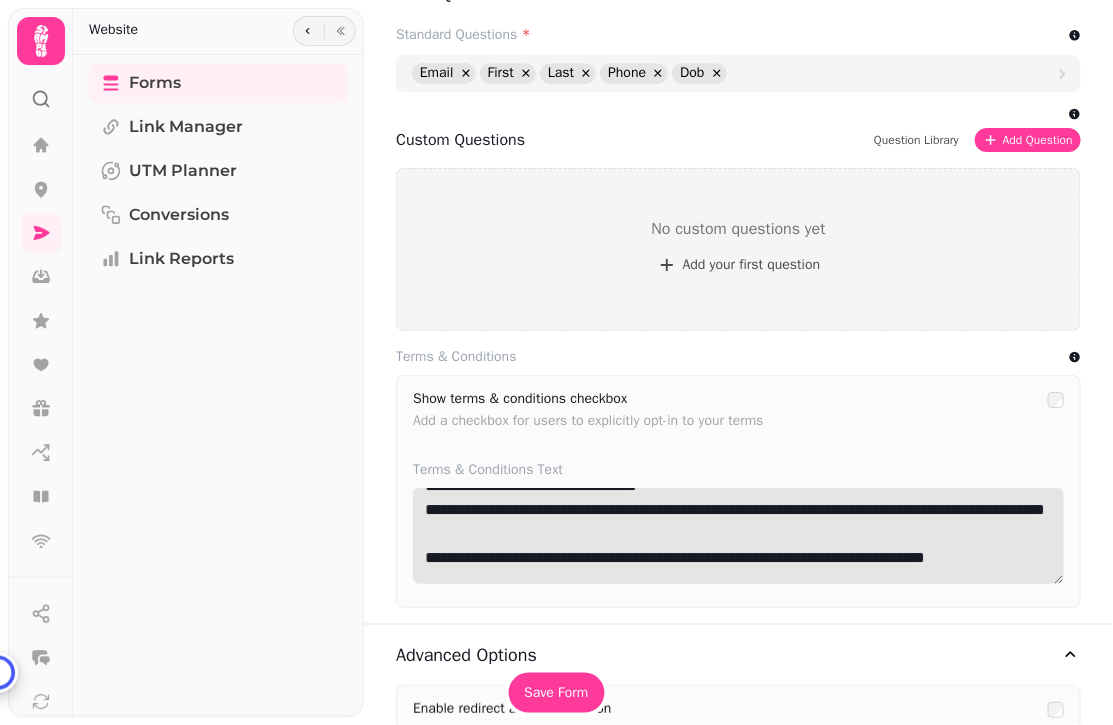 scroll, scrollTop: 0, scrollLeft: 0, axis: both 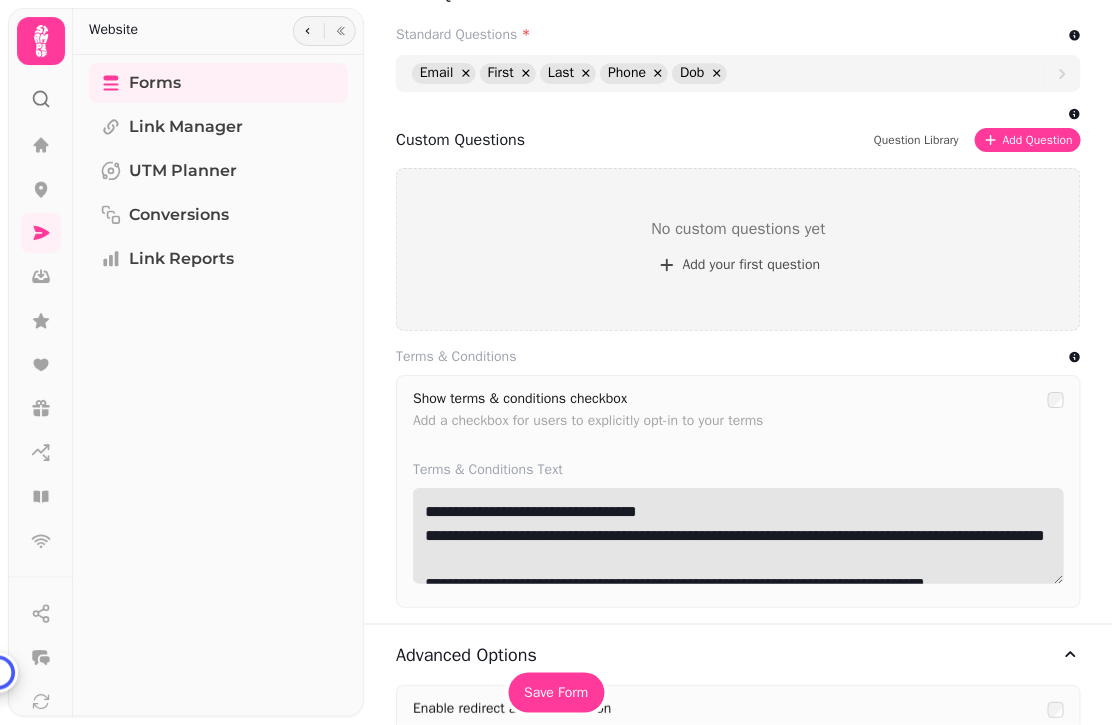 drag, startPoint x: 686, startPoint y: 511, endPoint x: 734, endPoint y: 520, distance: 48.83646 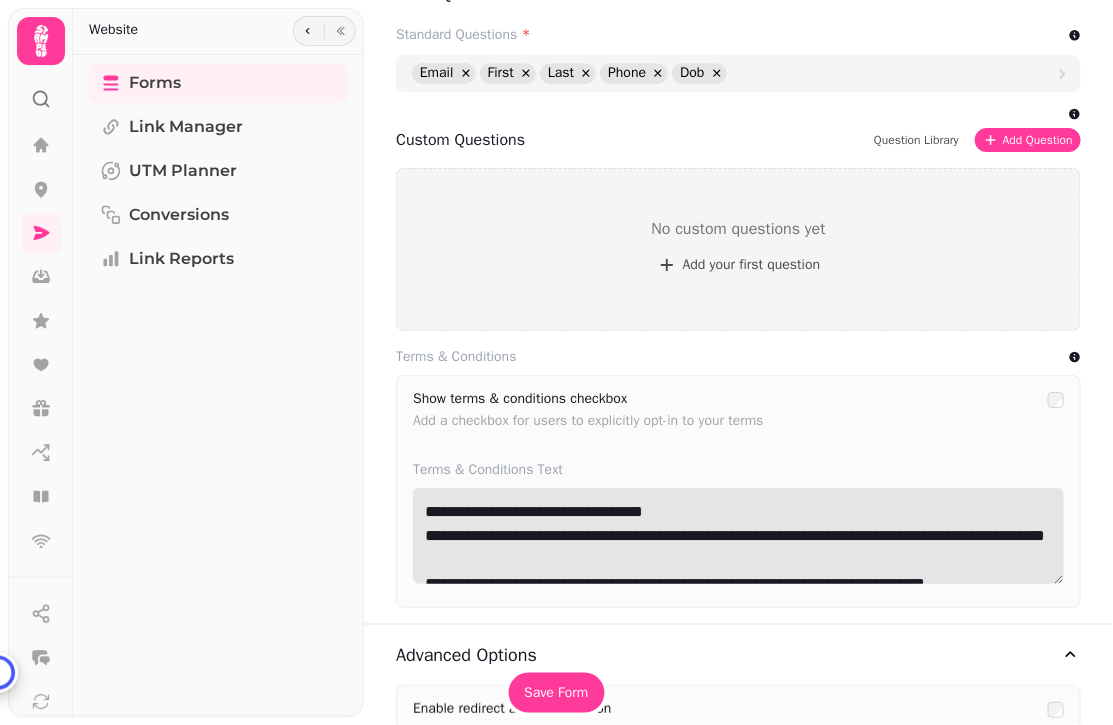 paste on "**********" 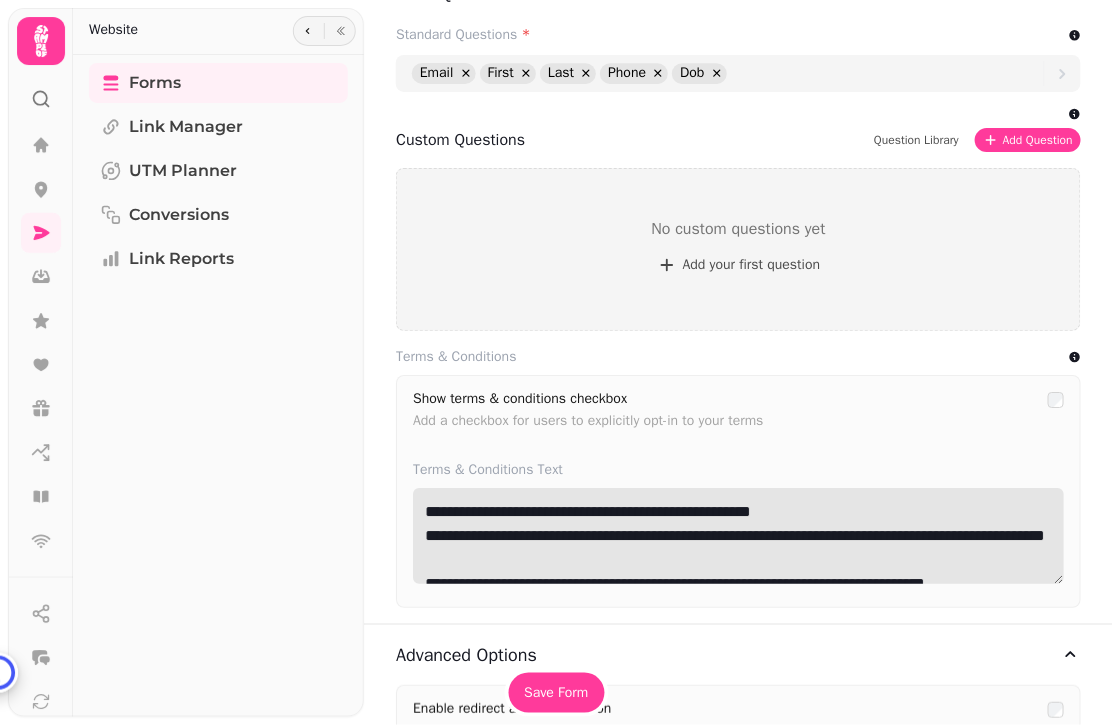 click on "**********" at bounding box center (738, 536) 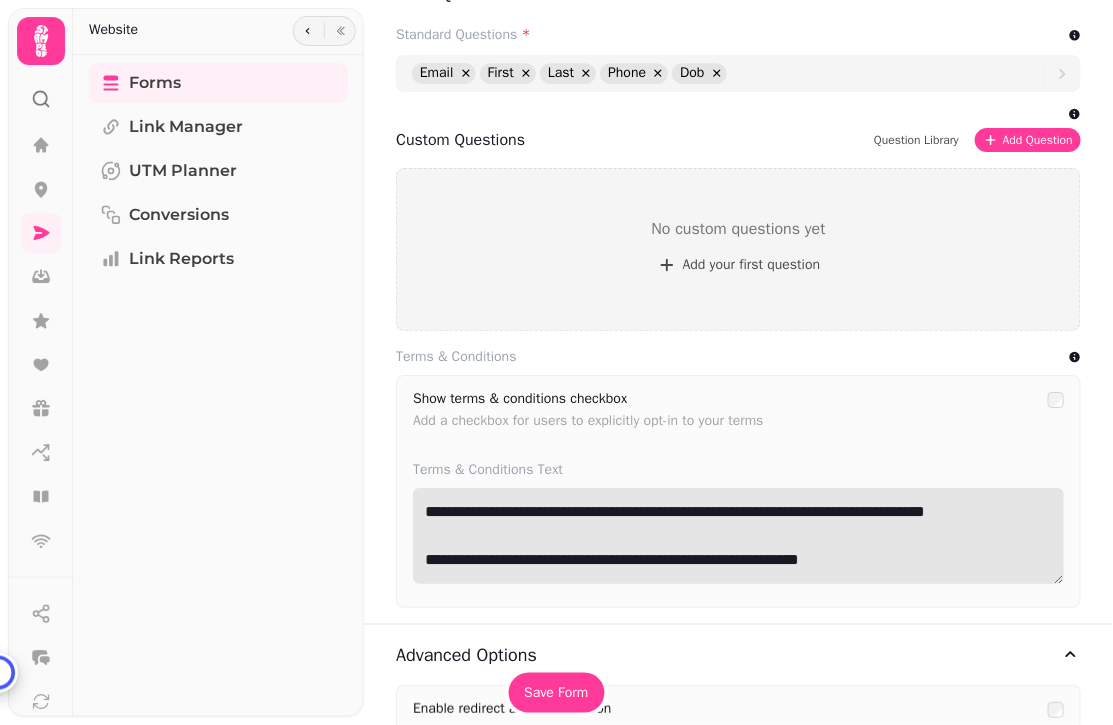 drag, startPoint x: 849, startPoint y: 507, endPoint x: 955, endPoint y: 591, distance: 135.24792 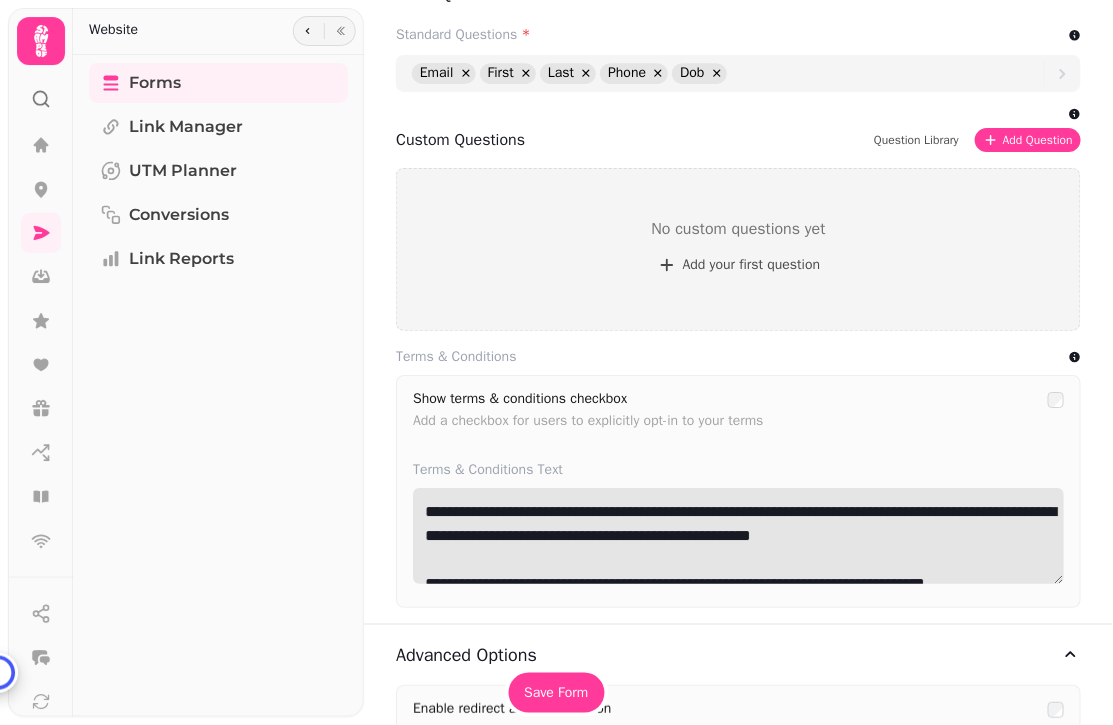 scroll, scrollTop: 1175, scrollLeft: 0, axis: vertical 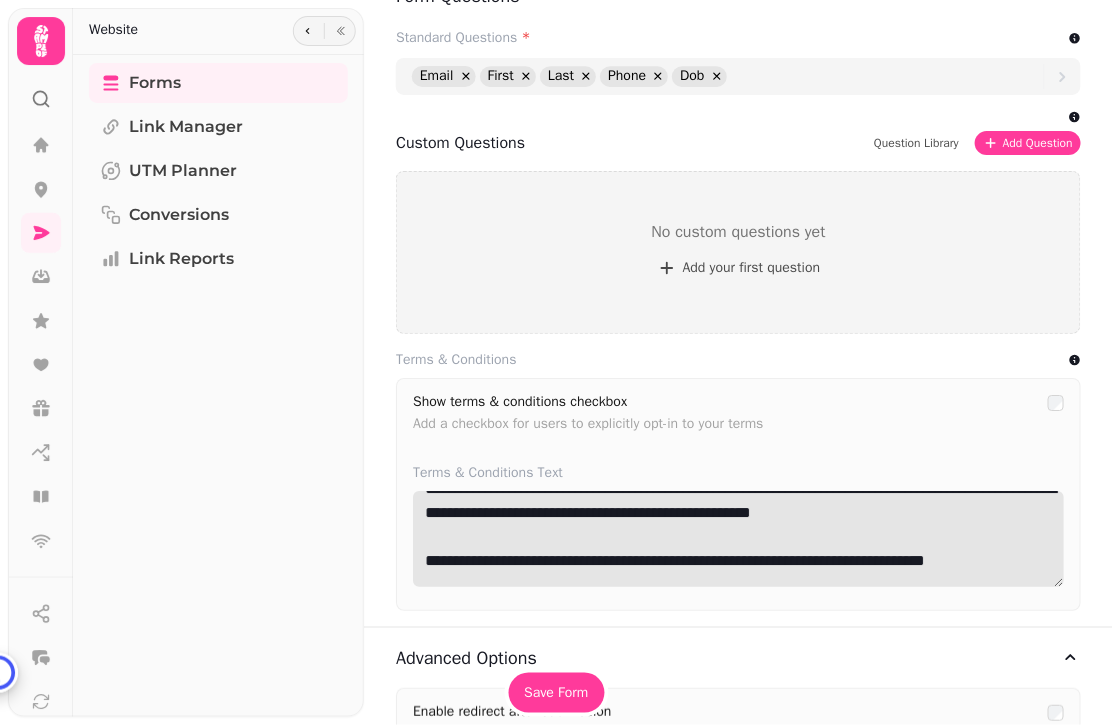 drag, startPoint x: 1017, startPoint y: 514, endPoint x: 1046, endPoint y: 539, distance: 38.28838 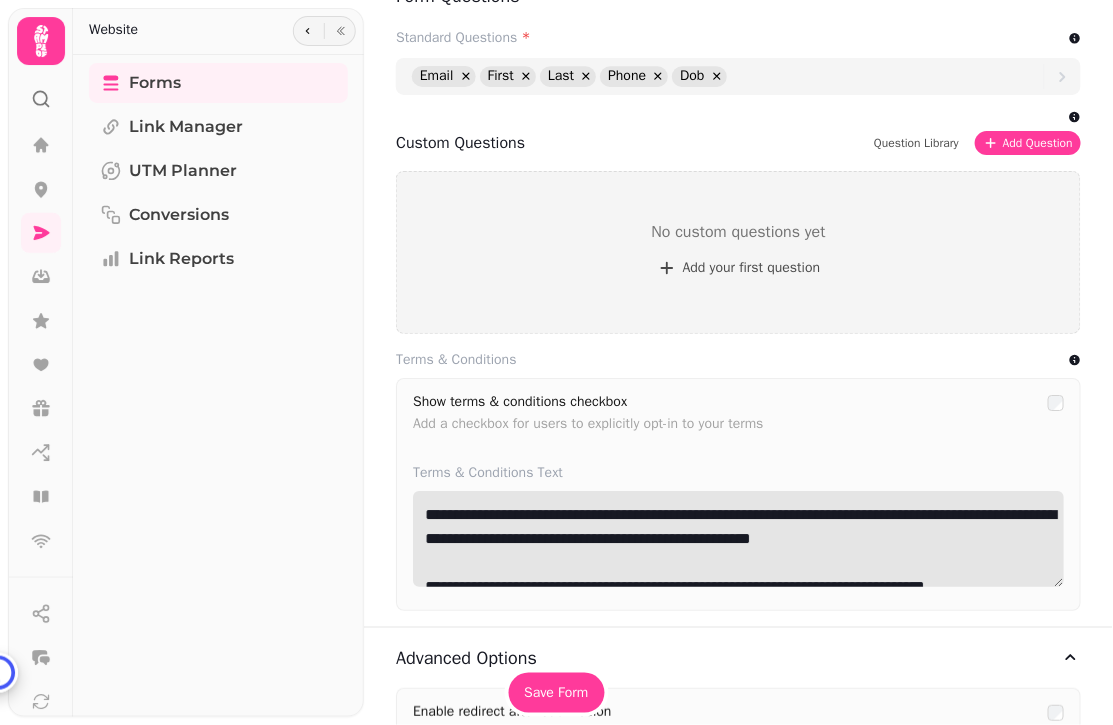 scroll, scrollTop: 1151, scrollLeft: 0, axis: vertical 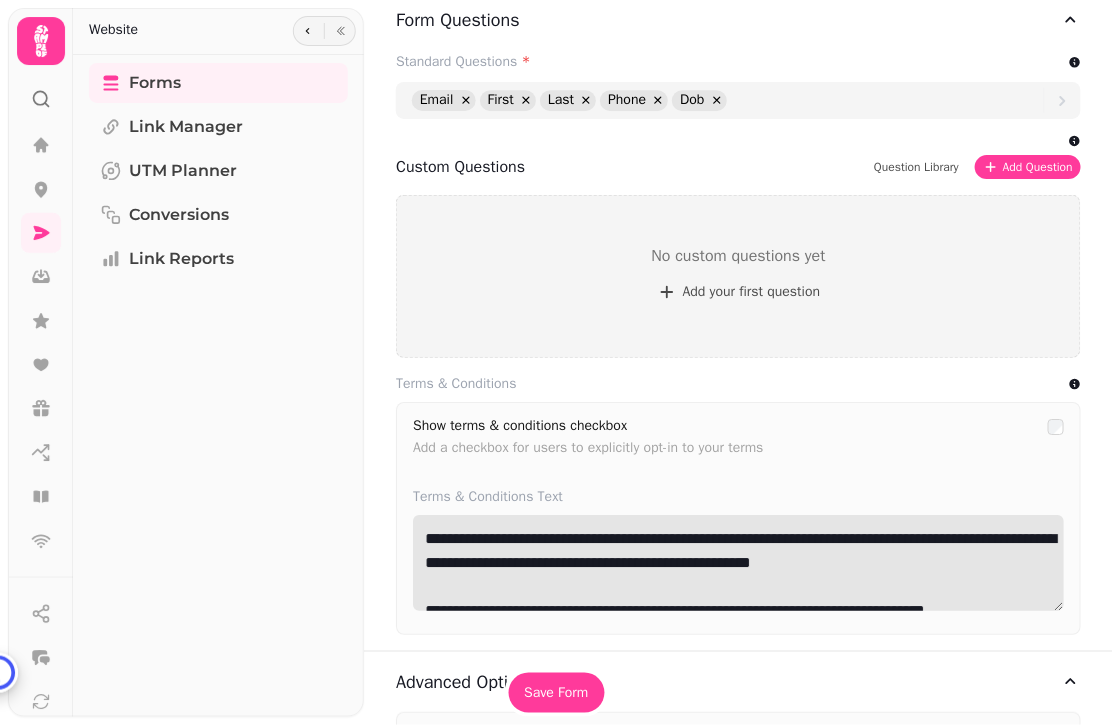 drag, startPoint x: 849, startPoint y: 540, endPoint x: 688, endPoint y: 534, distance: 161.11176 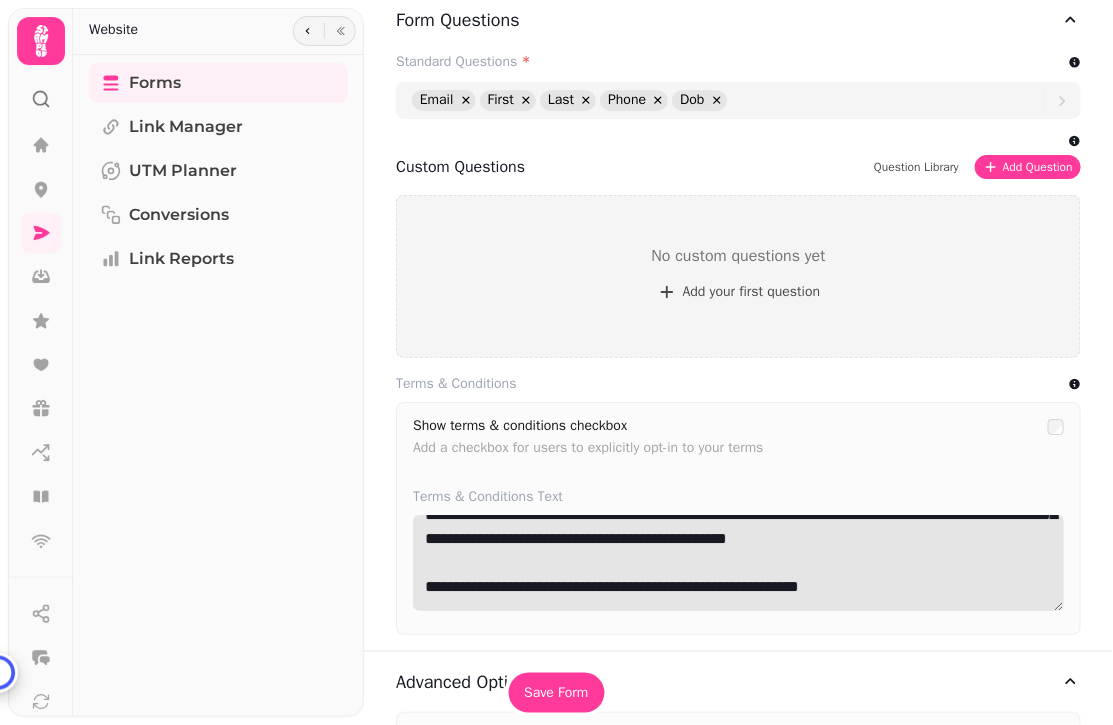 scroll, scrollTop: 88, scrollLeft: 0, axis: vertical 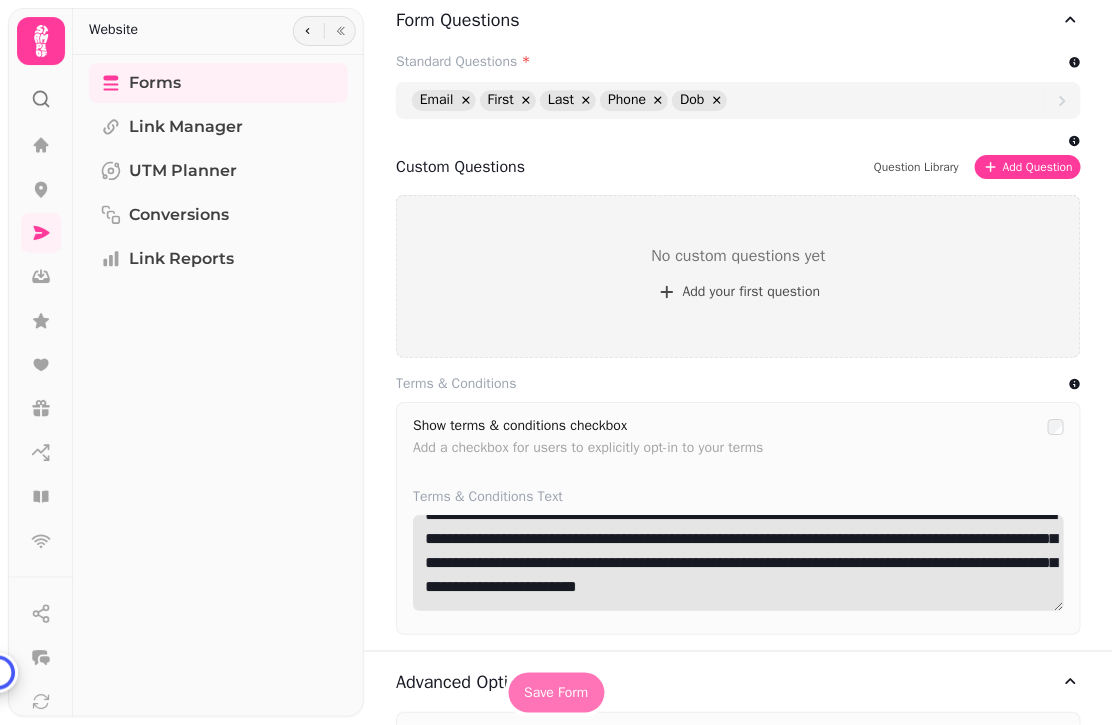 type on "**********" 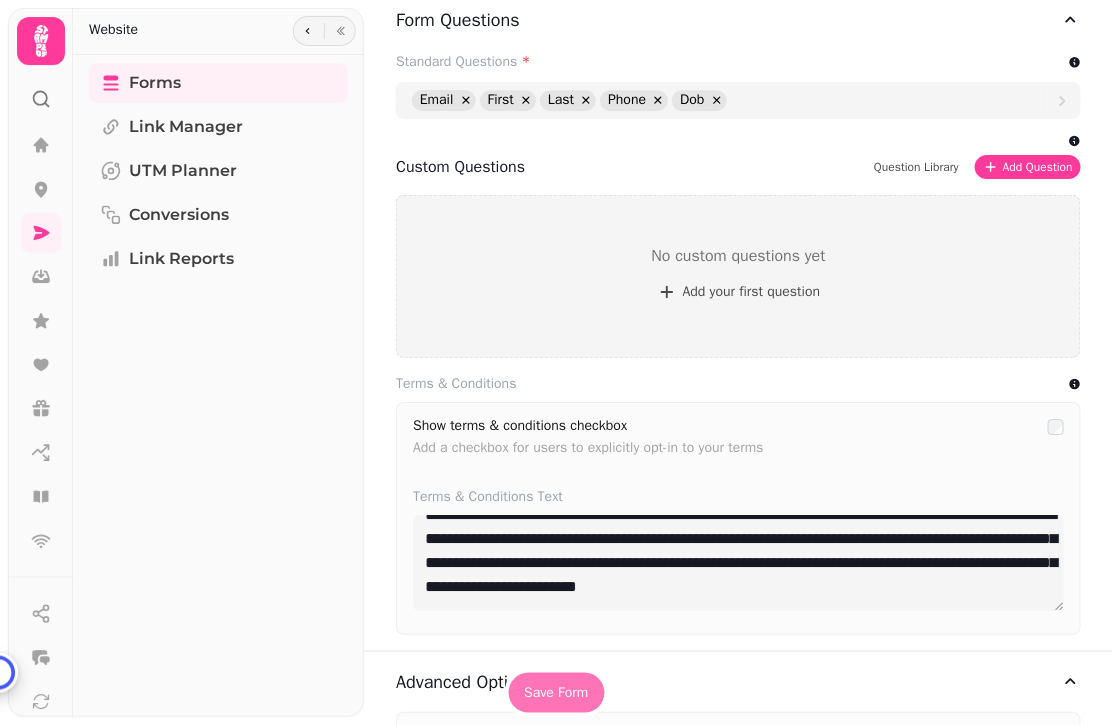 click on "Save Form" at bounding box center [556, 693] 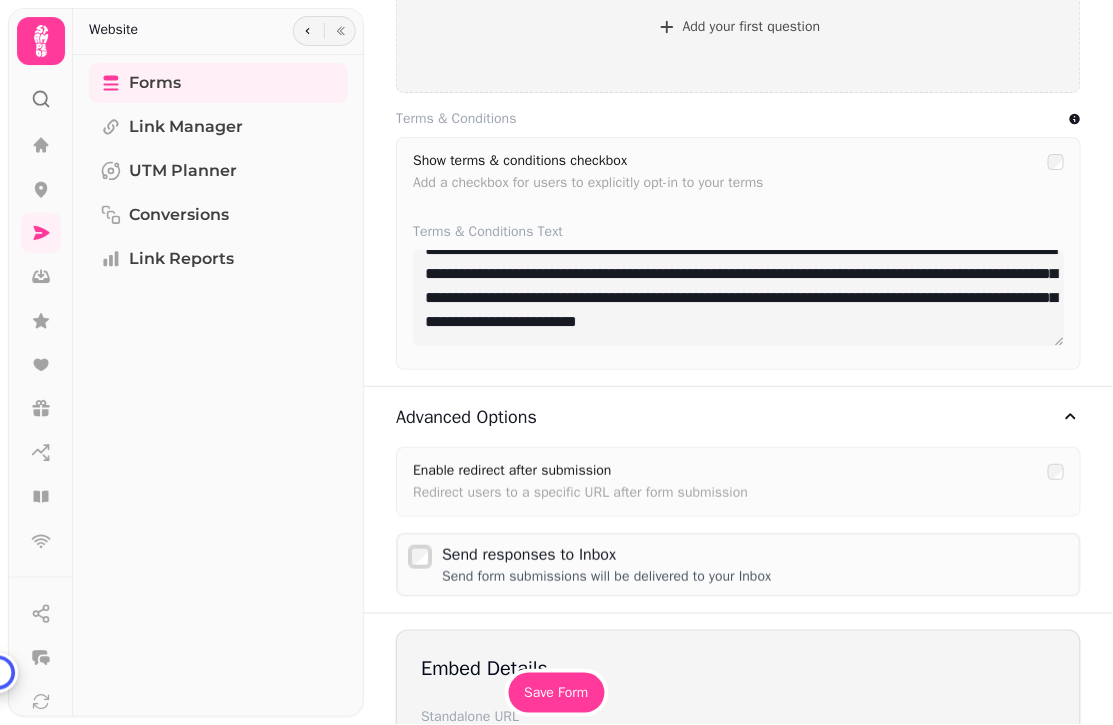 scroll, scrollTop: 1420, scrollLeft: 0, axis: vertical 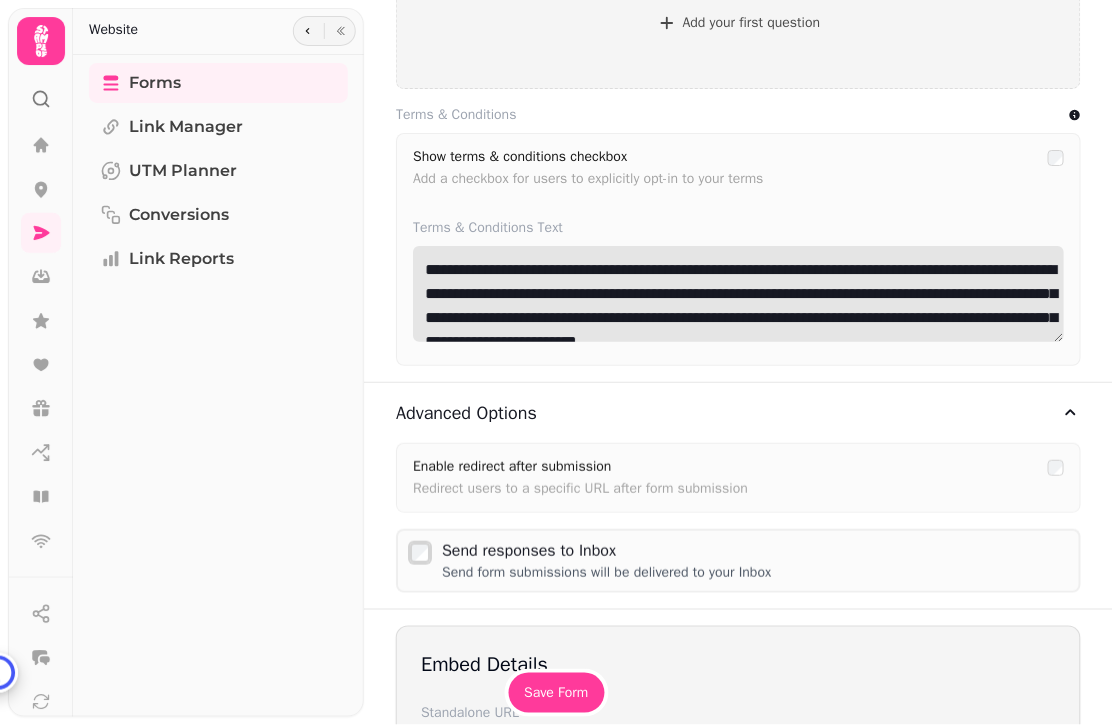 drag, startPoint x: 522, startPoint y: 335, endPoint x: 407, endPoint y: 232, distance: 154.38264 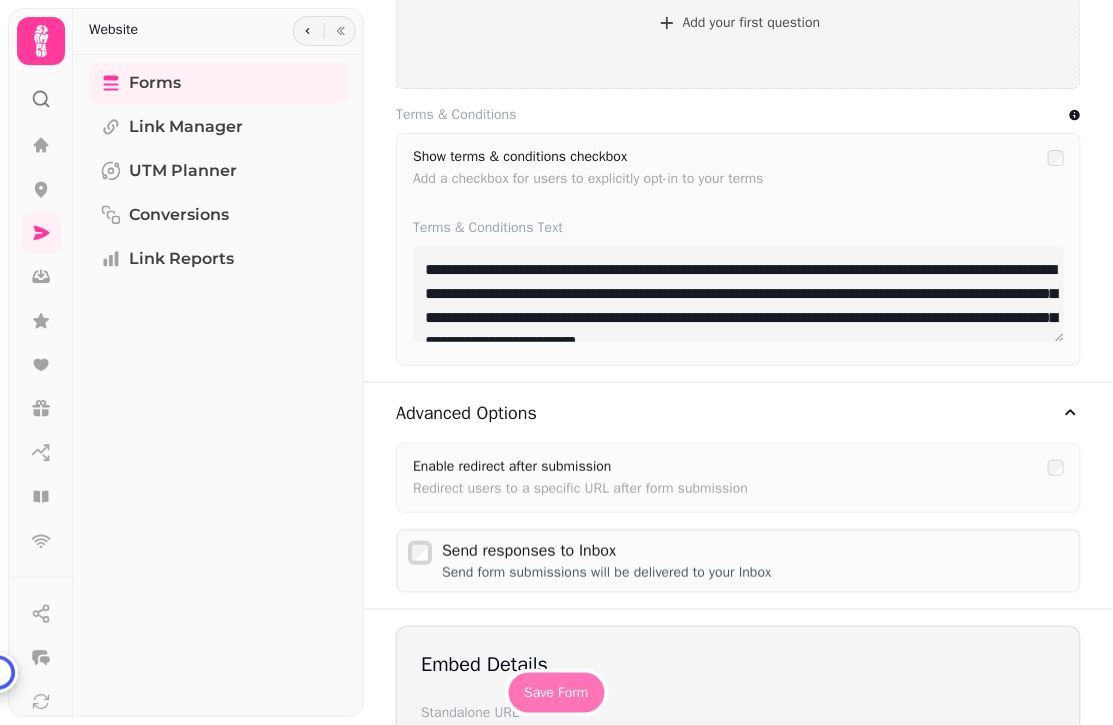 click on "Save Form" at bounding box center [556, 693] 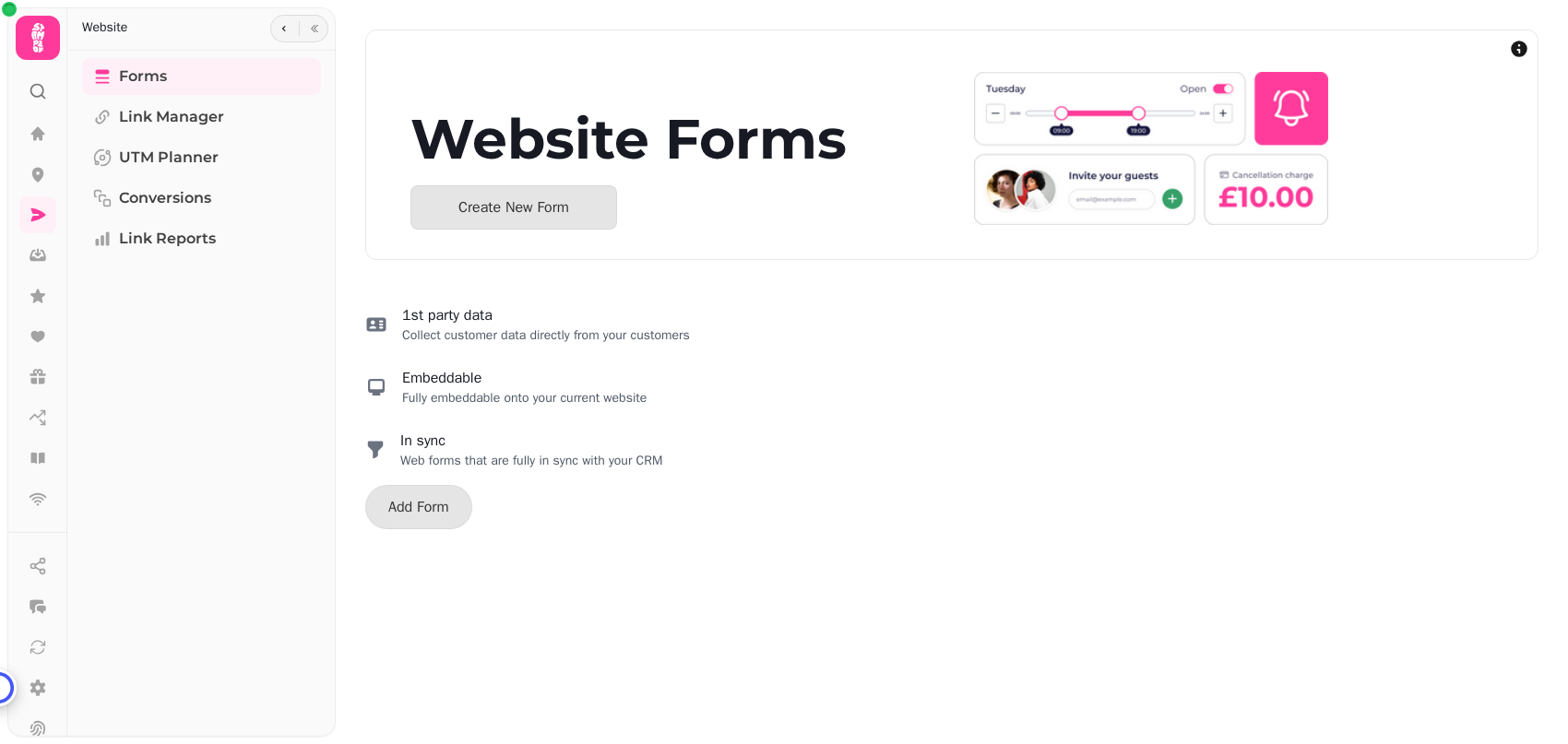 scroll, scrollTop: 0, scrollLeft: 0, axis: both 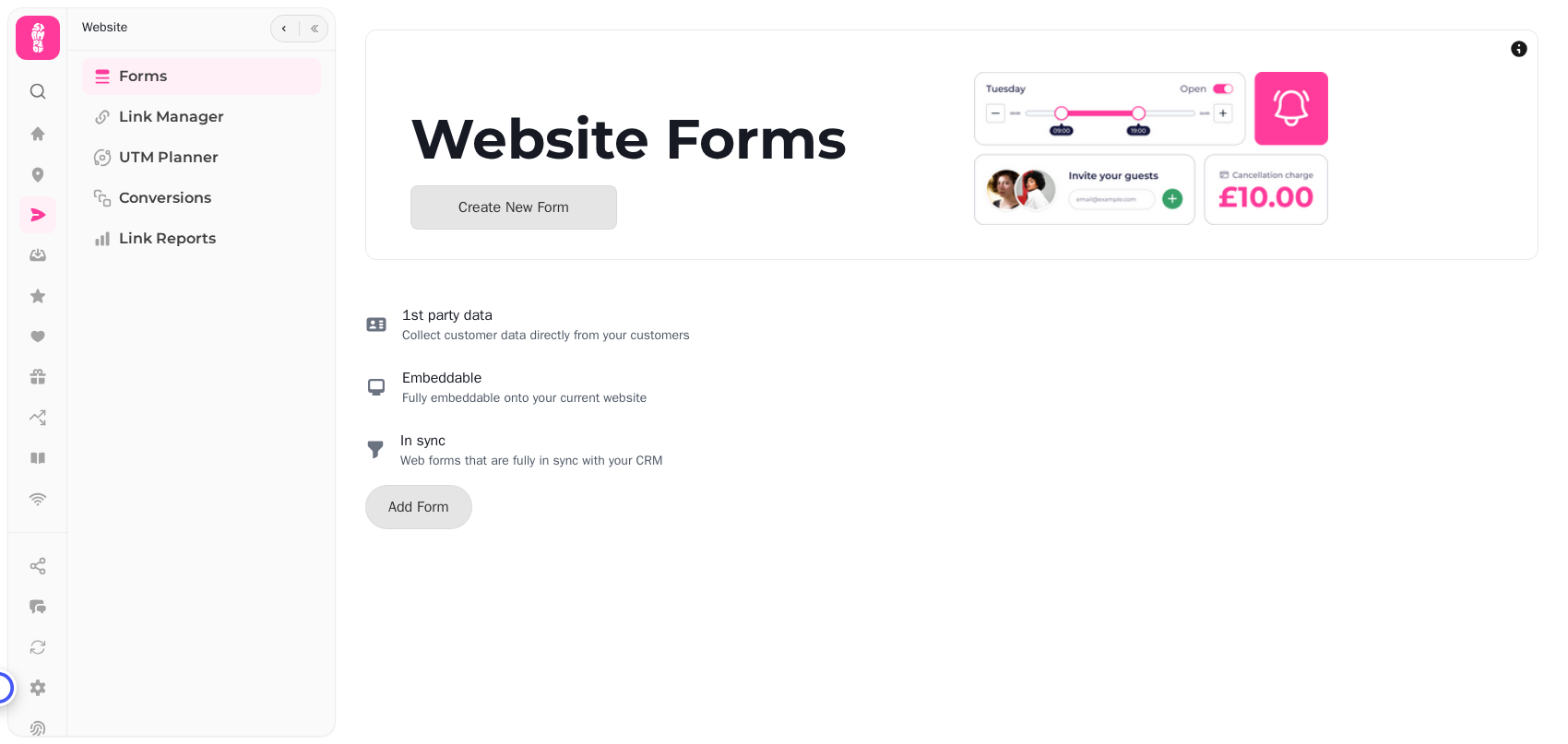 select on "**********" 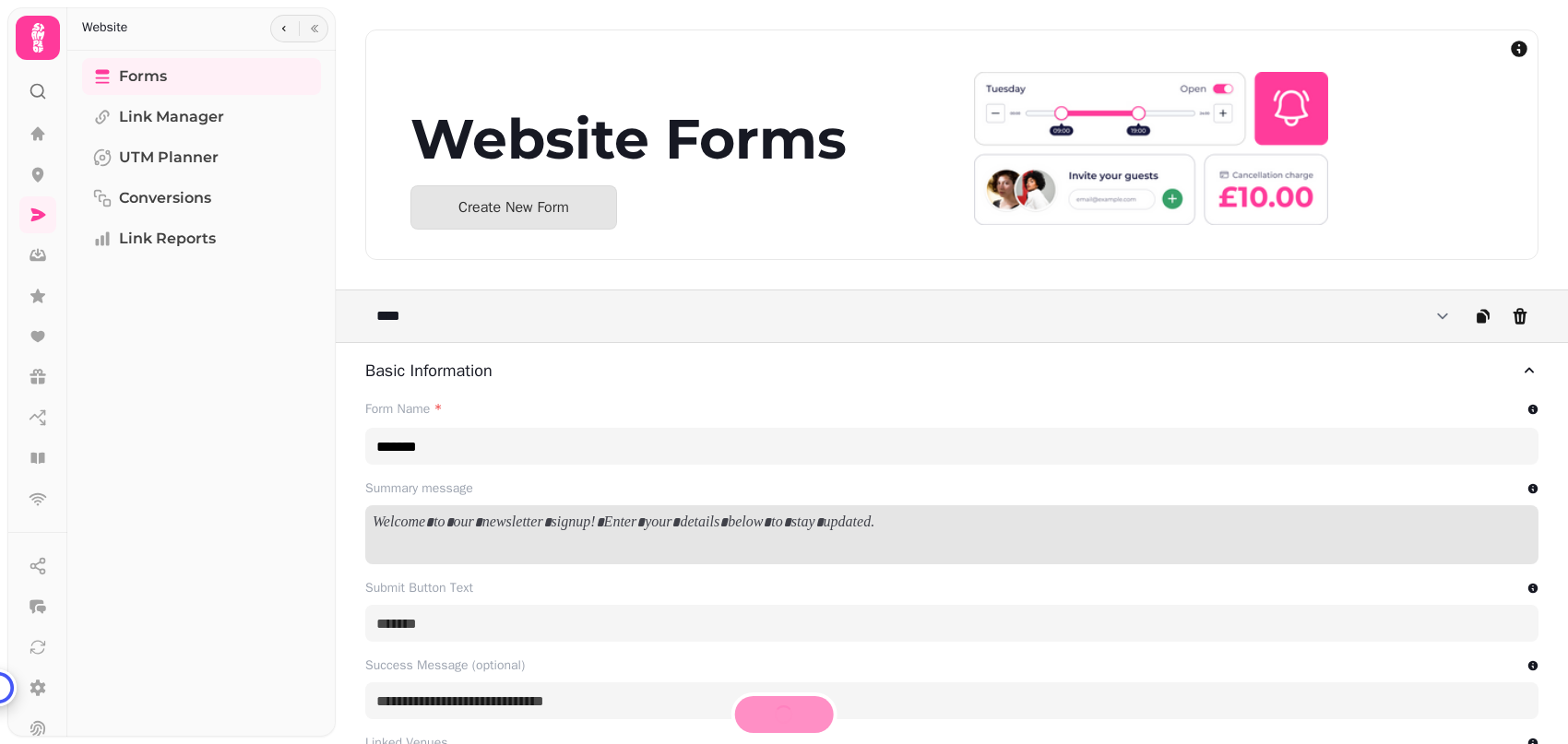 type on "**********" 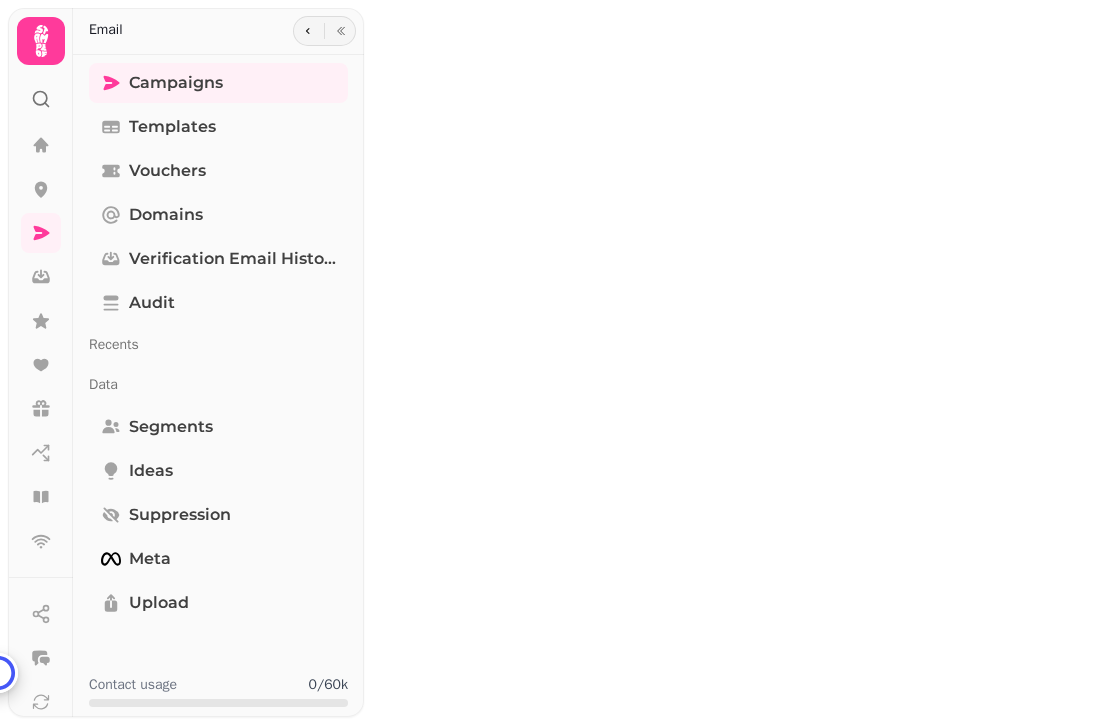 scroll, scrollTop: 0, scrollLeft: 0, axis: both 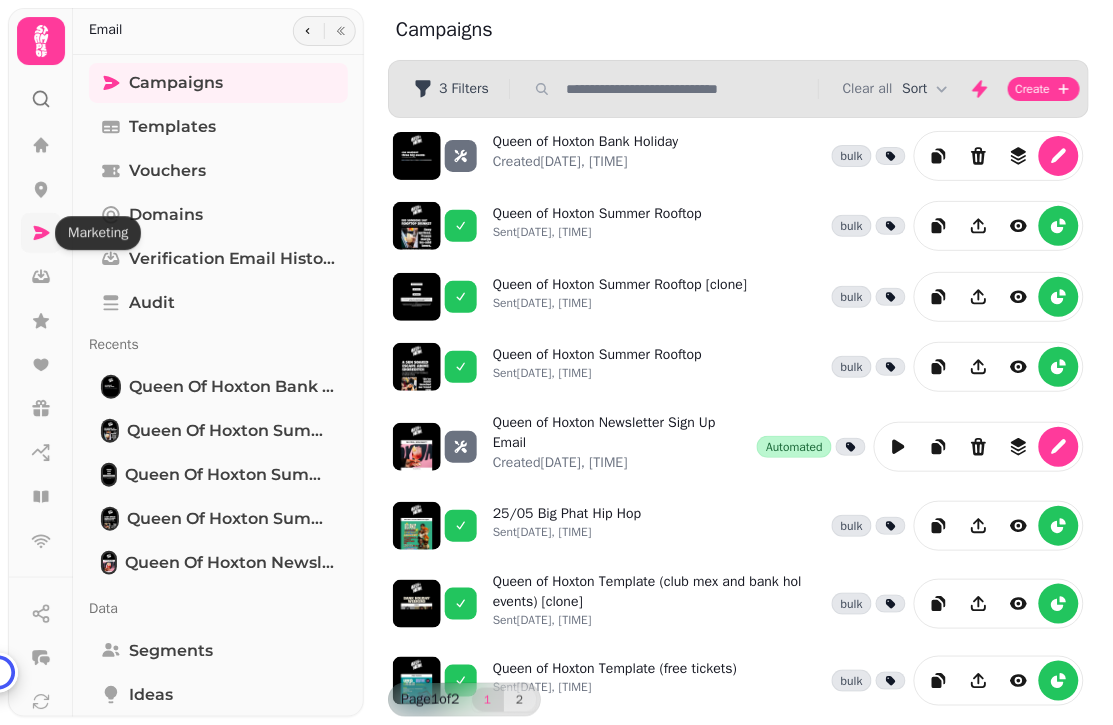 click 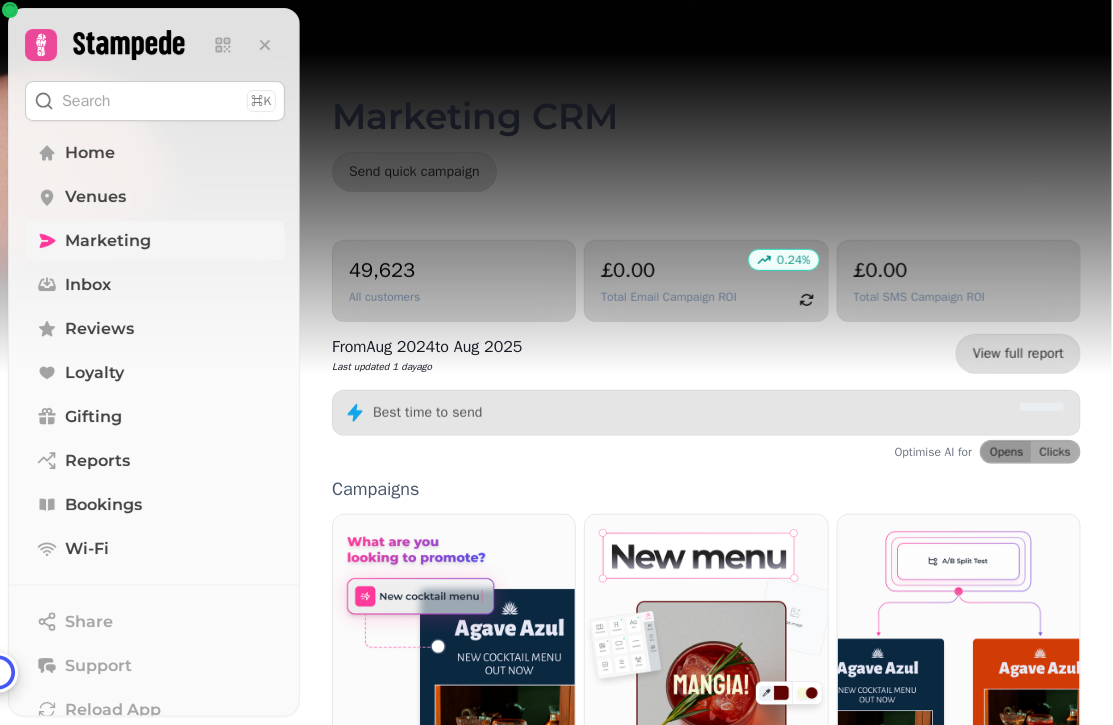 scroll, scrollTop: 456, scrollLeft: 0, axis: vertical 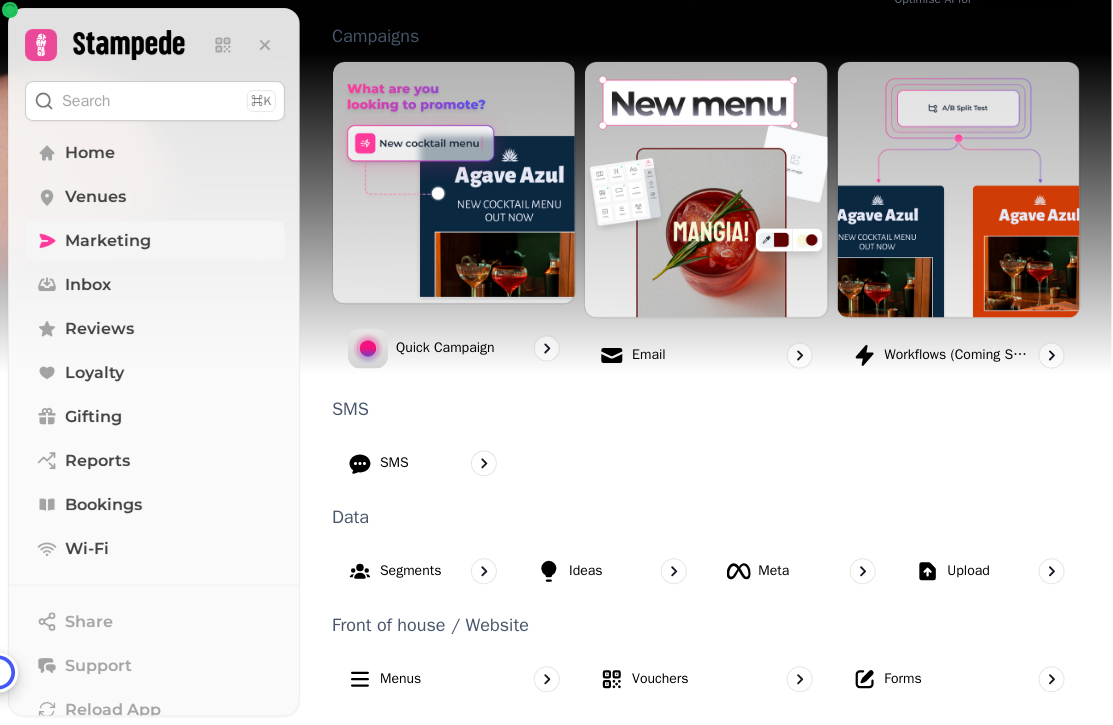 drag, startPoint x: 904, startPoint y: 679, endPoint x: 877, endPoint y: 673, distance: 27.658634 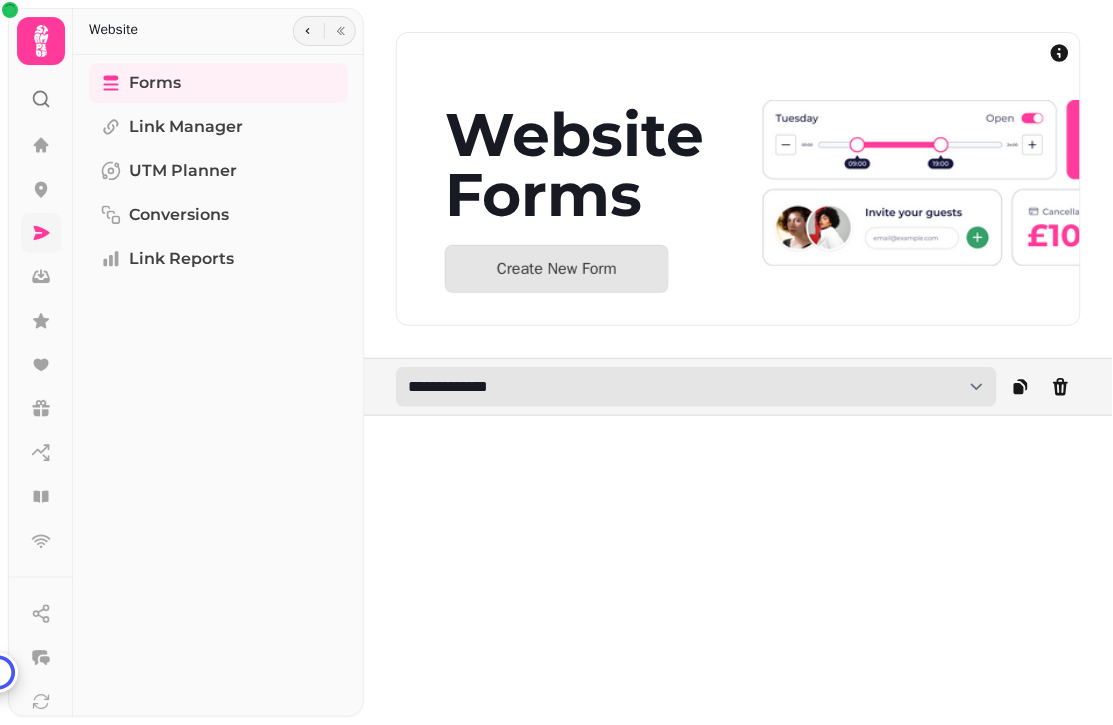 click on "**********" at bounding box center [696, 387] 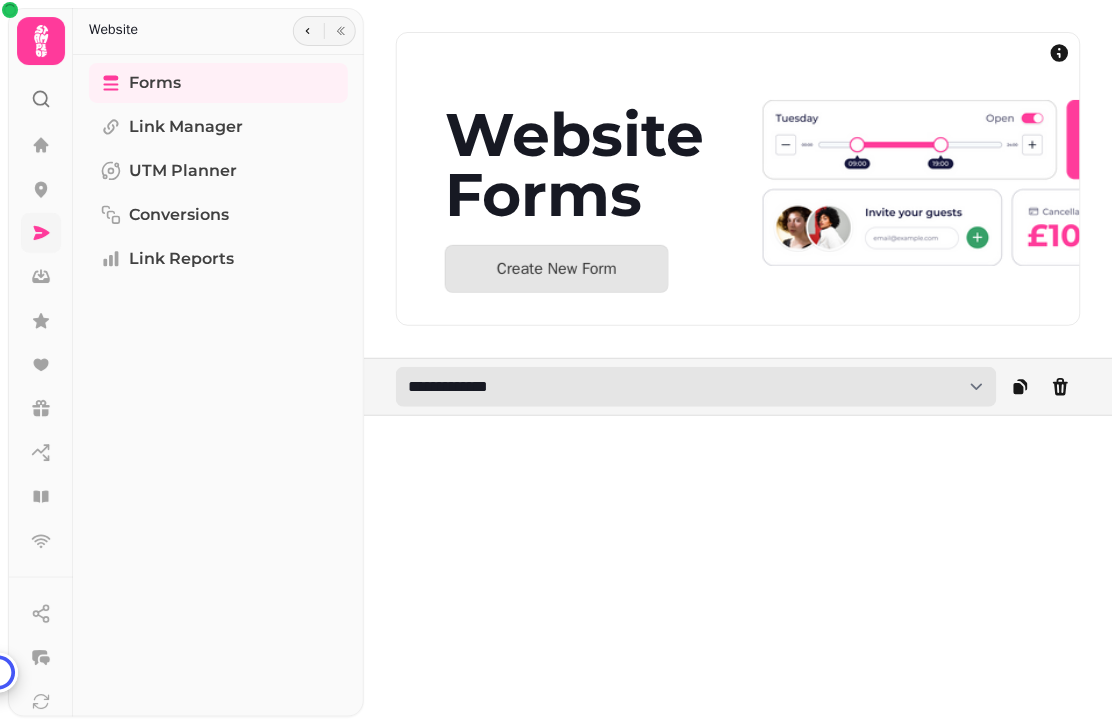 select on "**********" 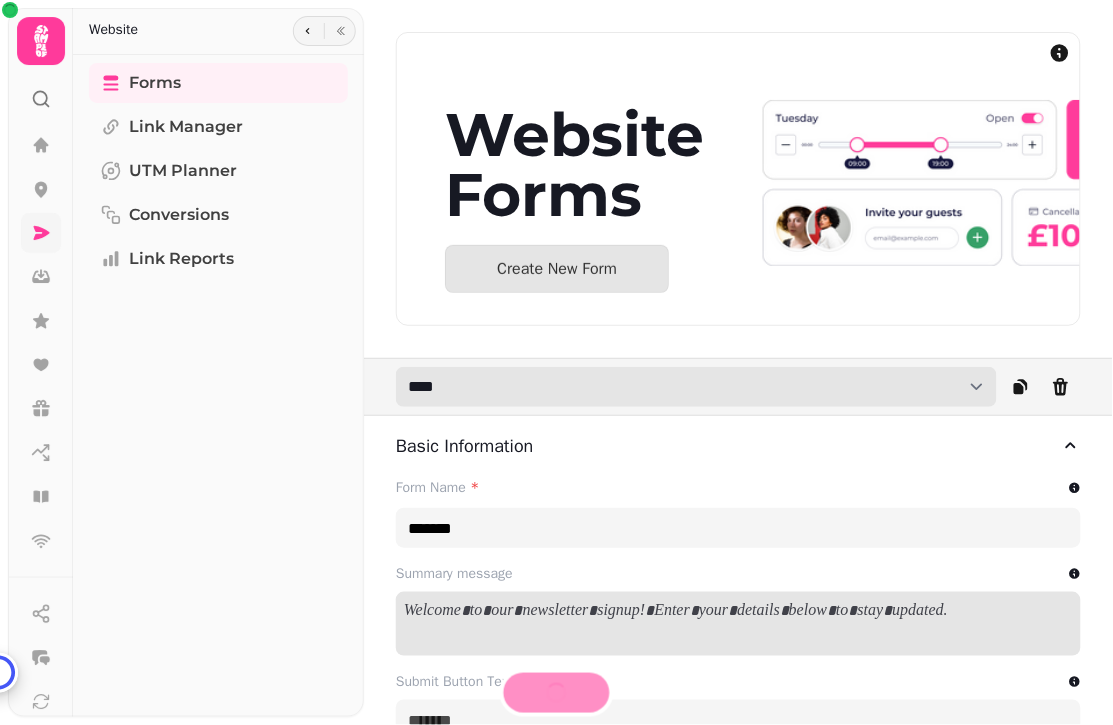 type on "**********" 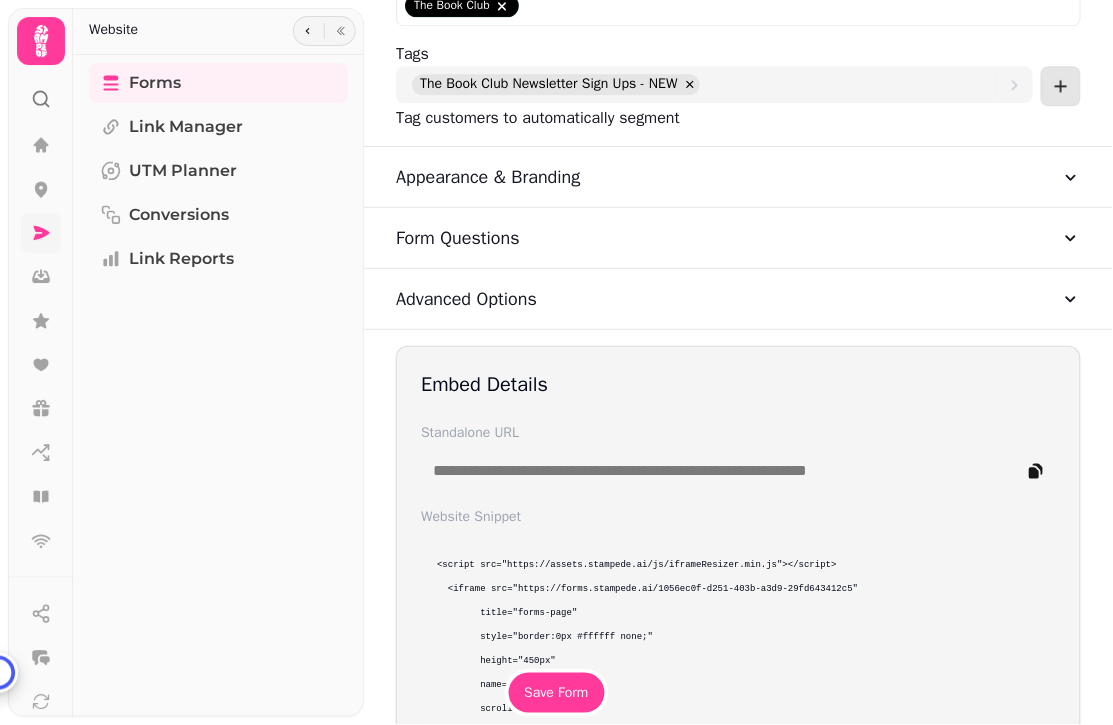 scroll, scrollTop: 917, scrollLeft: 0, axis: vertical 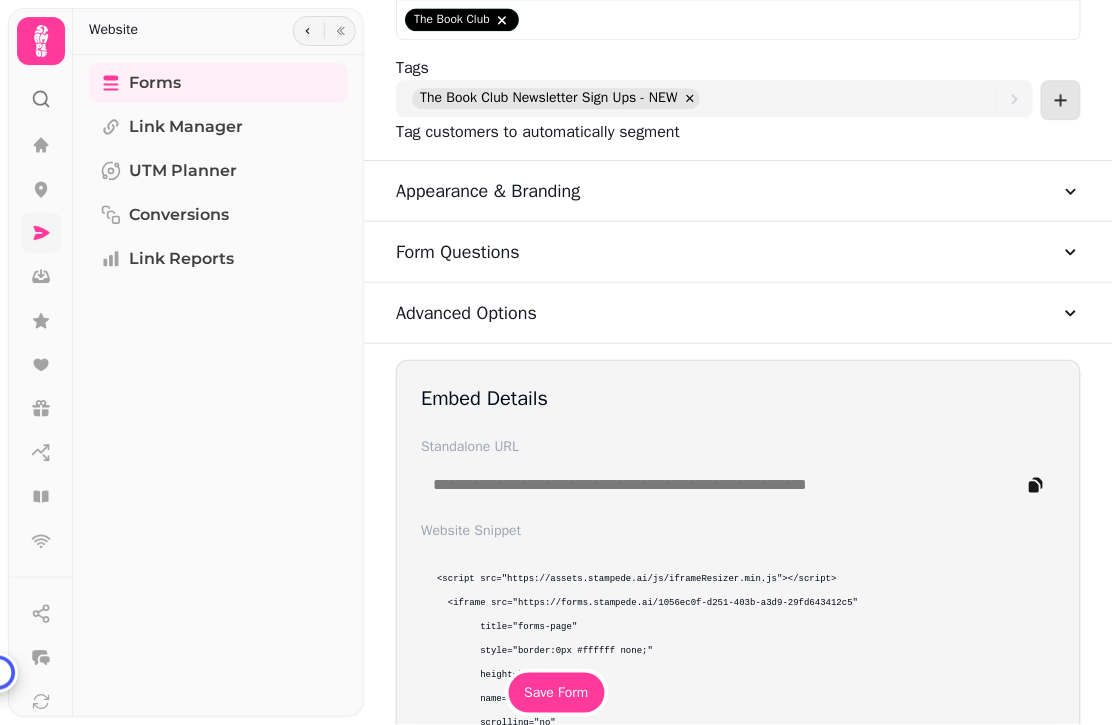 click on "Advanced Options" at bounding box center (738, 313) 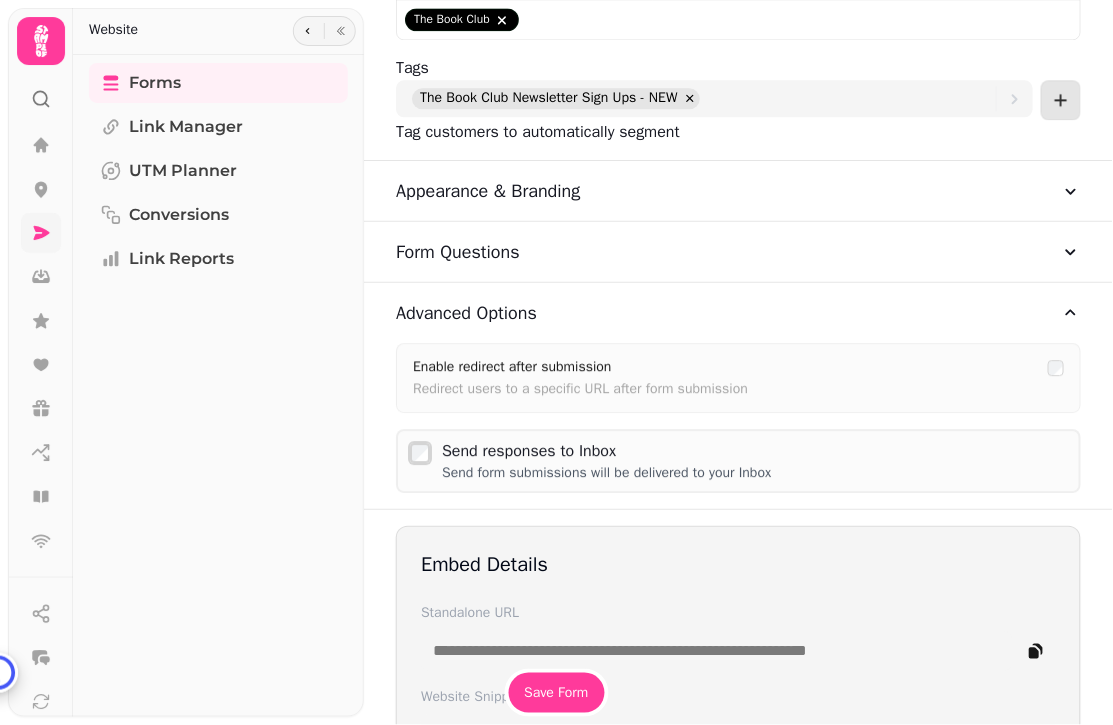 click on "Form Questions" at bounding box center (738, 252) 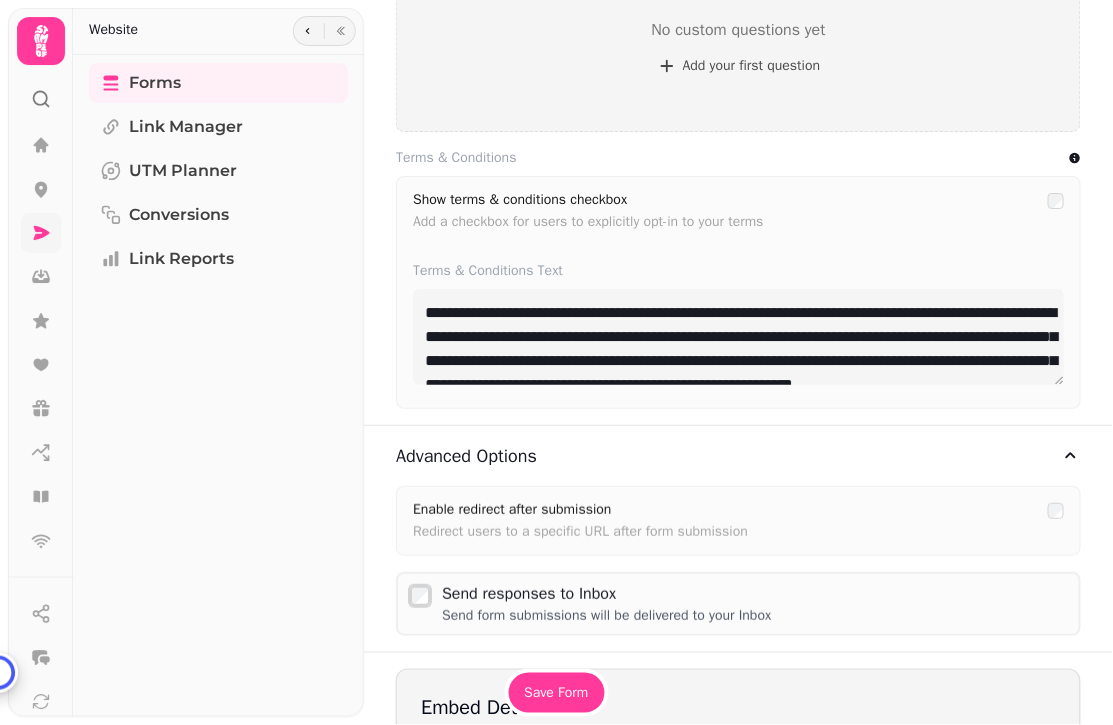 scroll, scrollTop: 1376, scrollLeft: 0, axis: vertical 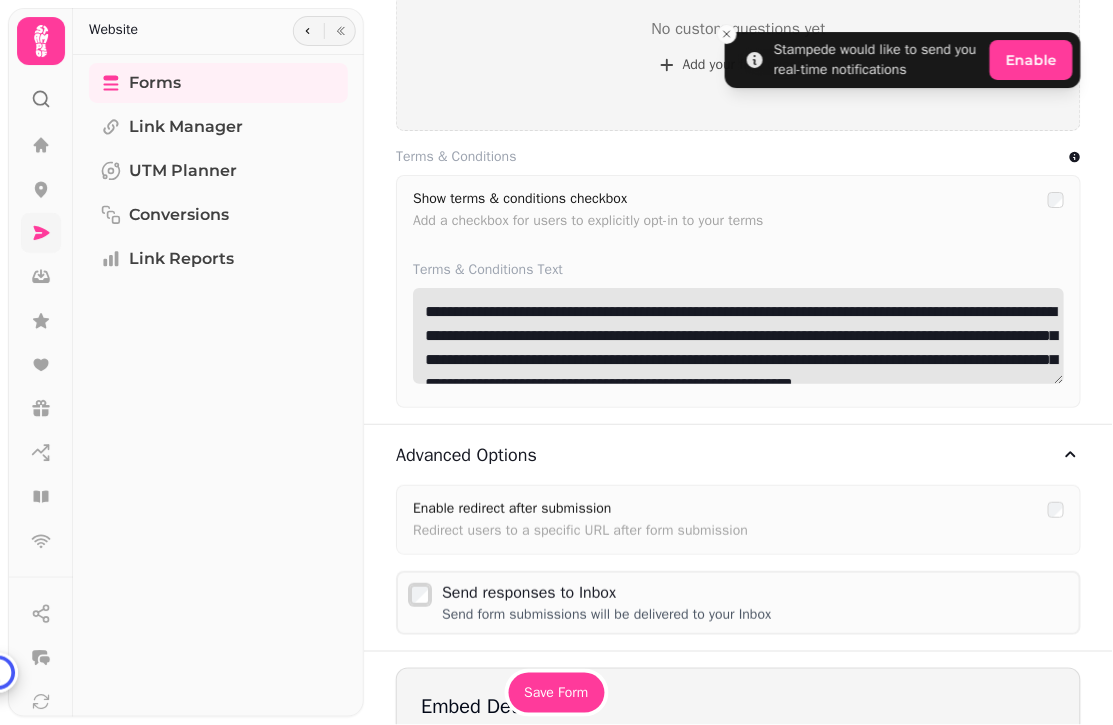 click on "**********" at bounding box center [738, 336] 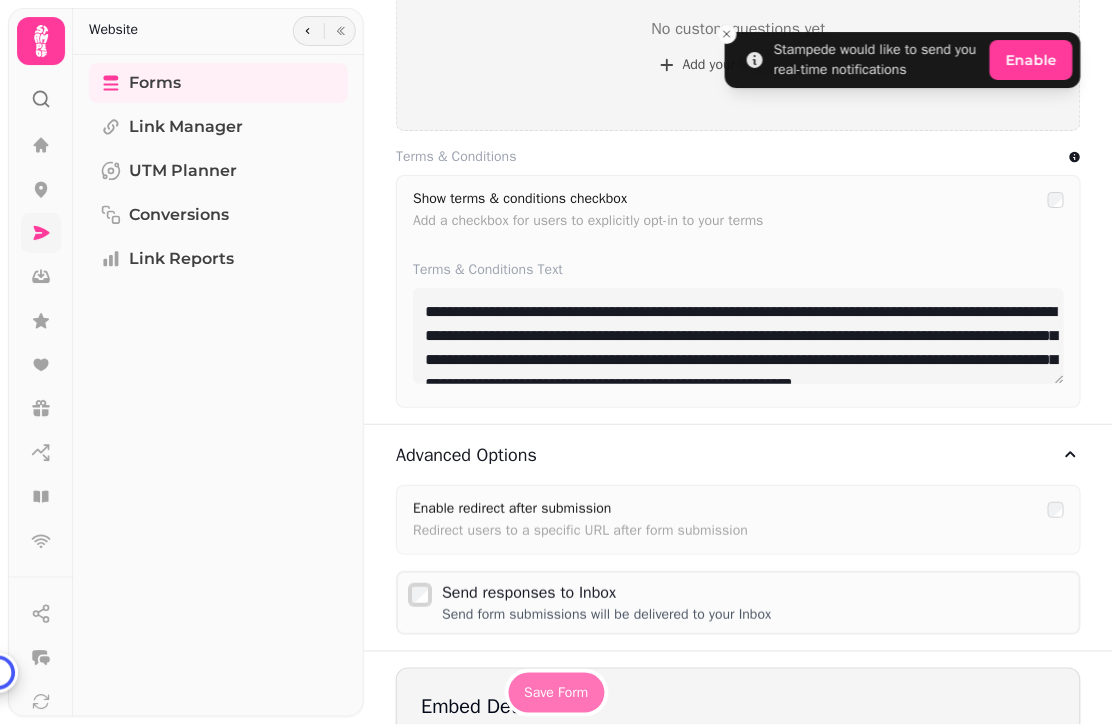 click on "Save Form" at bounding box center (556, 693) 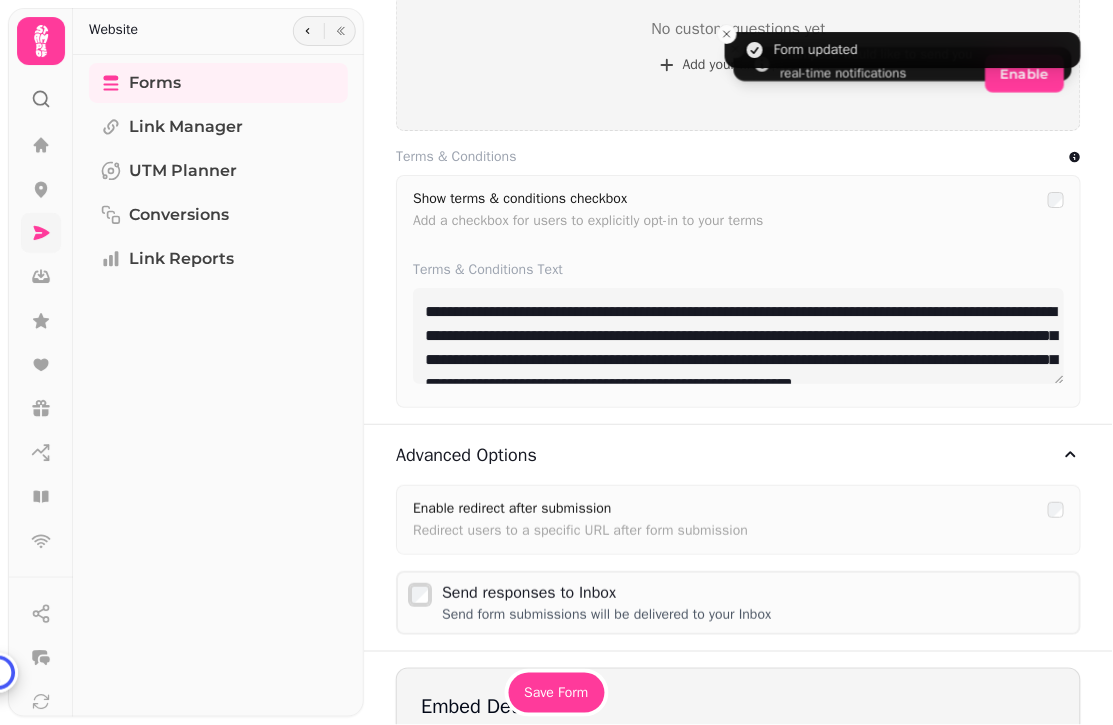 scroll, scrollTop: 47, scrollLeft: 0, axis: vertical 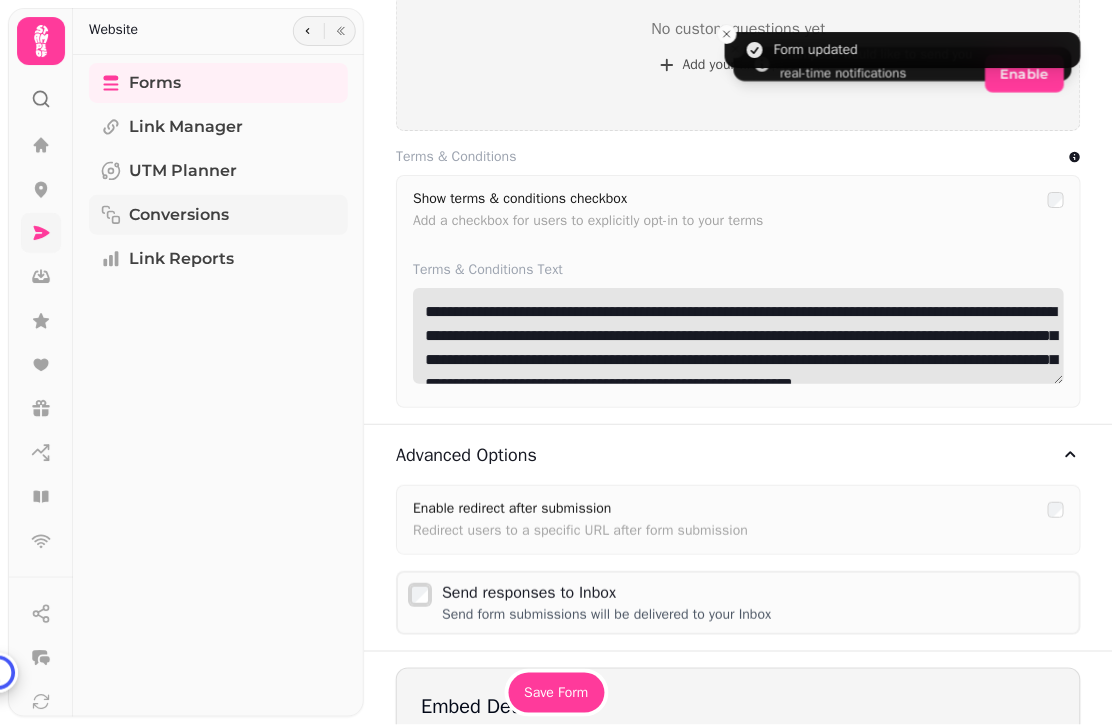 drag, startPoint x: 982, startPoint y: 365, endPoint x: 301, endPoint y: 220, distance: 696.26575 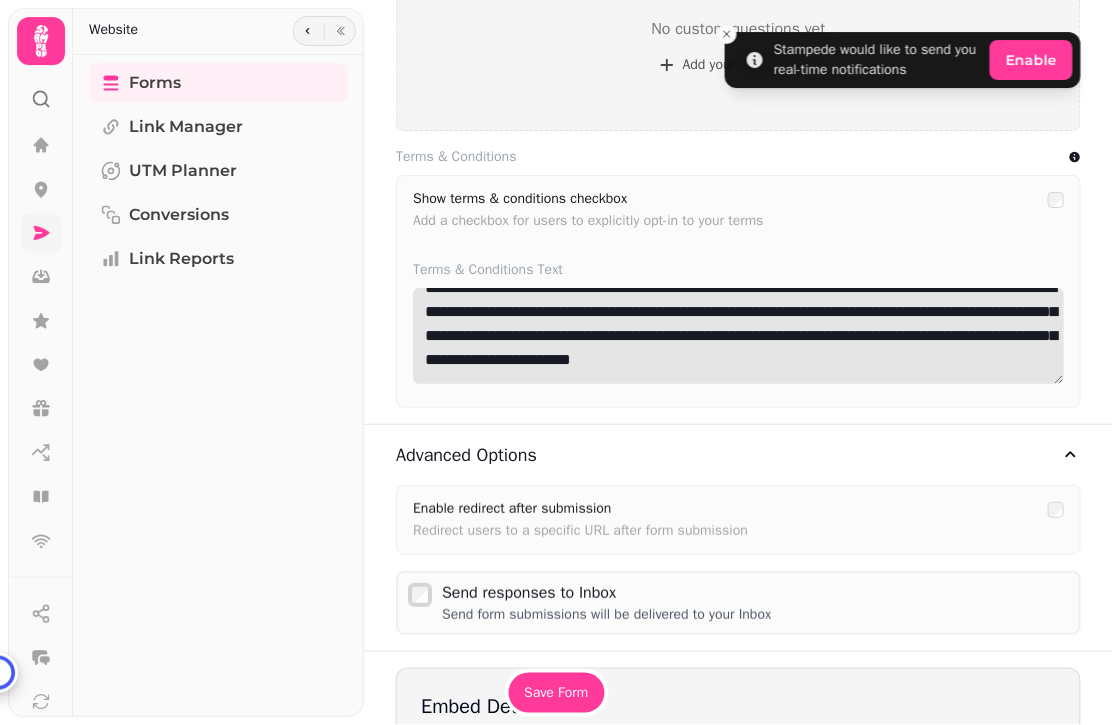 scroll, scrollTop: 0, scrollLeft: 0, axis: both 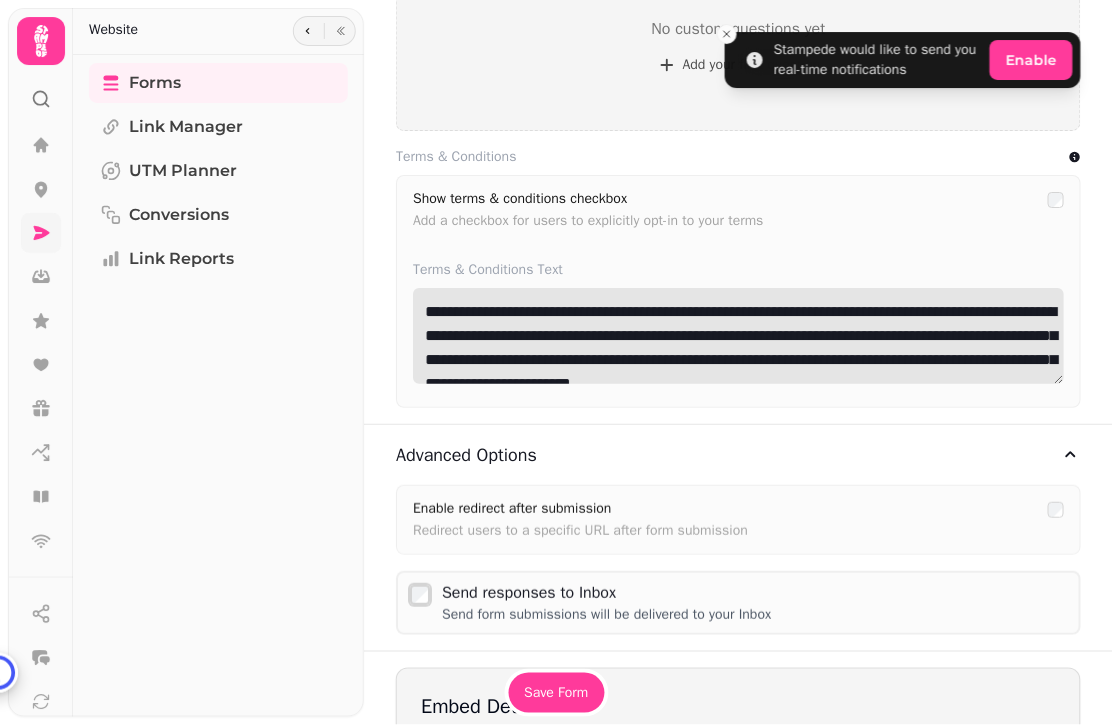 drag, startPoint x: 665, startPoint y: 333, endPoint x: 606, endPoint y: 332, distance: 59.008472 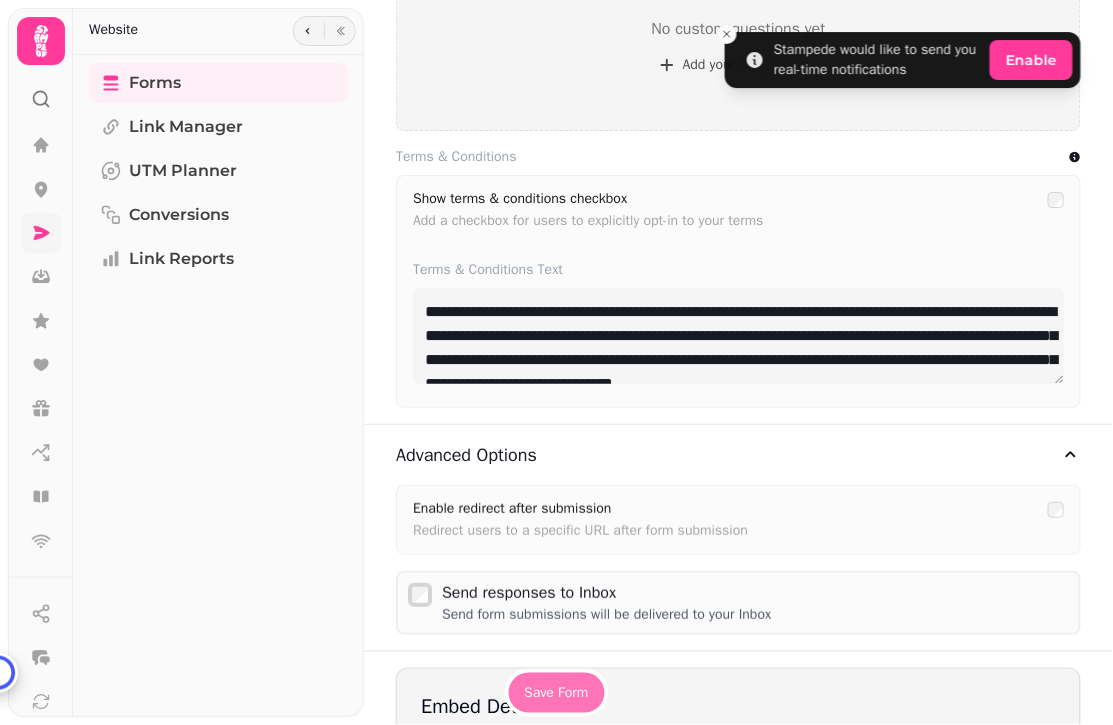 click on "Save Form" at bounding box center (556, 693) 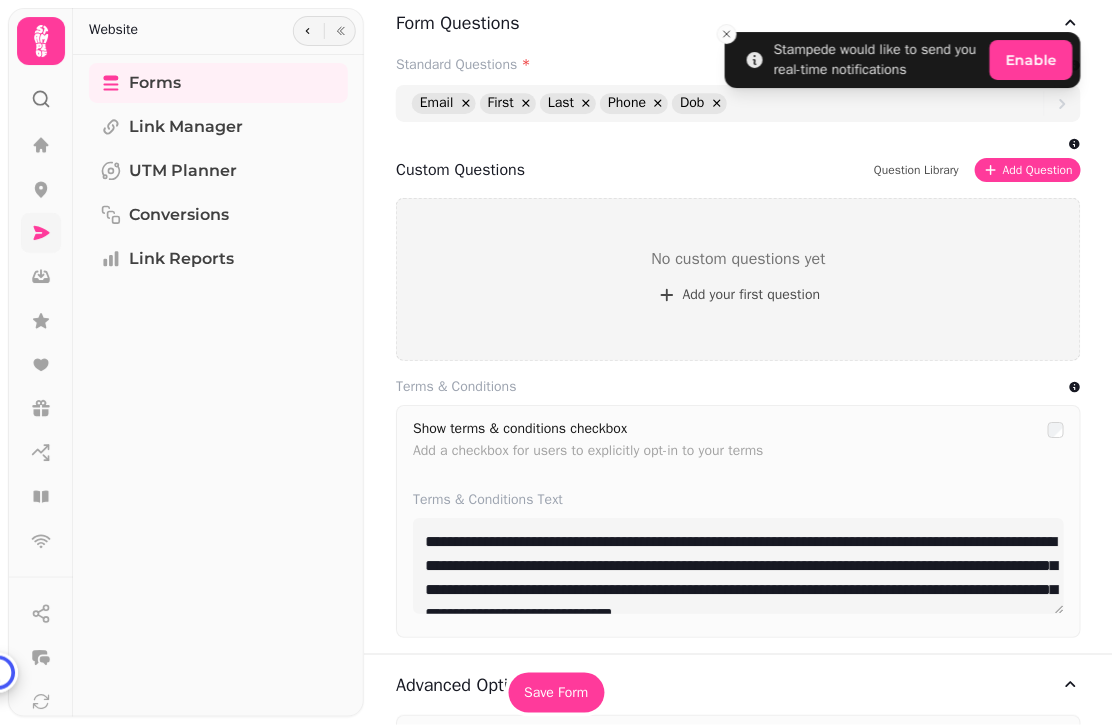 scroll, scrollTop: 1192, scrollLeft: 0, axis: vertical 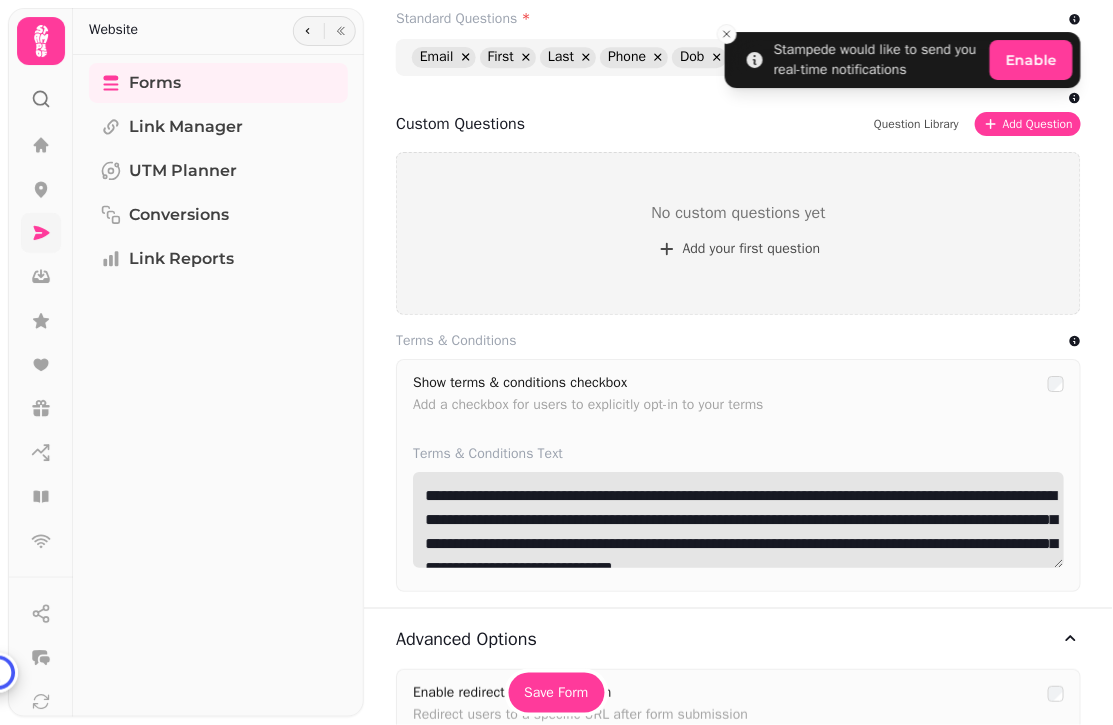 drag, startPoint x: 726, startPoint y: 519, endPoint x: 608, endPoint y: 521, distance: 118.016945 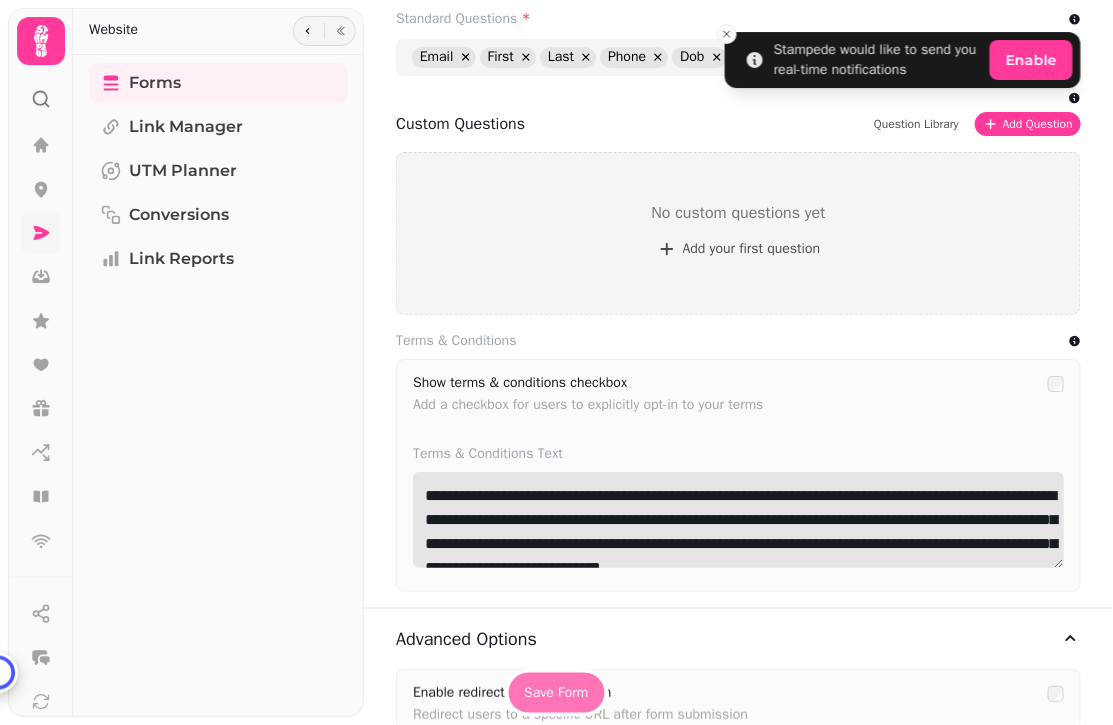 type on "**********" 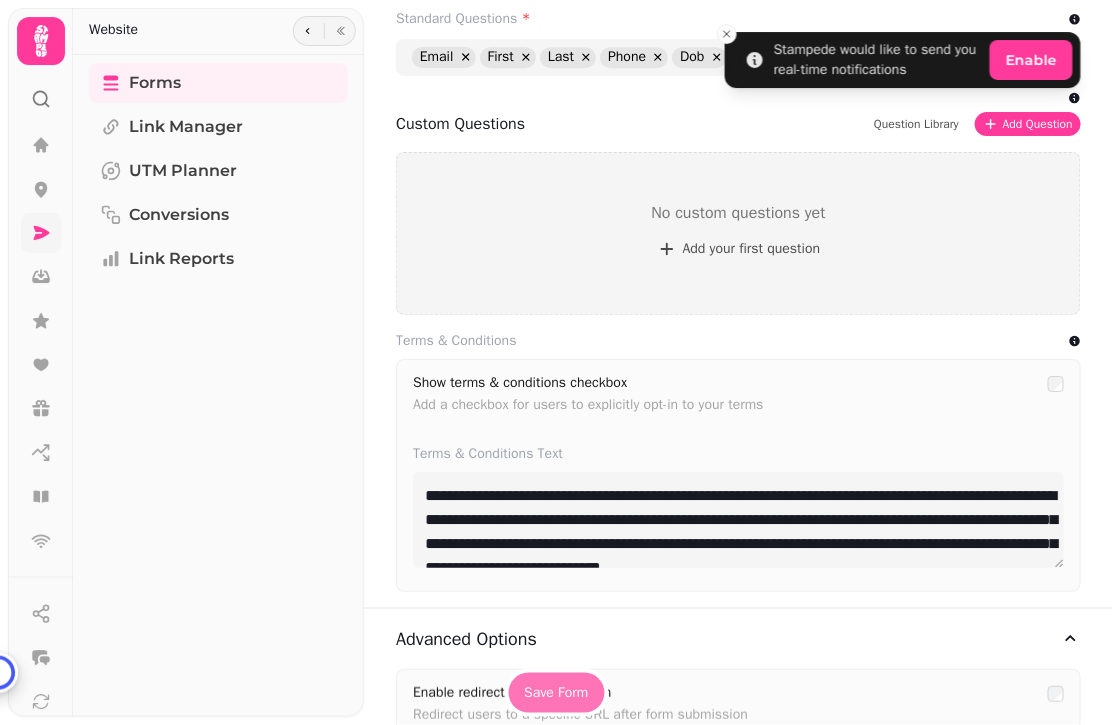 click on "Save Form" at bounding box center [556, 693] 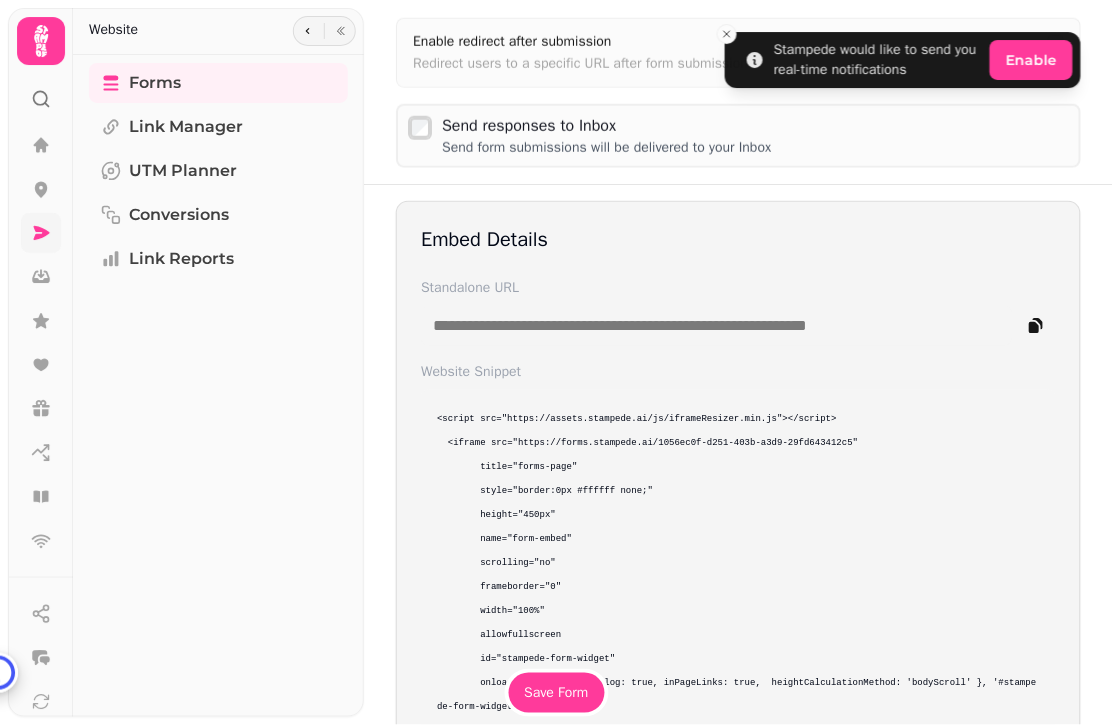 scroll, scrollTop: 1850, scrollLeft: 0, axis: vertical 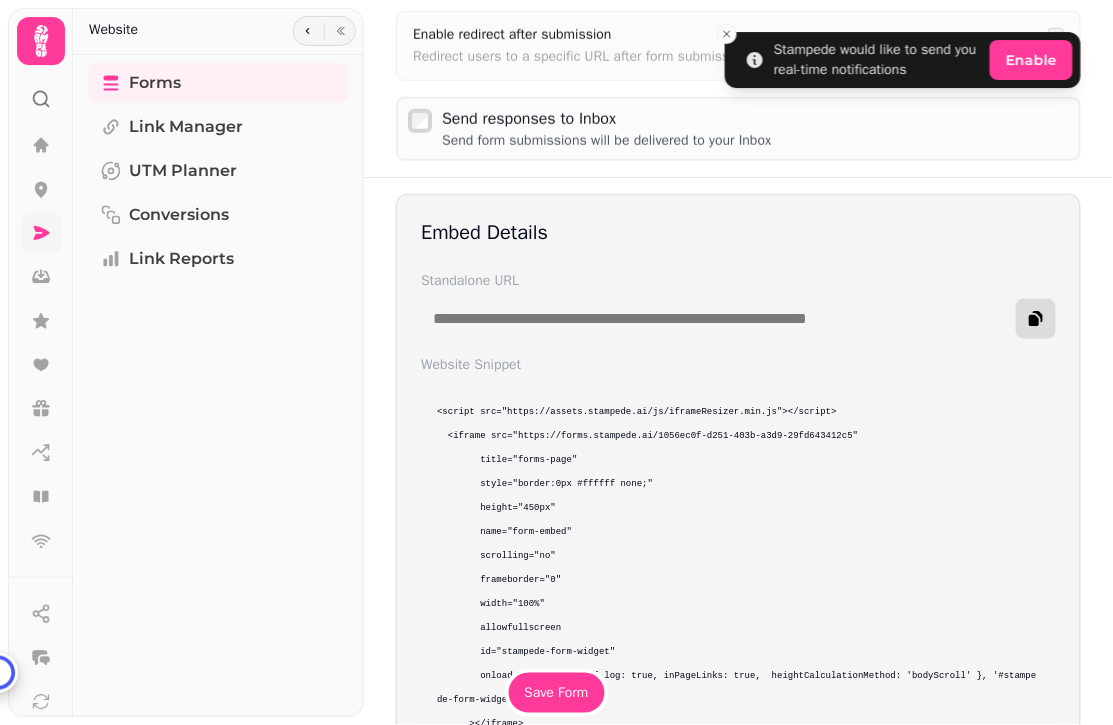 click 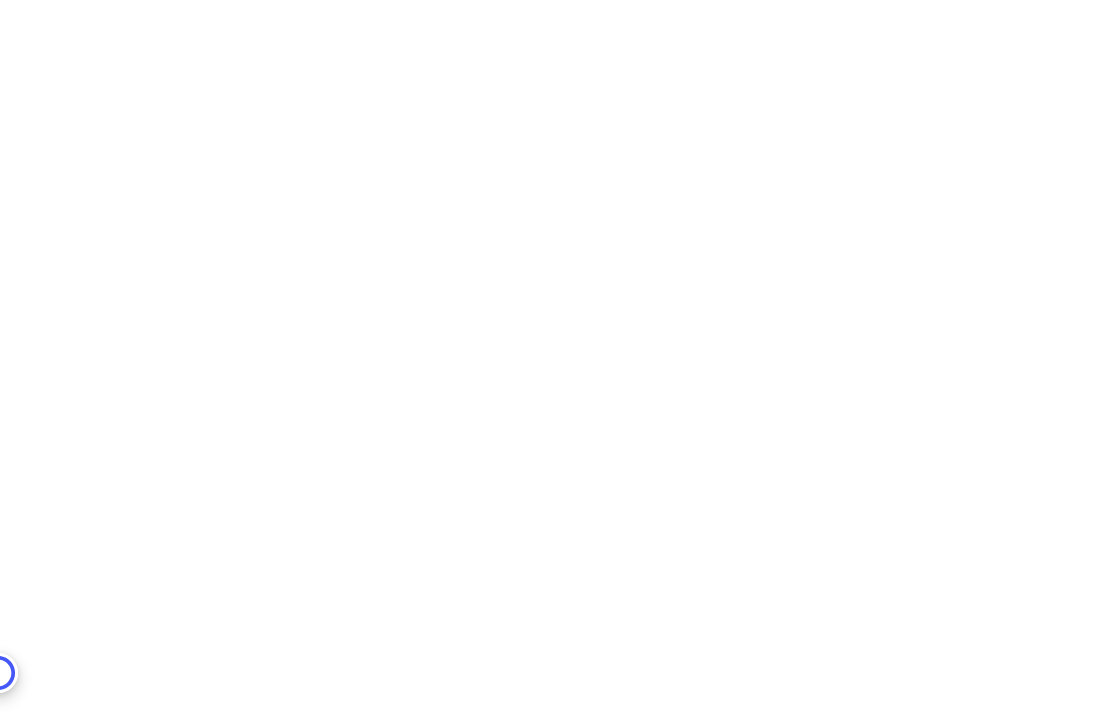 scroll, scrollTop: 0, scrollLeft: 0, axis: both 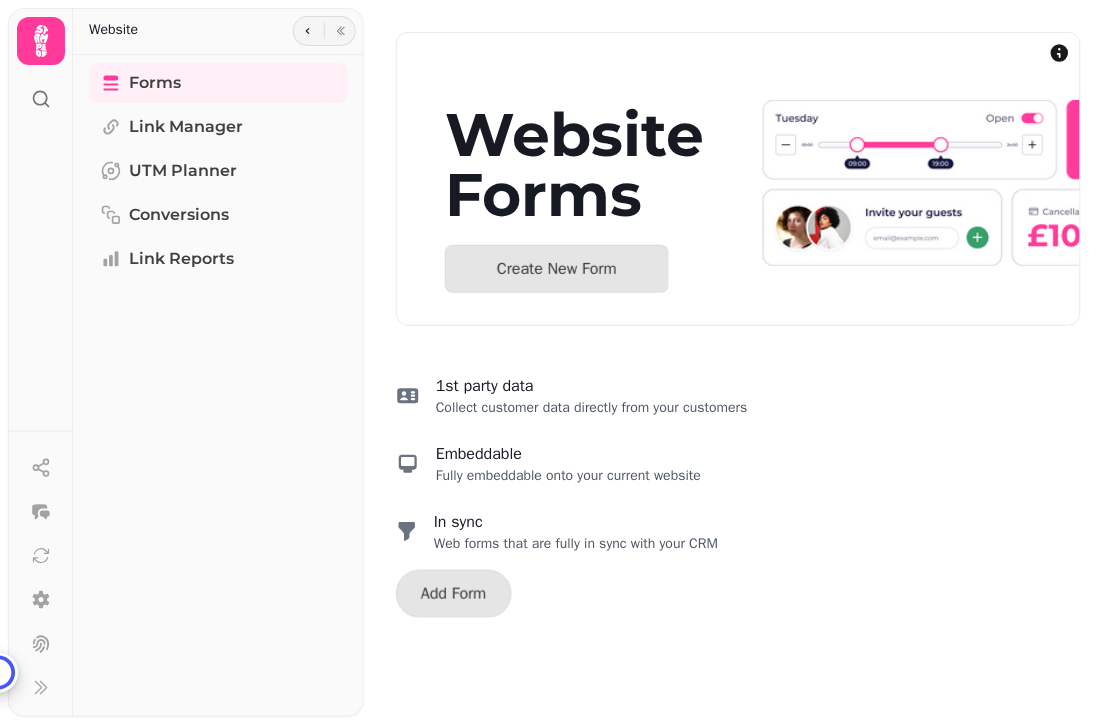 select on "**********" 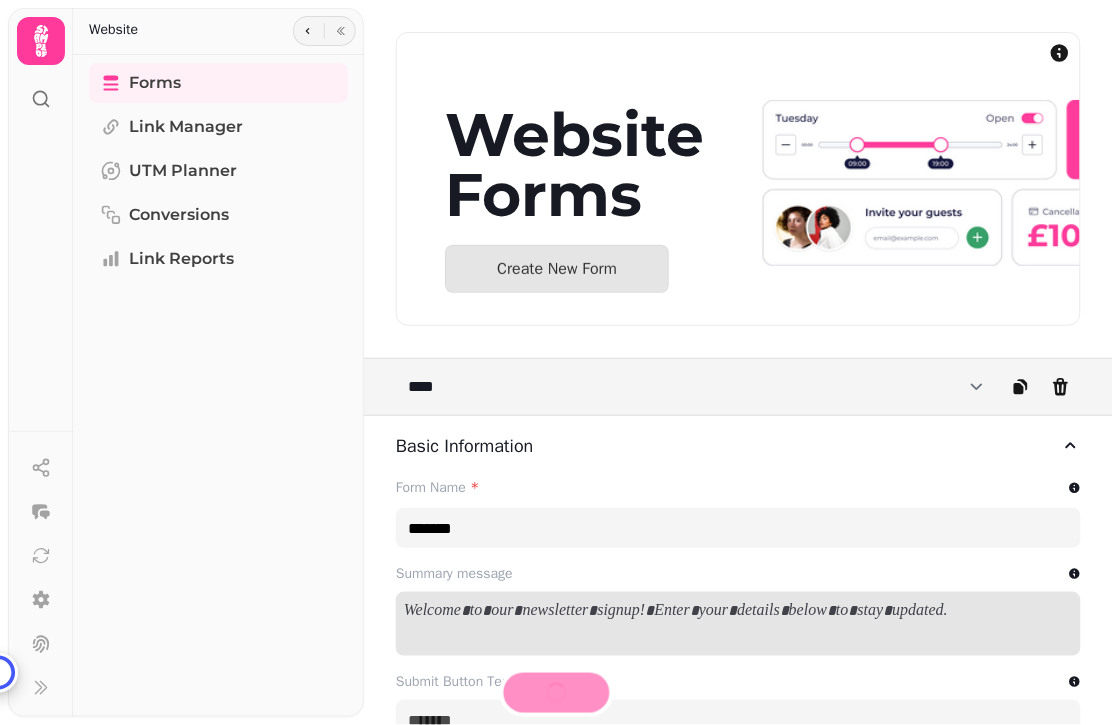 type on "**********" 